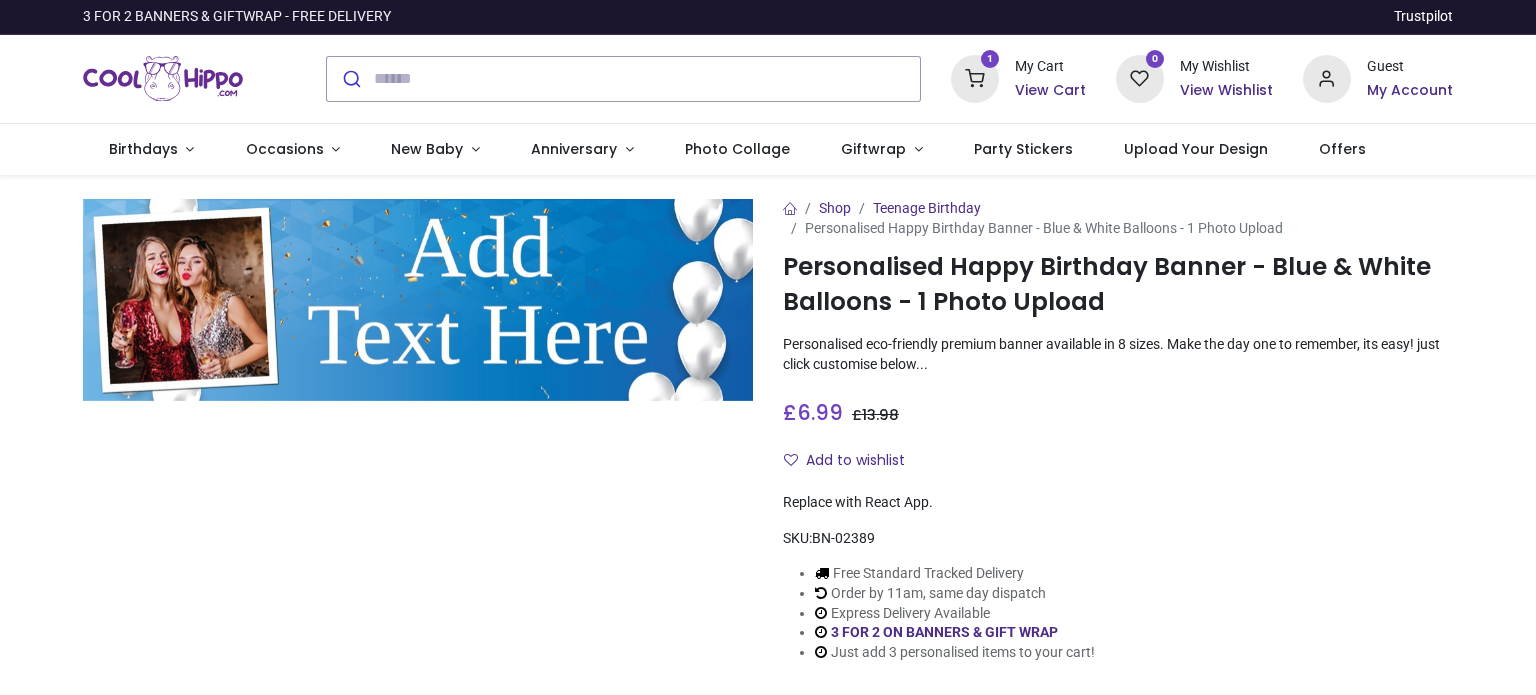 scroll, scrollTop: 0, scrollLeft: 0, axis: both 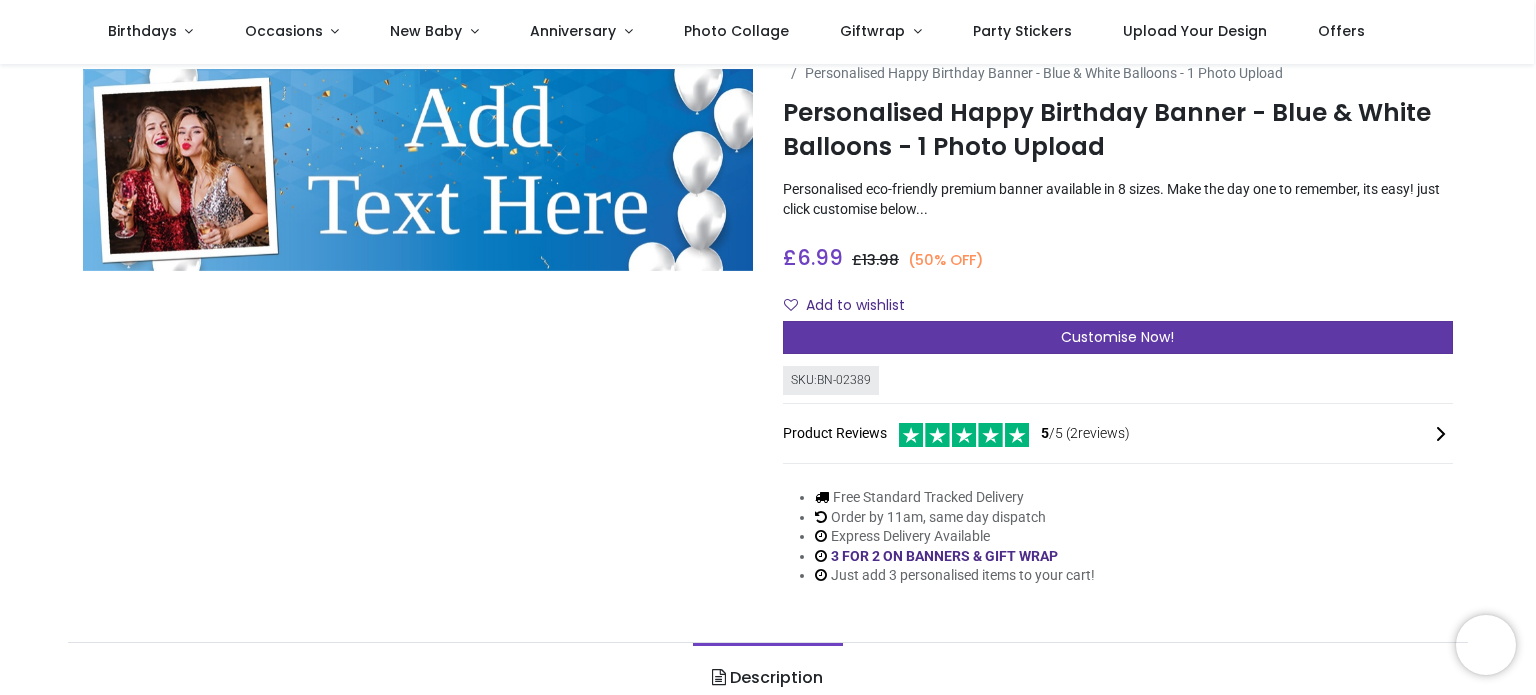 click on "Customise Now!" at bounding box center (1117, 337) 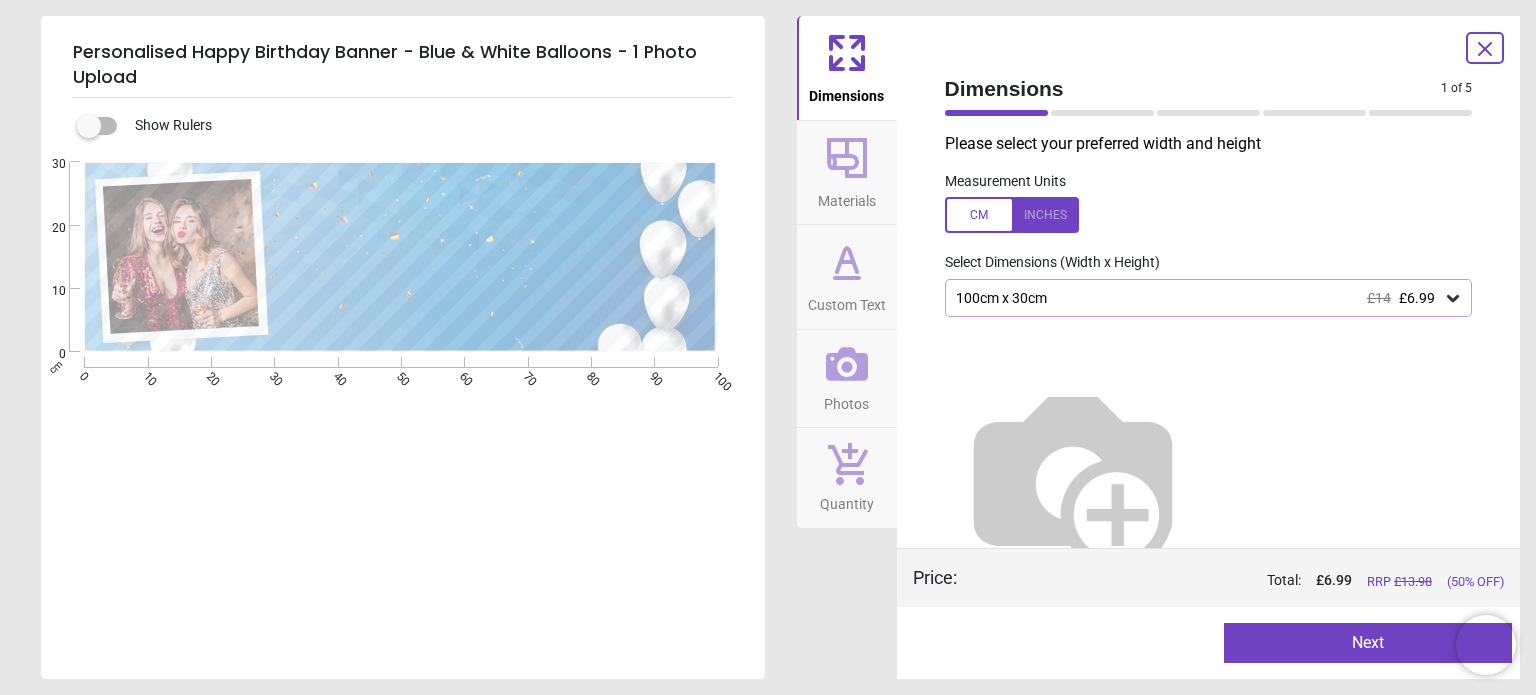 click at bounding box center [1012, 215] 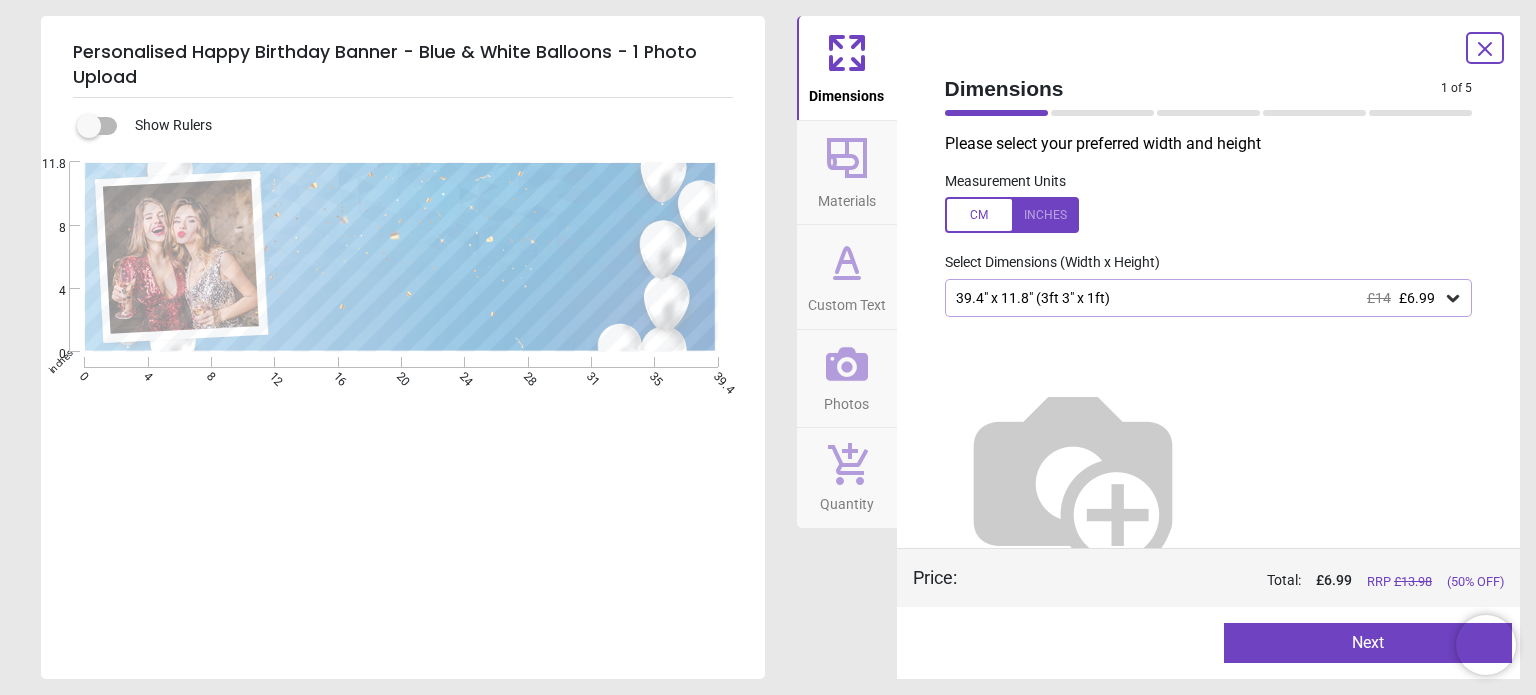 click at bounding box center [1012, 215] 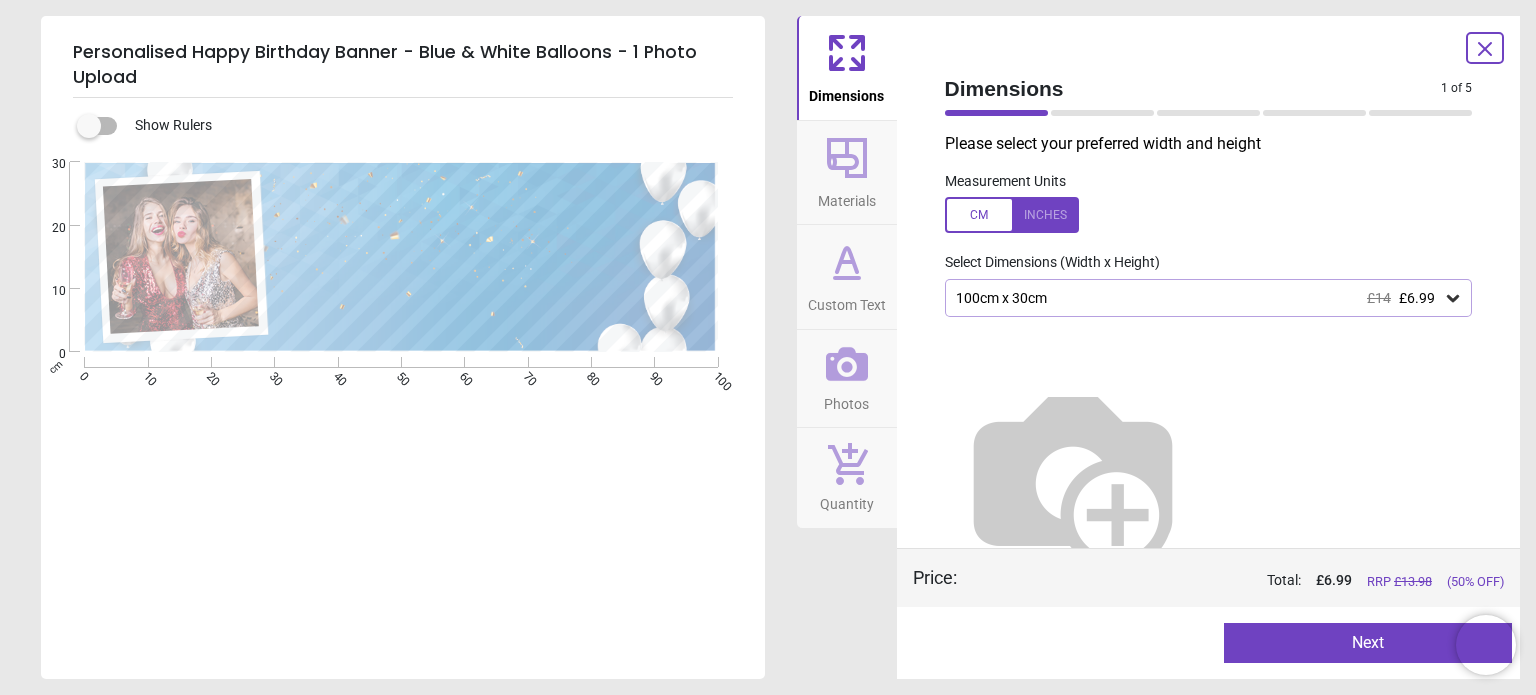 click on "100cm  x  30cm       £14 £6.99" at bounding box center [1199, 298] 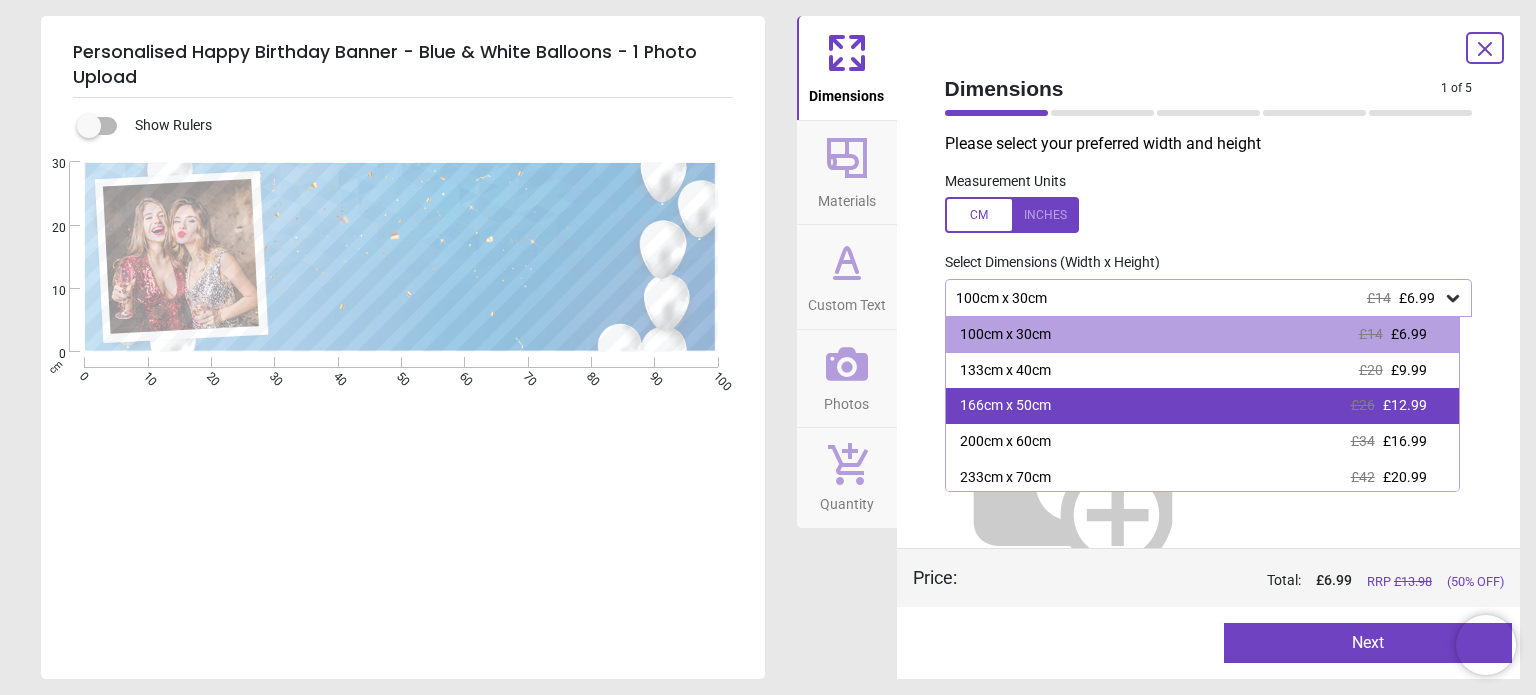 click on "166cm  x  50cm       £26 £12.99" at bounding box center [1202, 406] 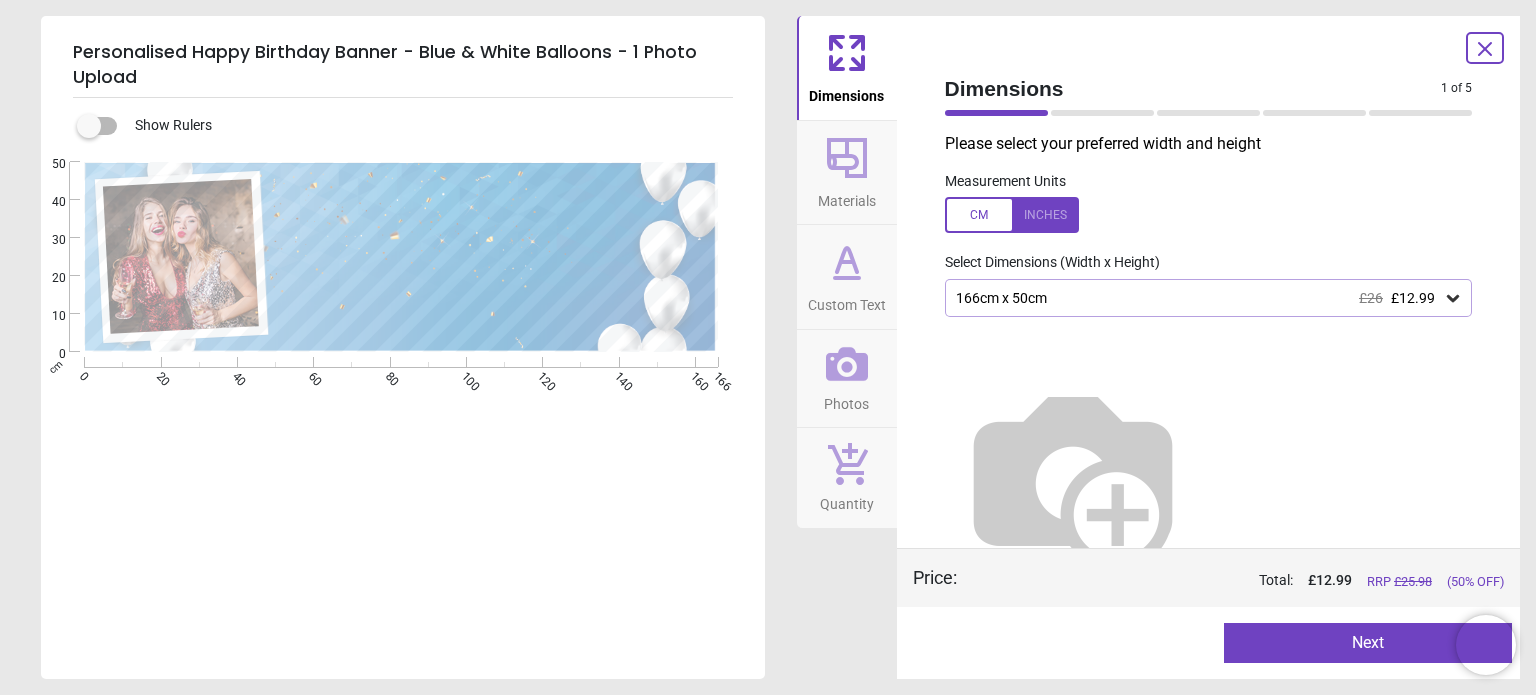 click at bounding box center [1012, 215] 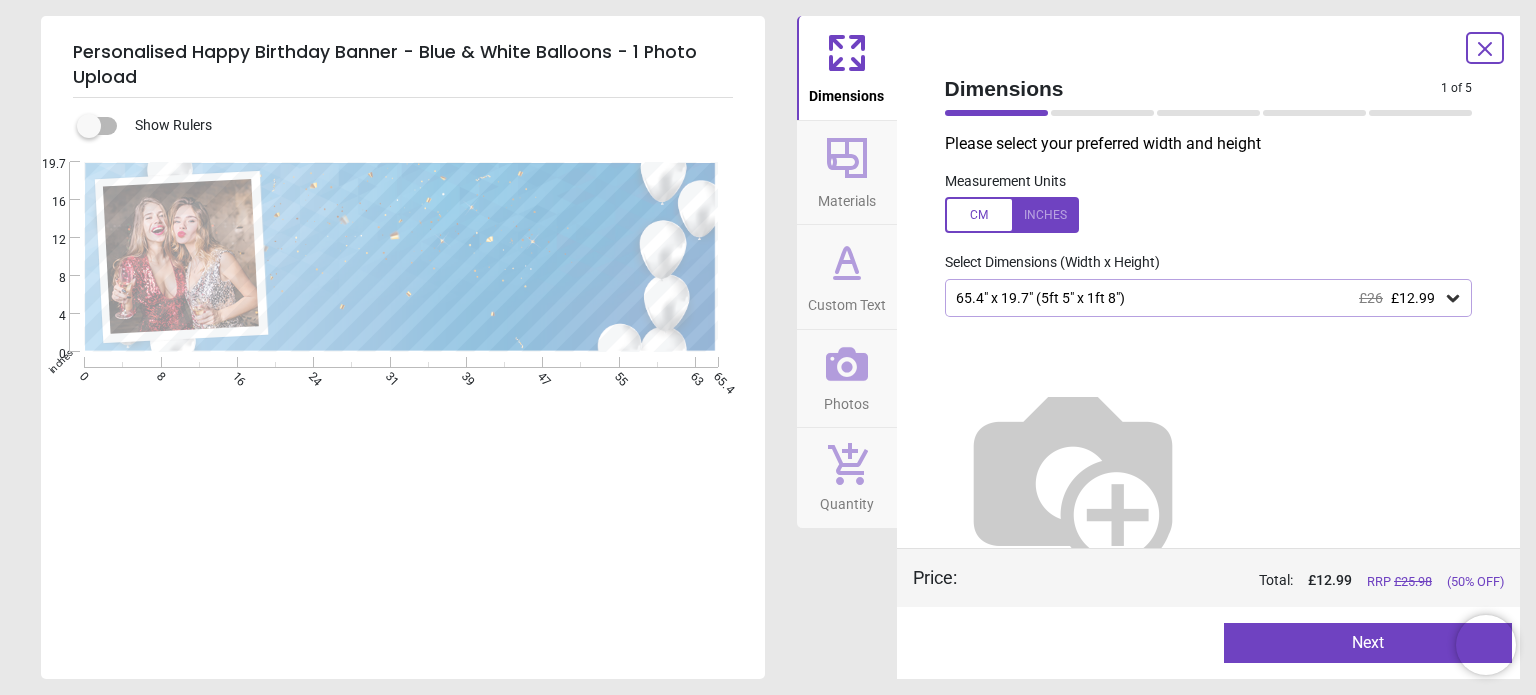 click at bounding box center (1012, 215) 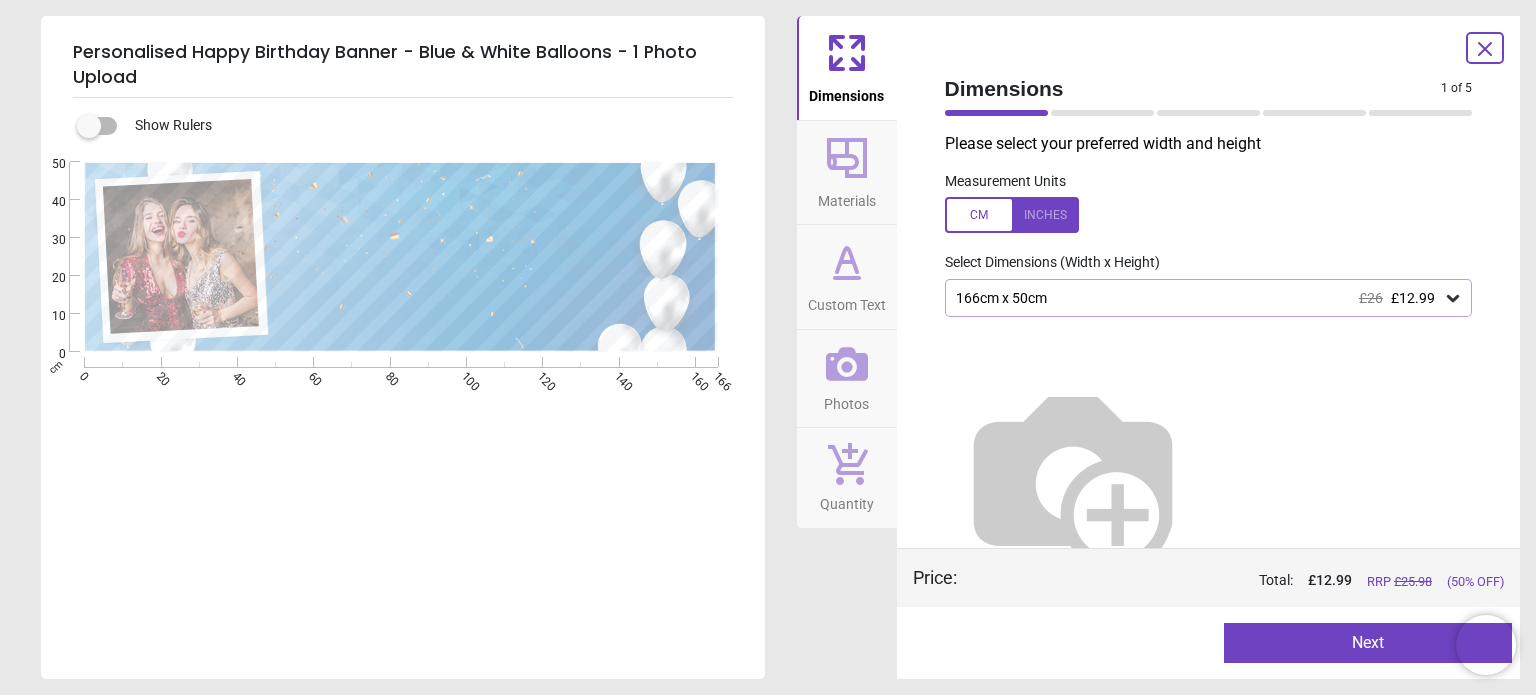 click on "Materials" at bounding box center (847, 173) 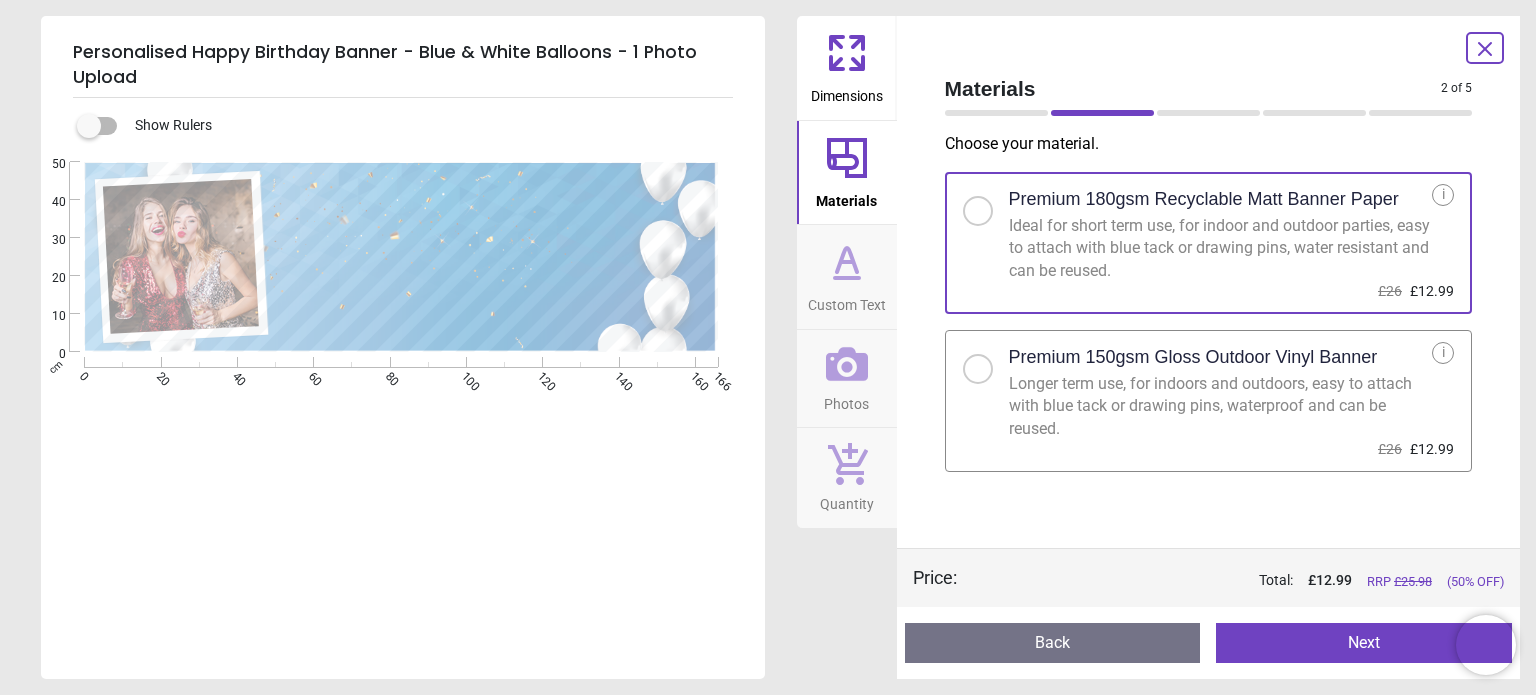 click on "Custom Text" at bounding box center [847, 301] 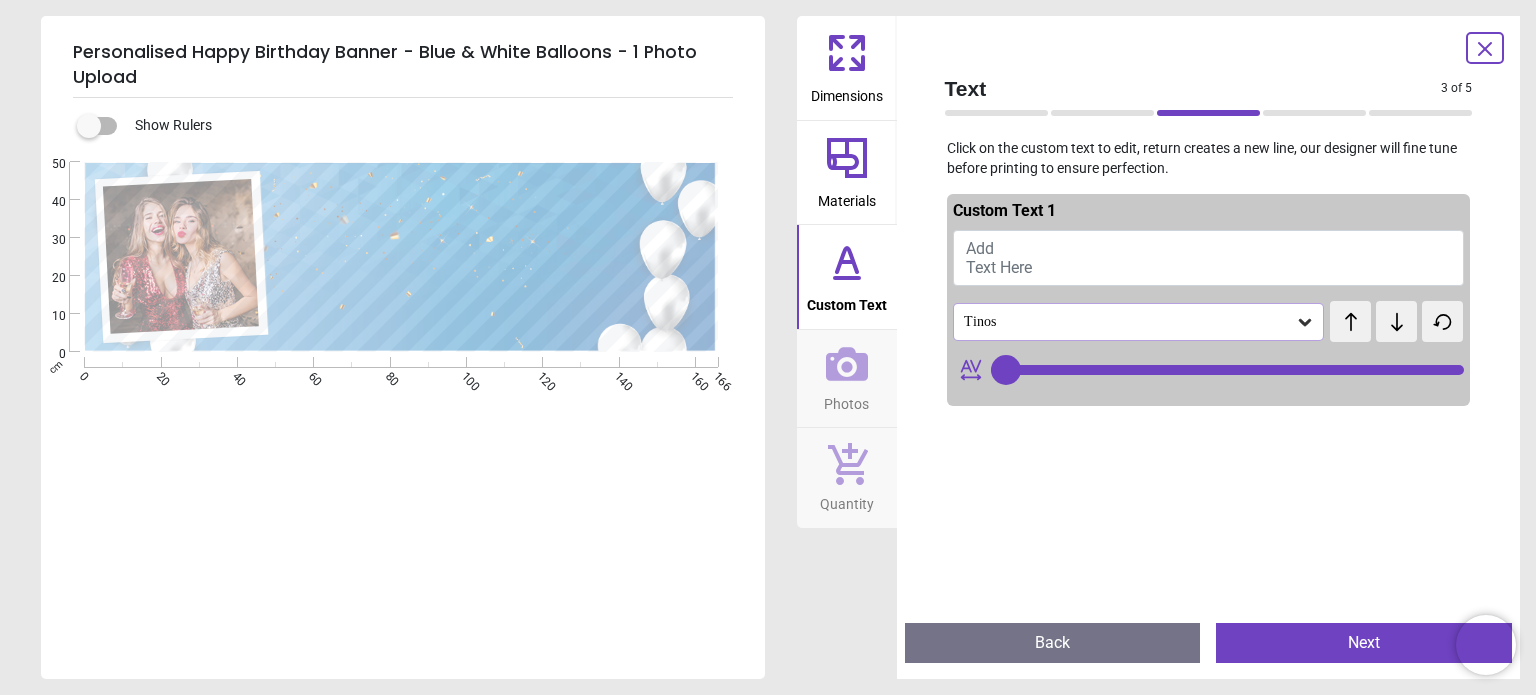 type on "**" 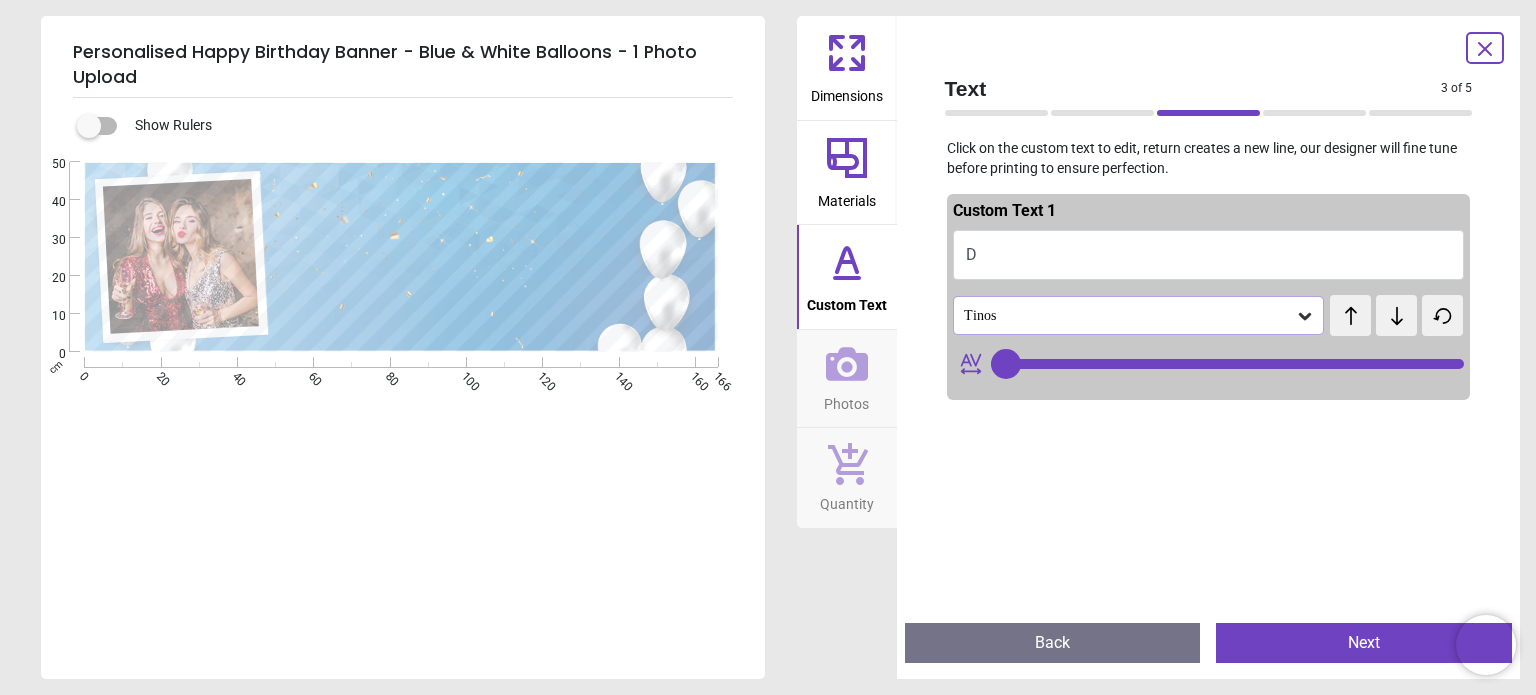 type on "**" 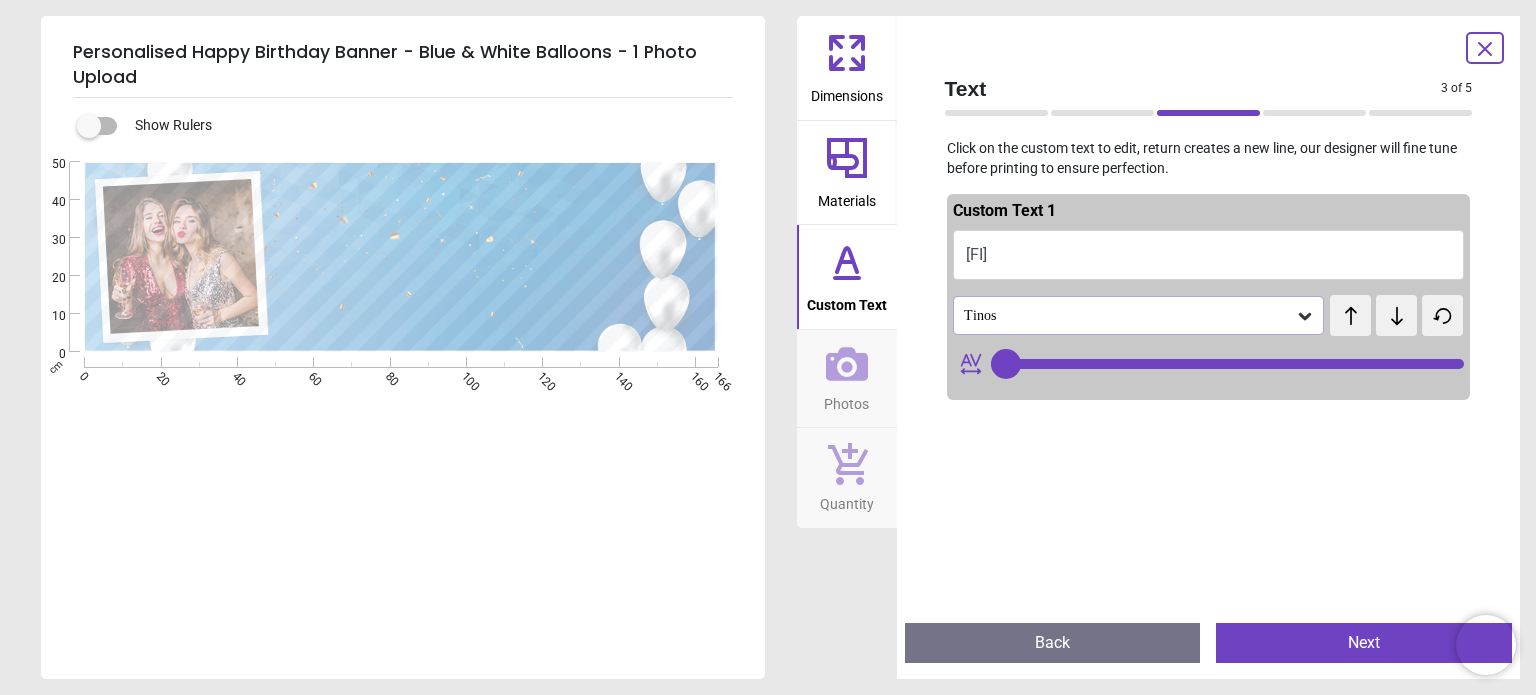 type on "***" 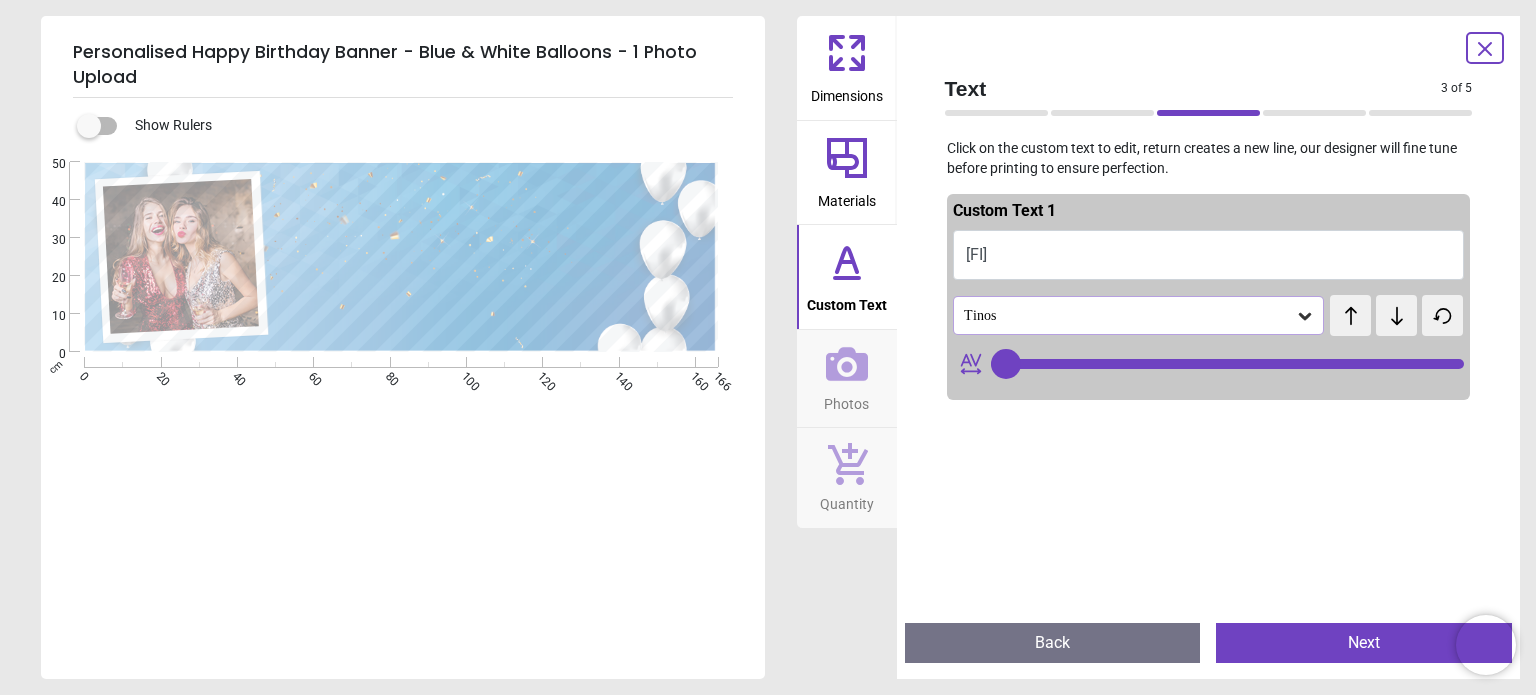 type on "***" 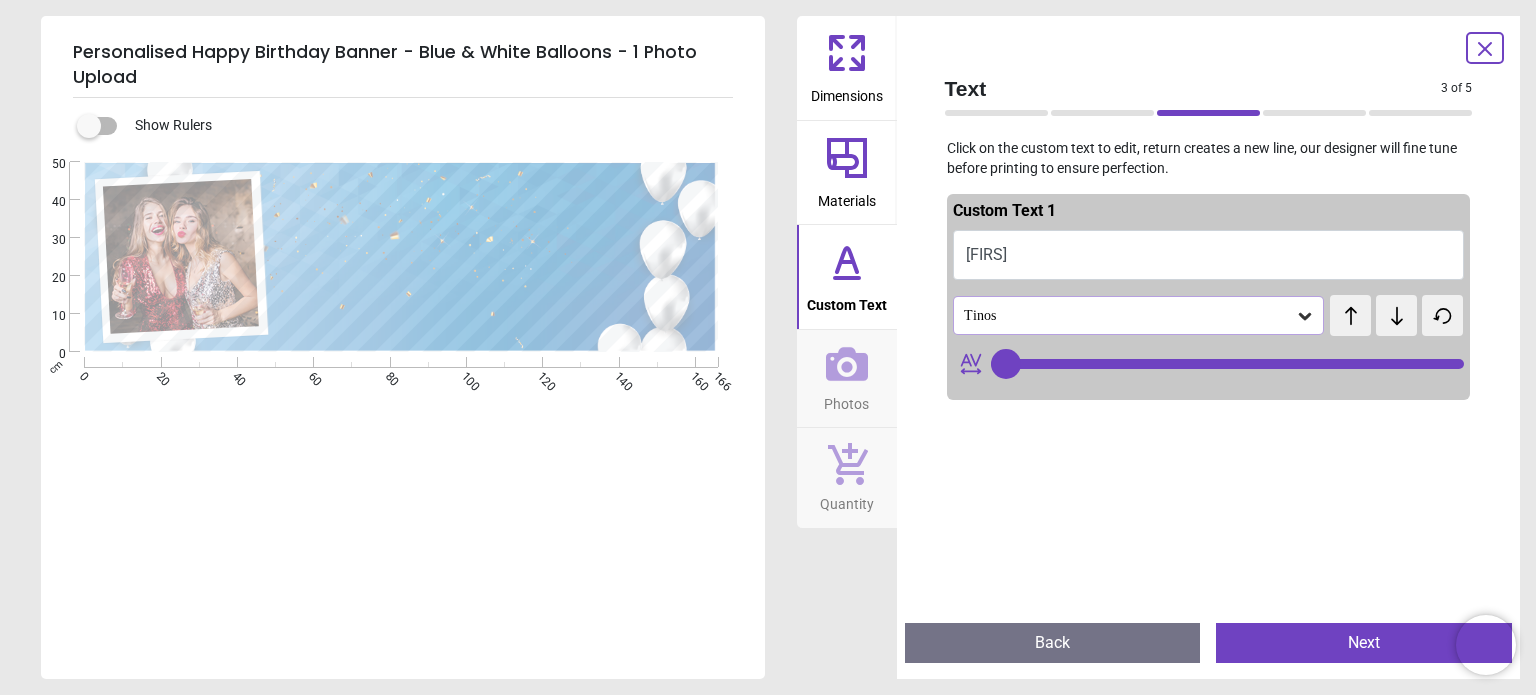 type on "****" 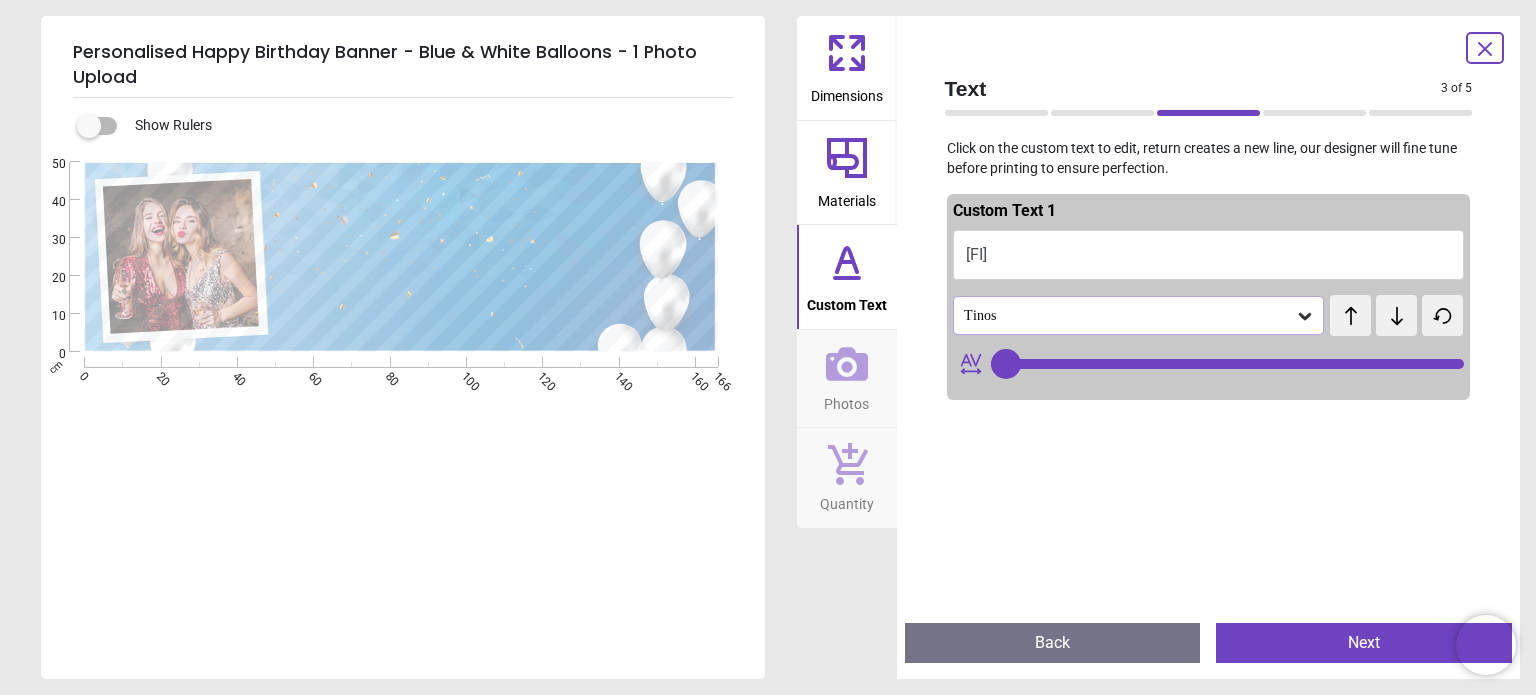 scroll, scrollTop: 0, scrollLeft: 0, axis: both 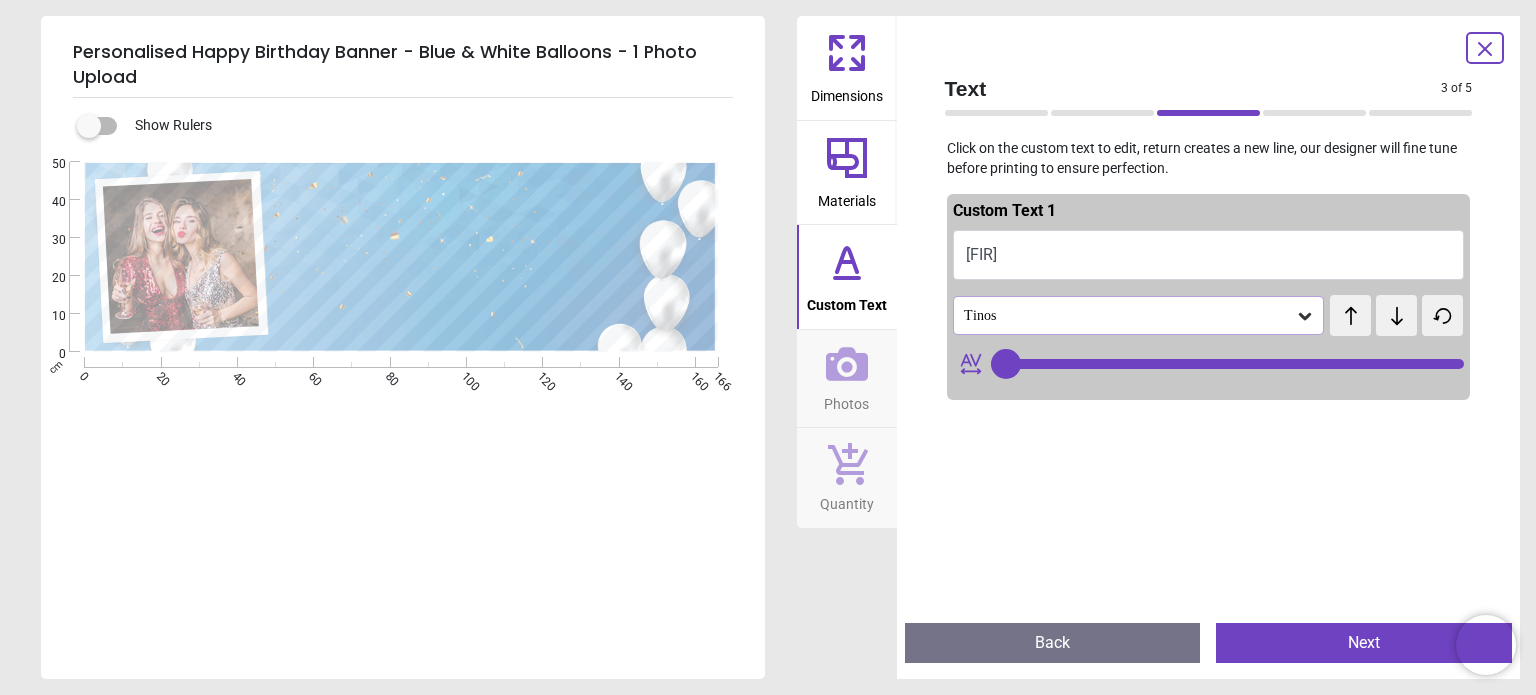 type on "******" 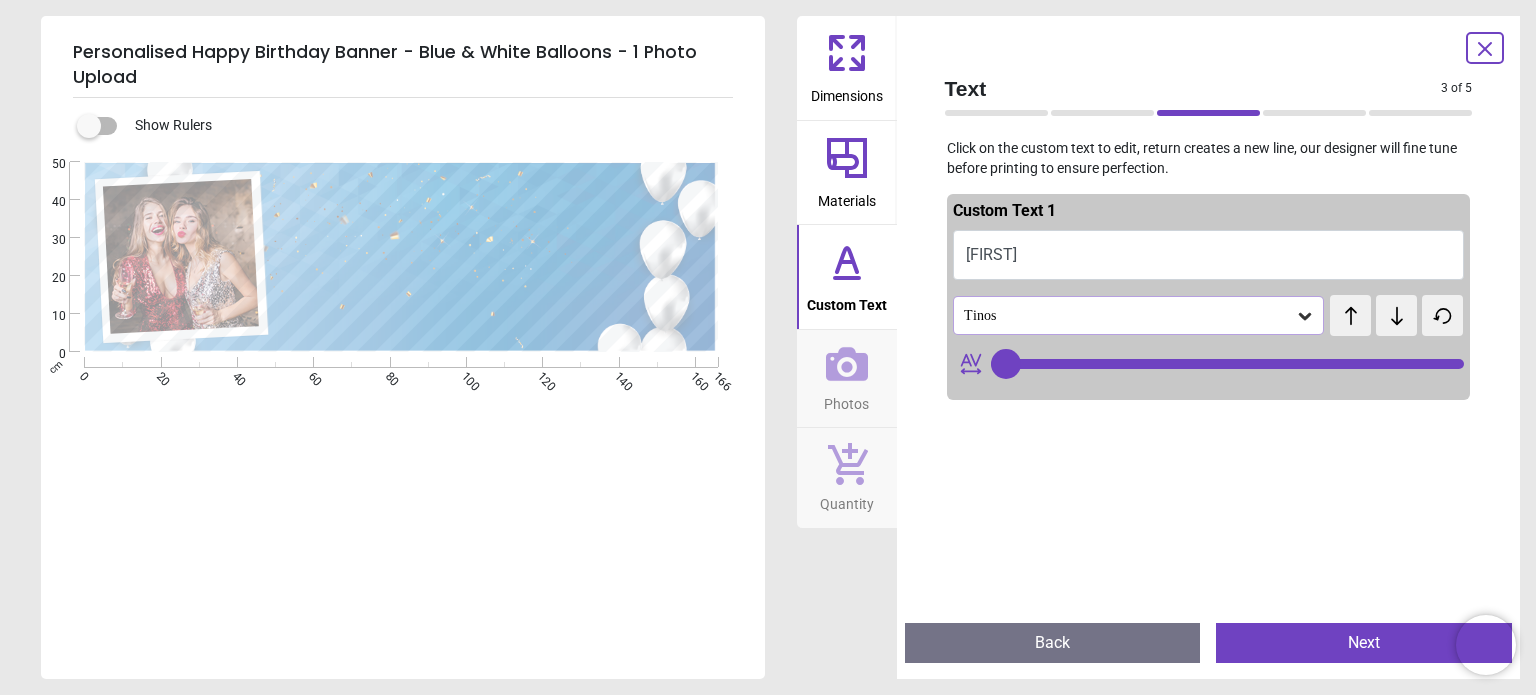 type on "*******" 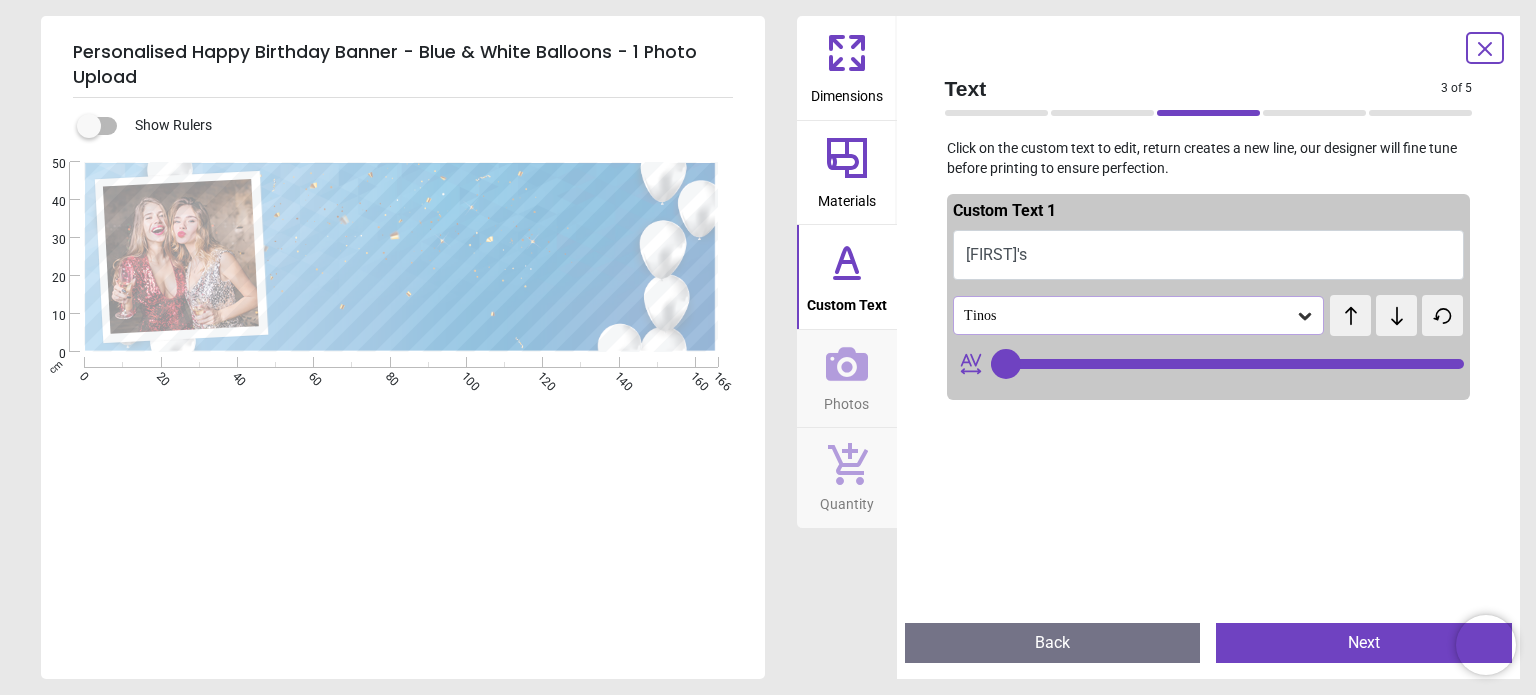 type on "**" 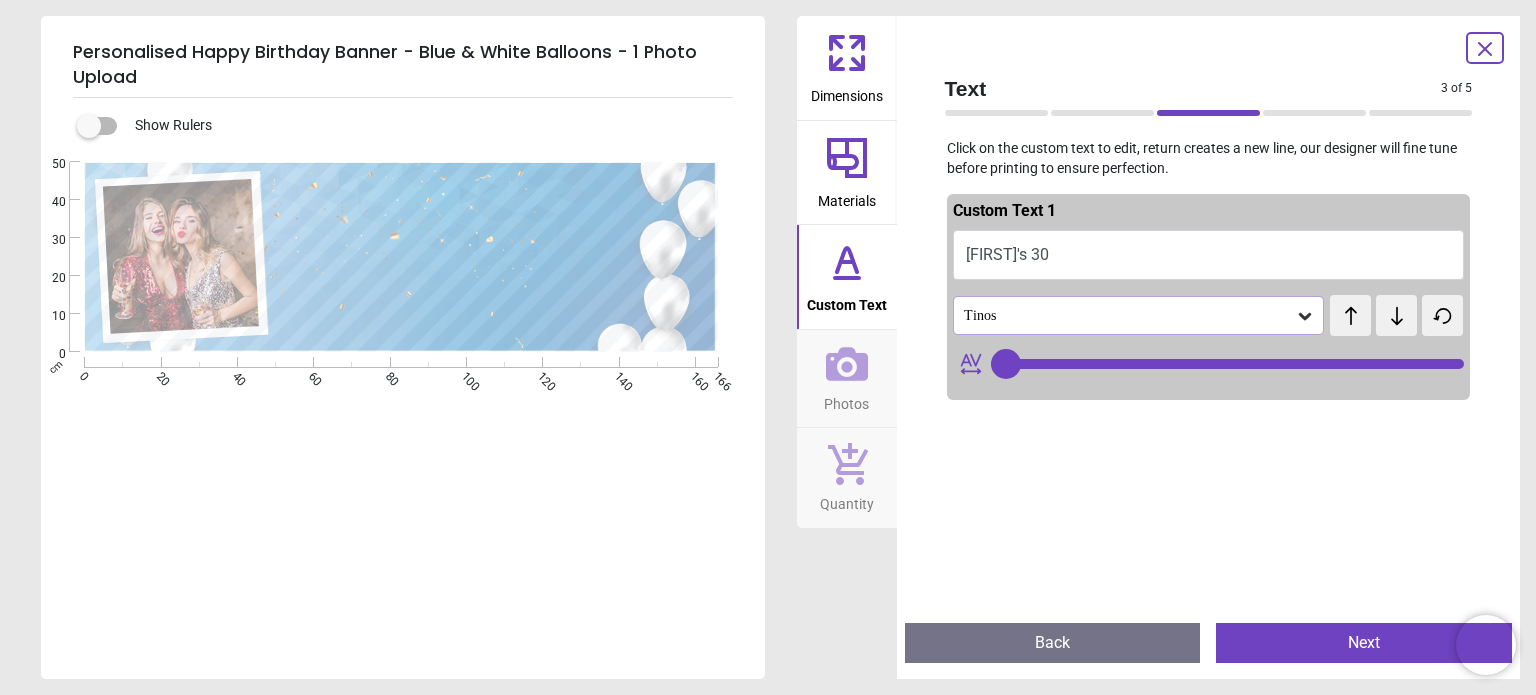 type on "**" 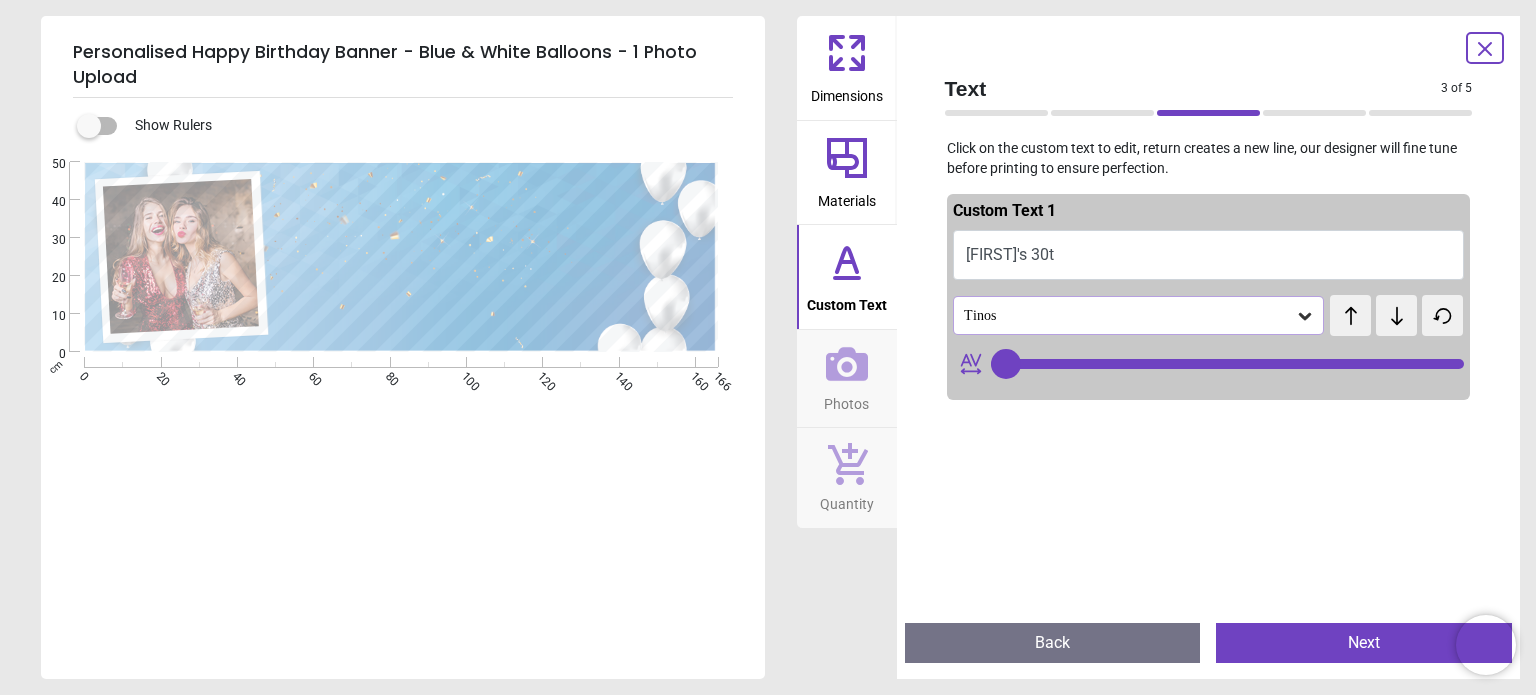 type on "**********" 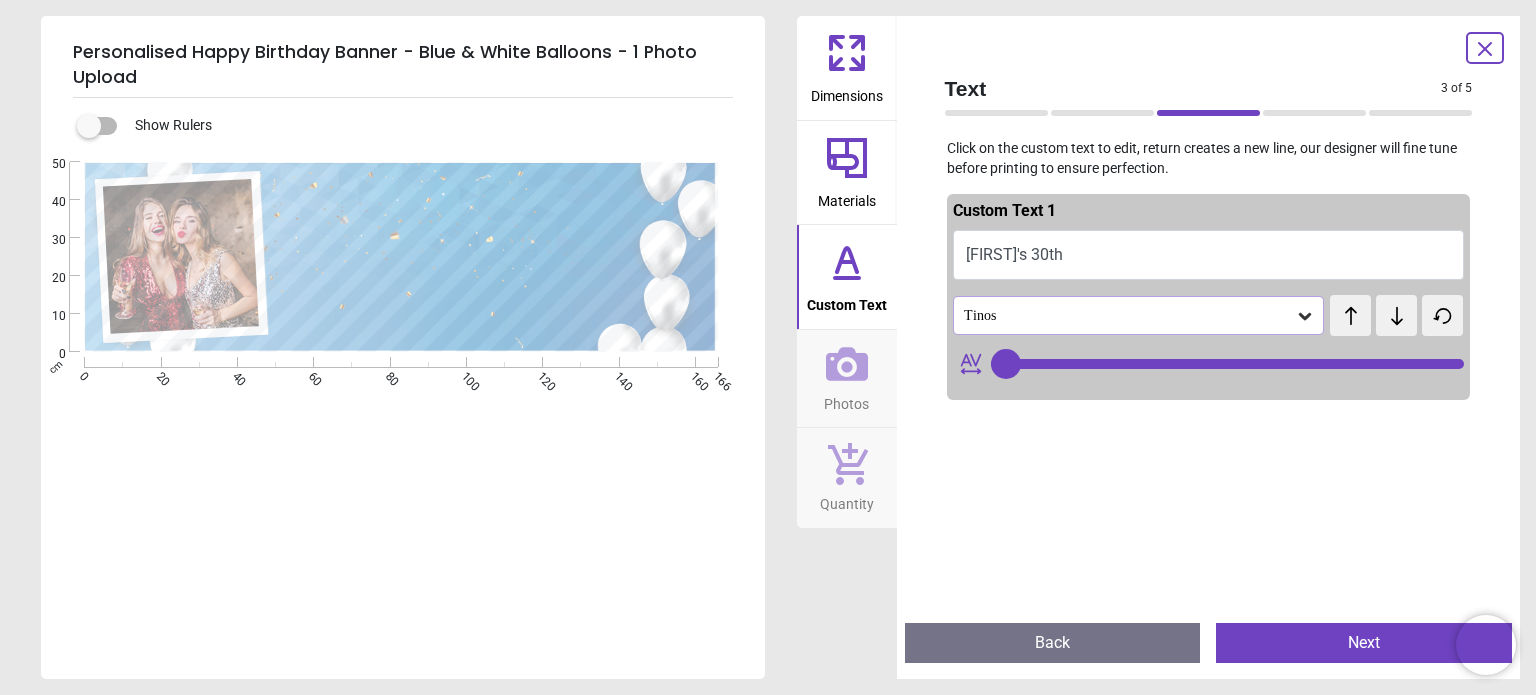 type on "**********" 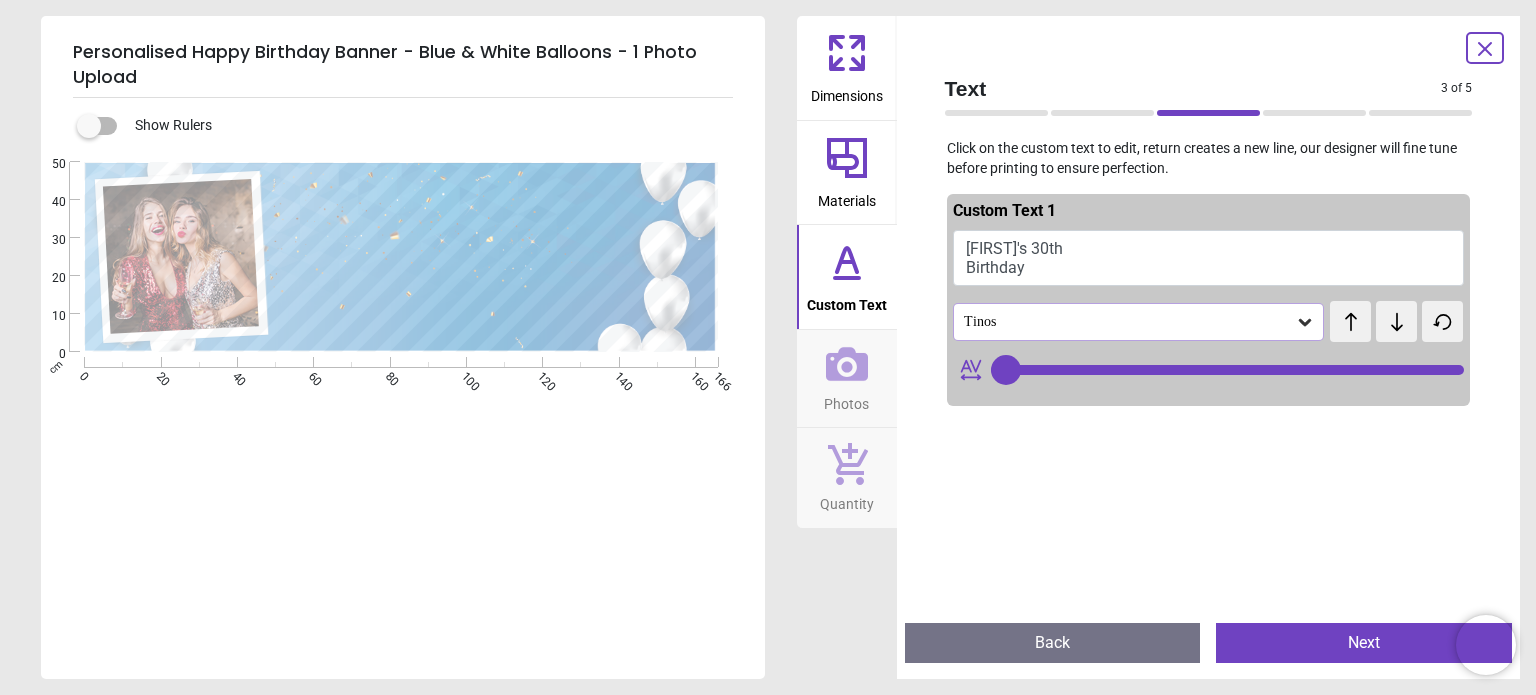 type on "**********" 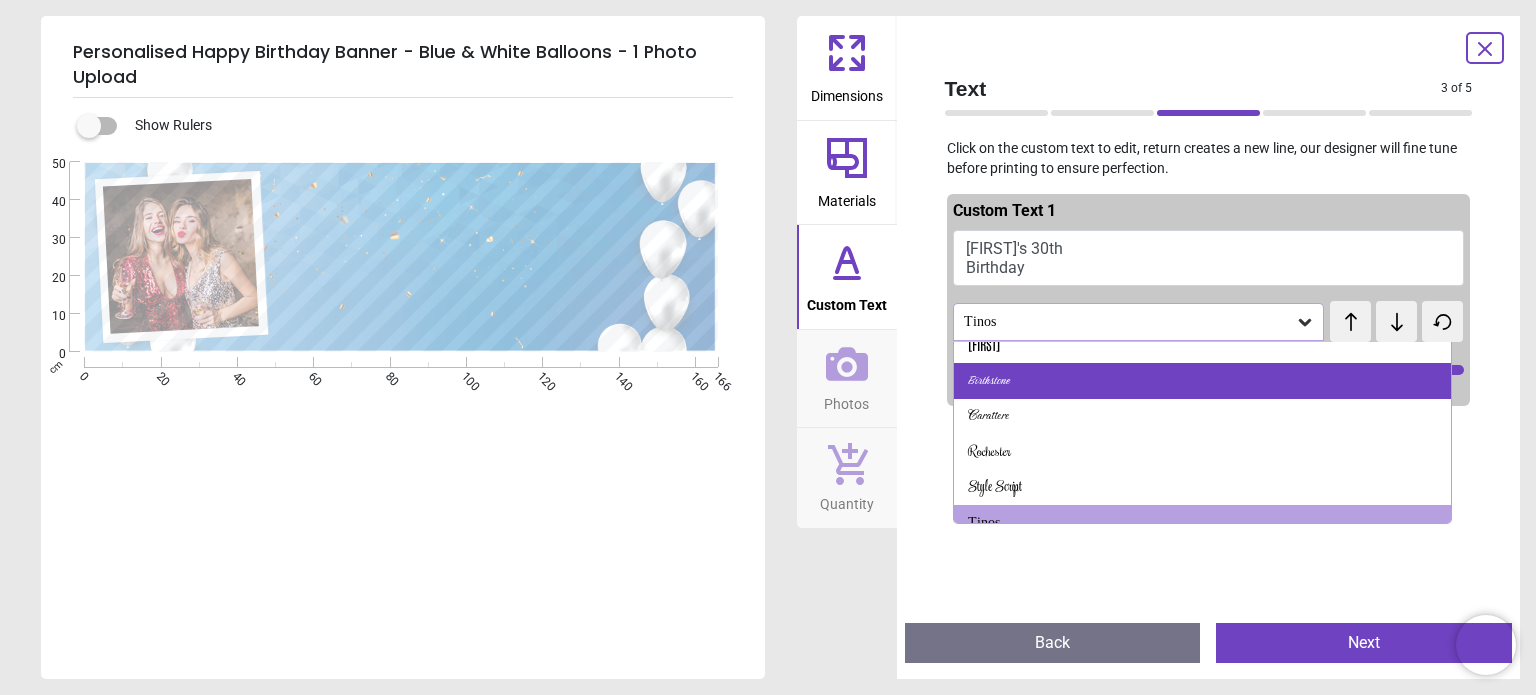 scroll, scrollTop: 210, scrollLeft: 0, axis: vertical 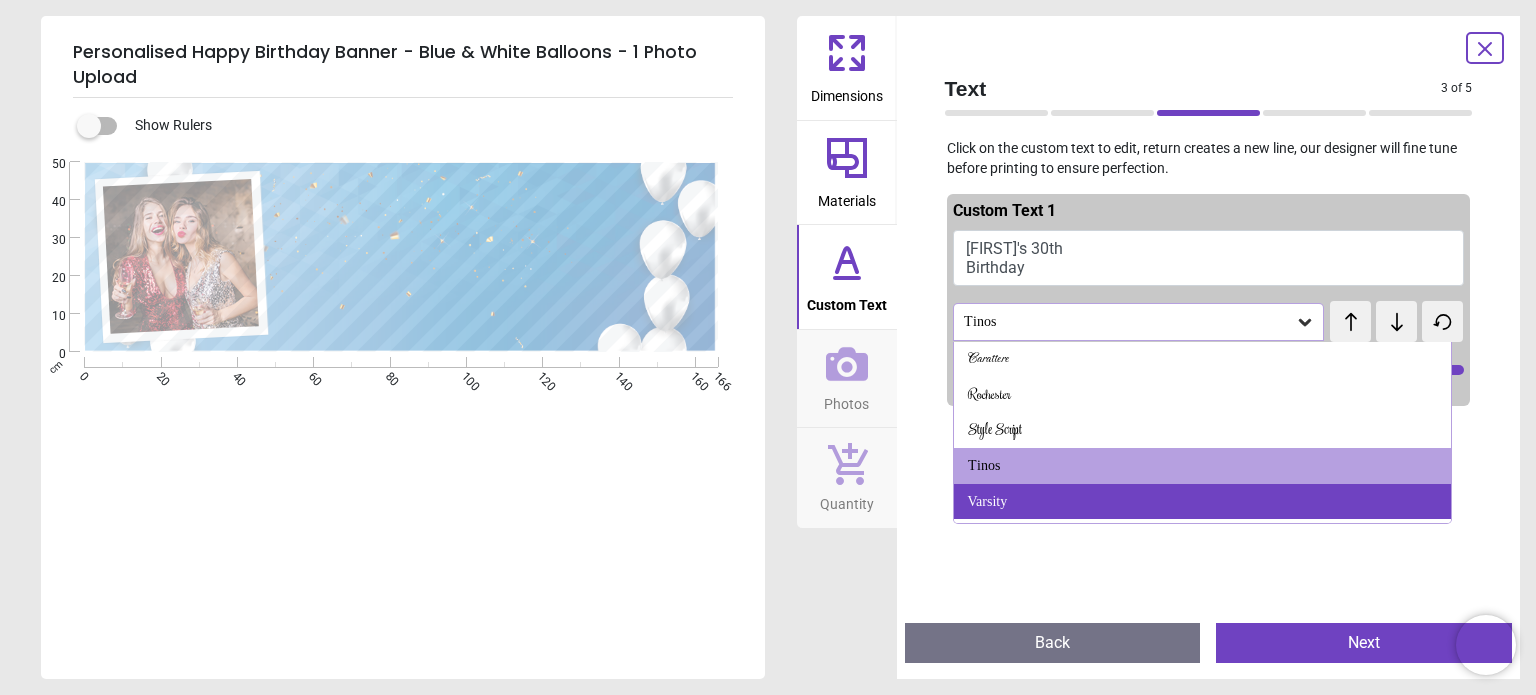 click on "Varsity" at bounding box center (1202, 502) 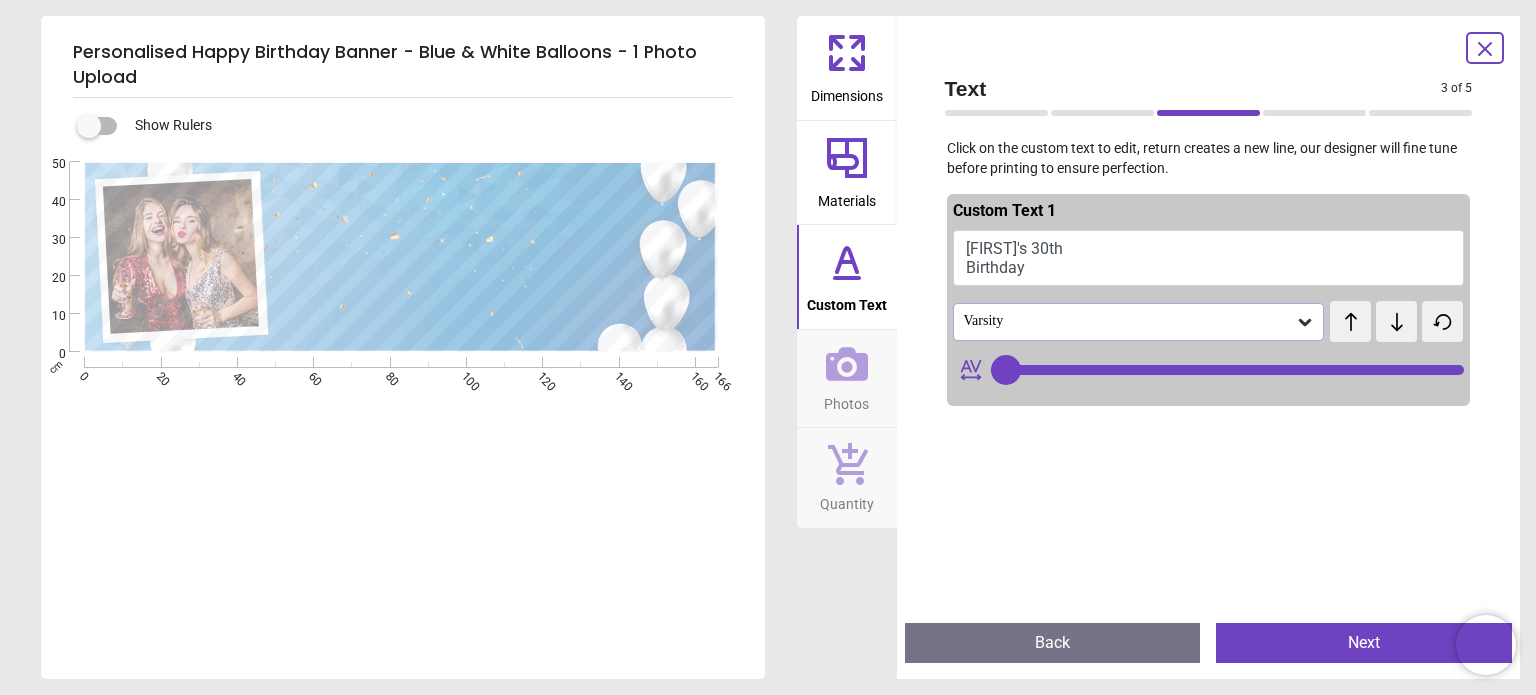 scroll, scrollTop: 0, scrollLeft: 0, axis: both 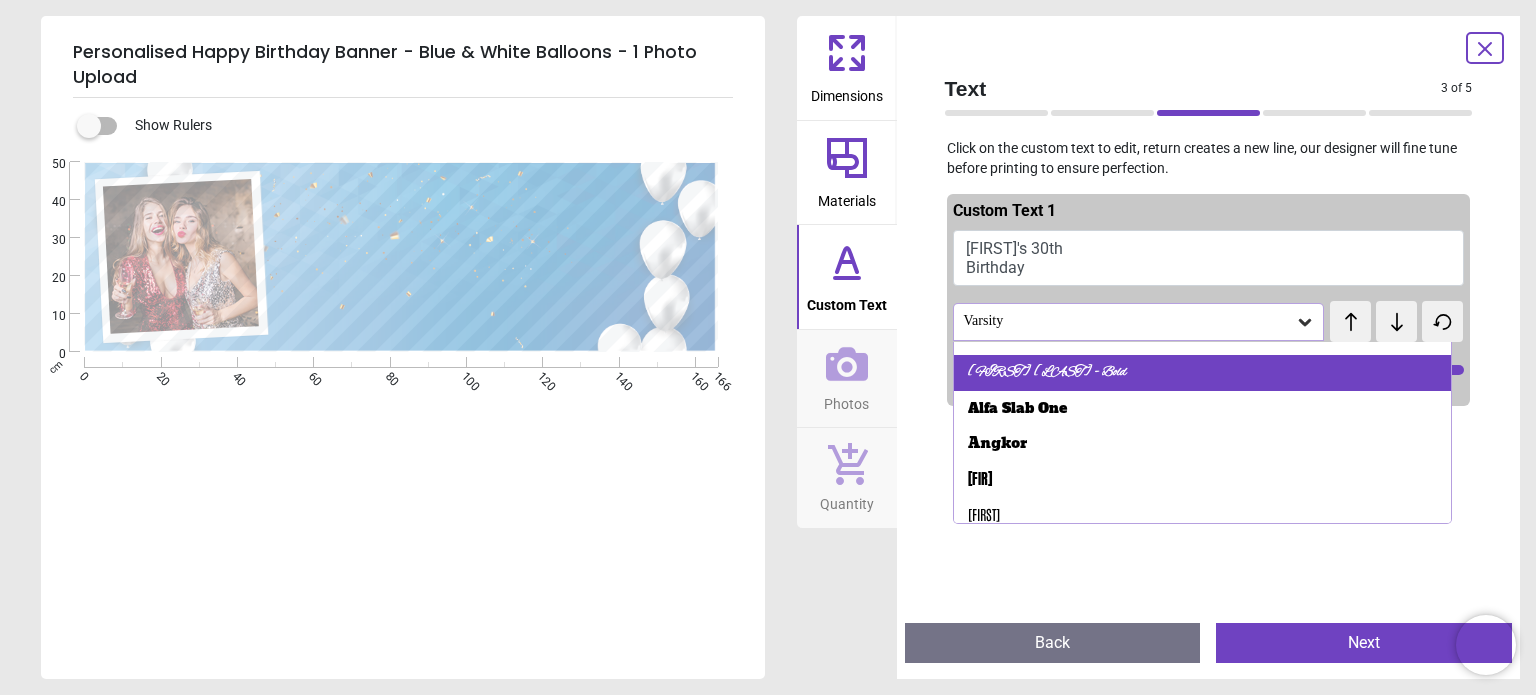 click on "Alex Brush - Bold" at bounding box center (1202, 373) 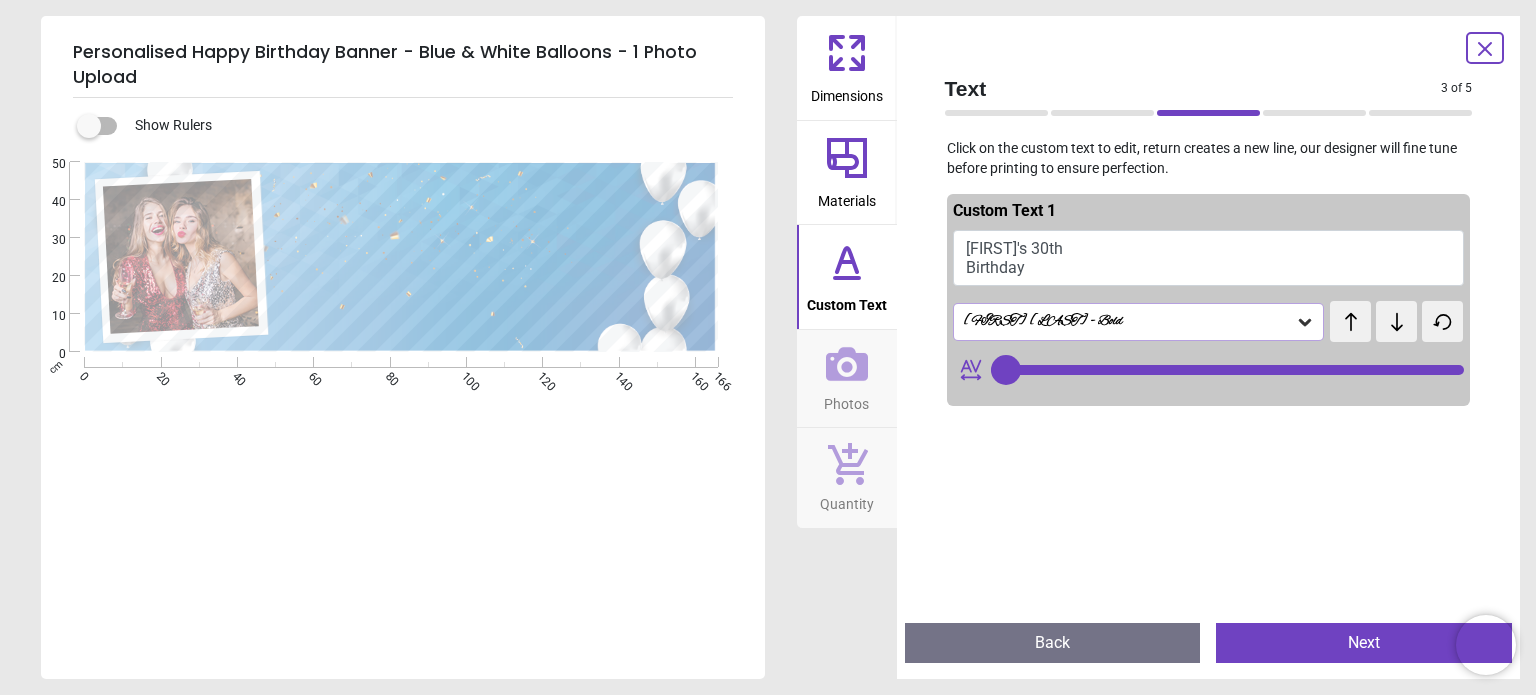 click 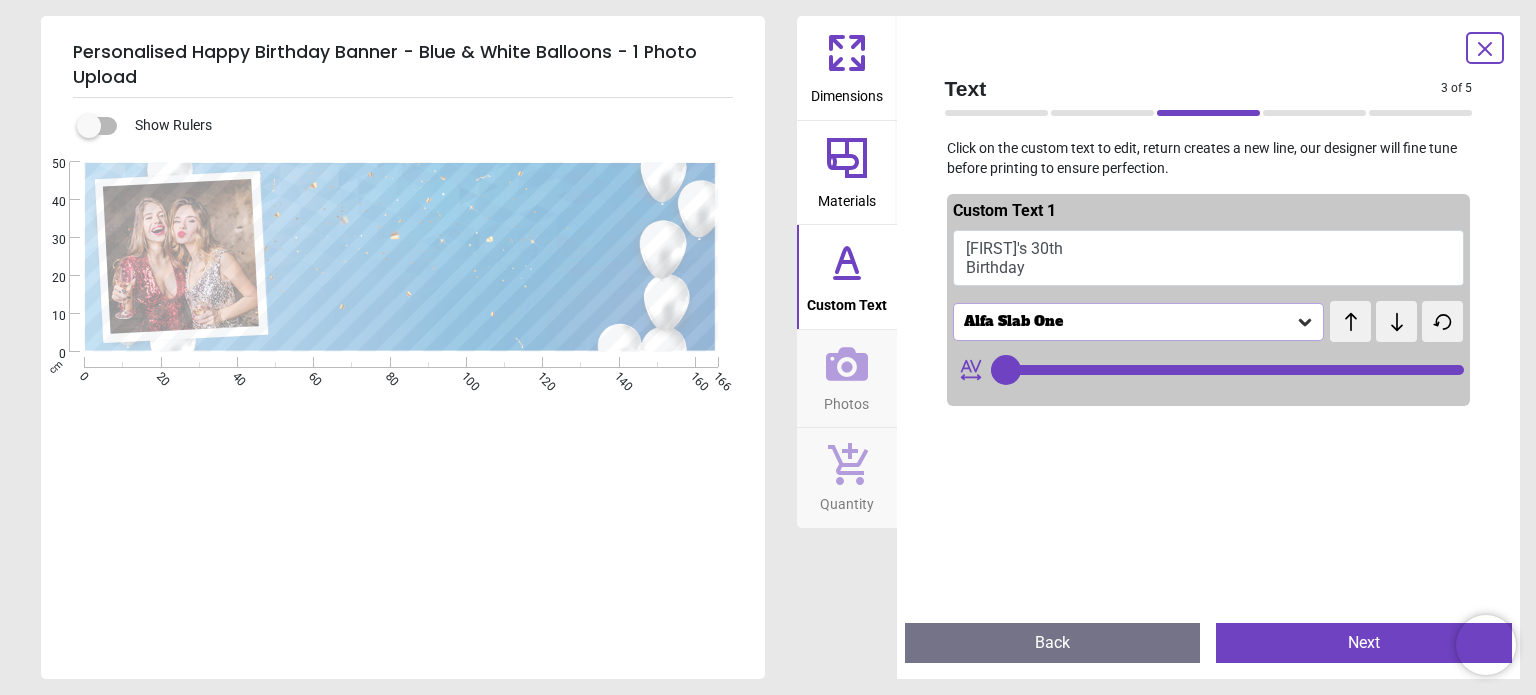 click 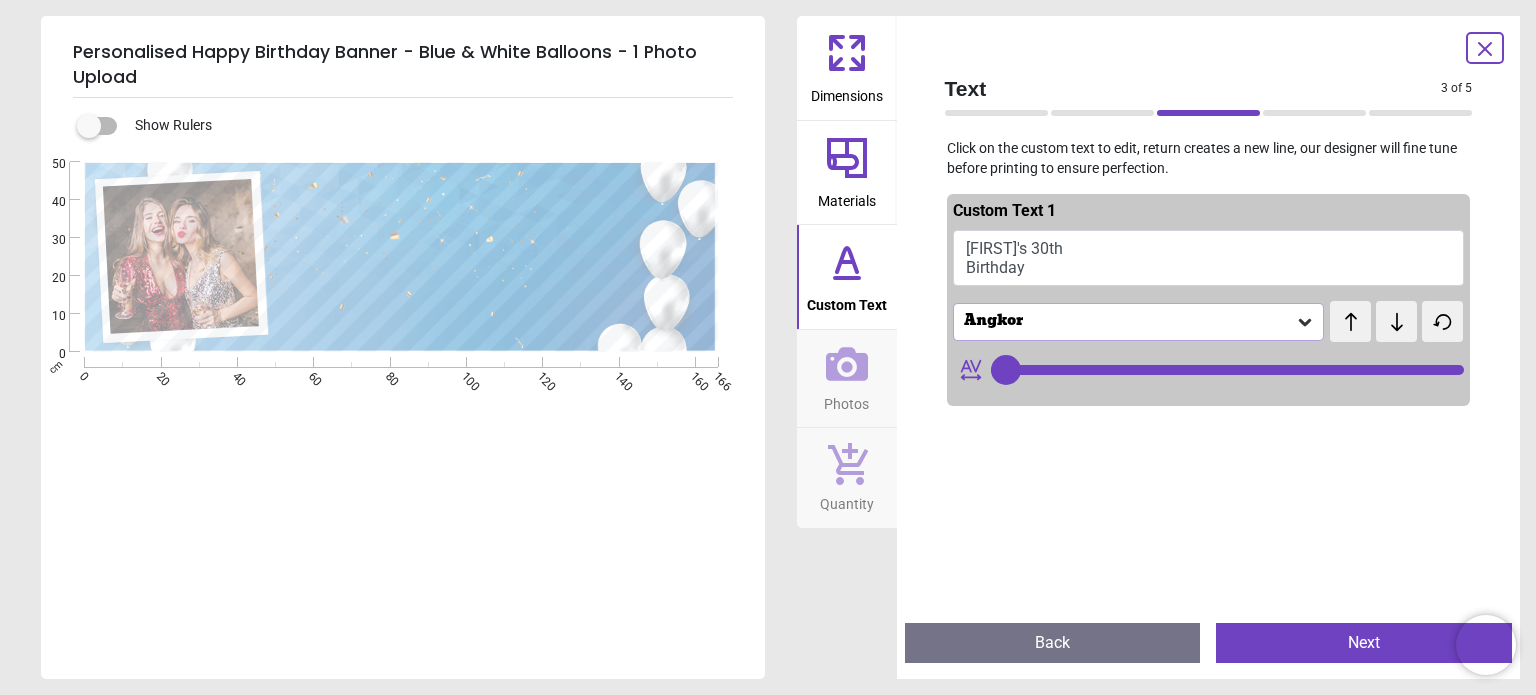 click 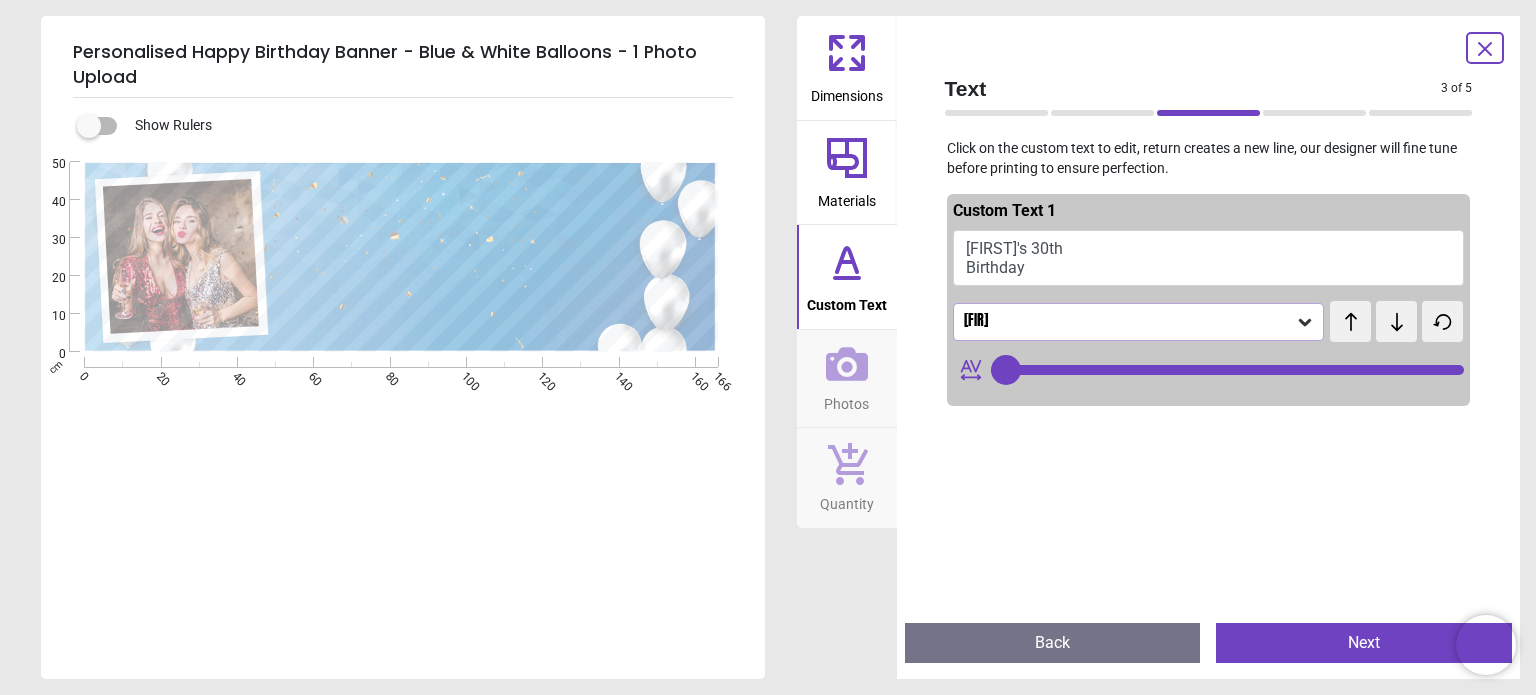 click 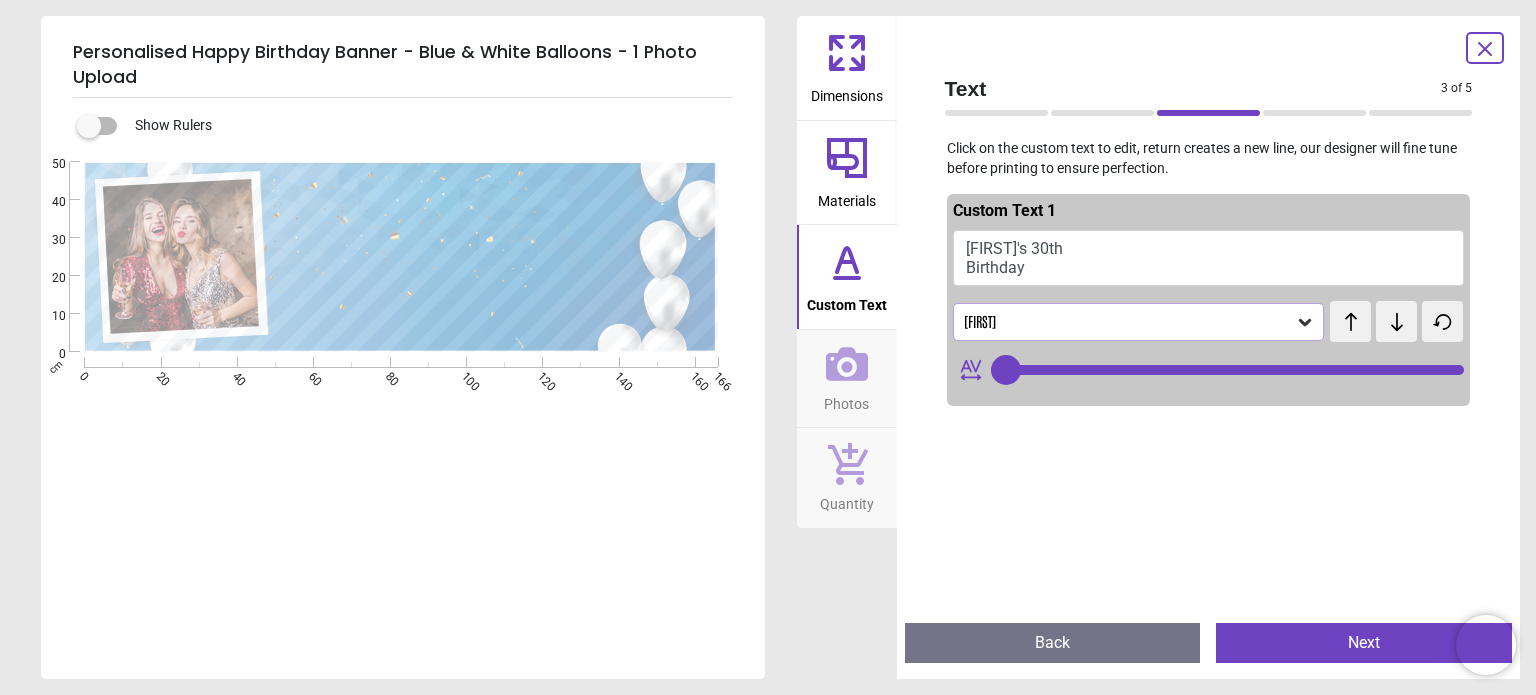 click 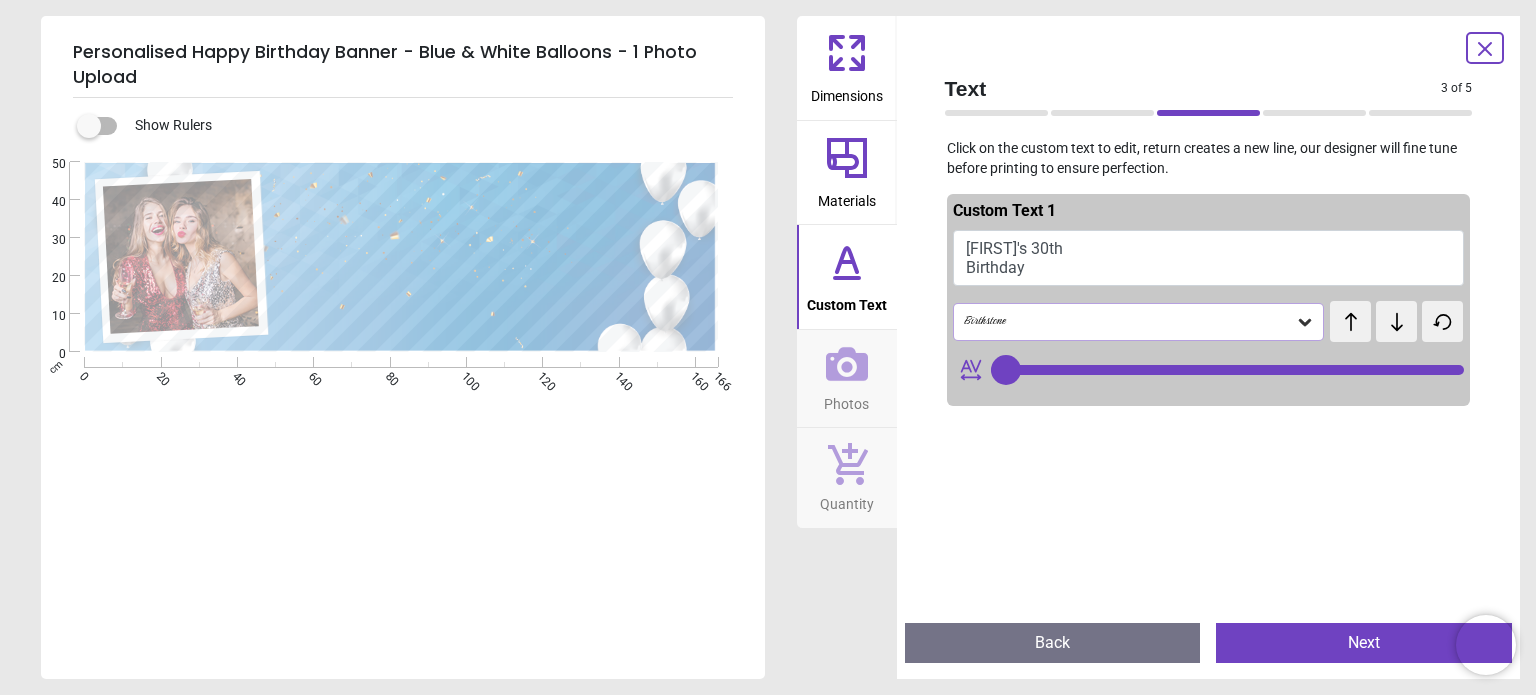 click 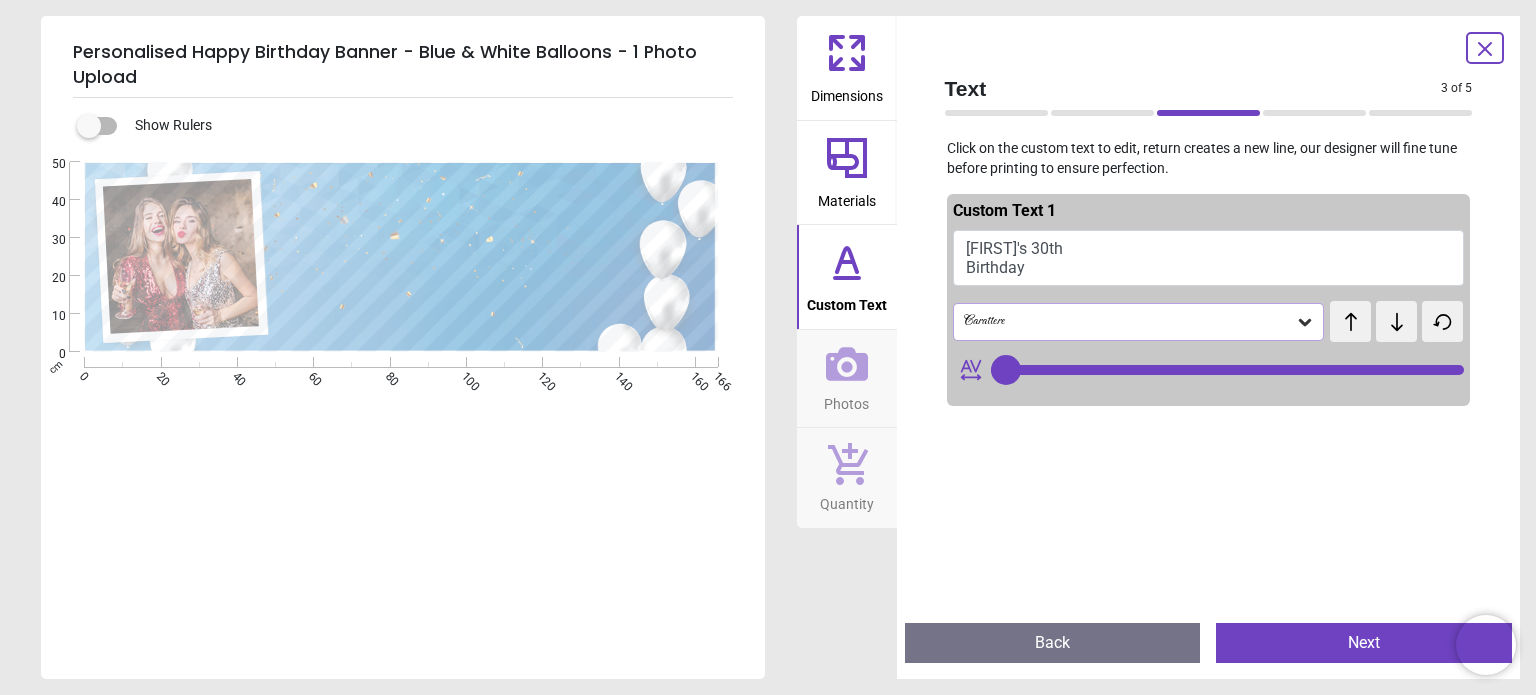 click 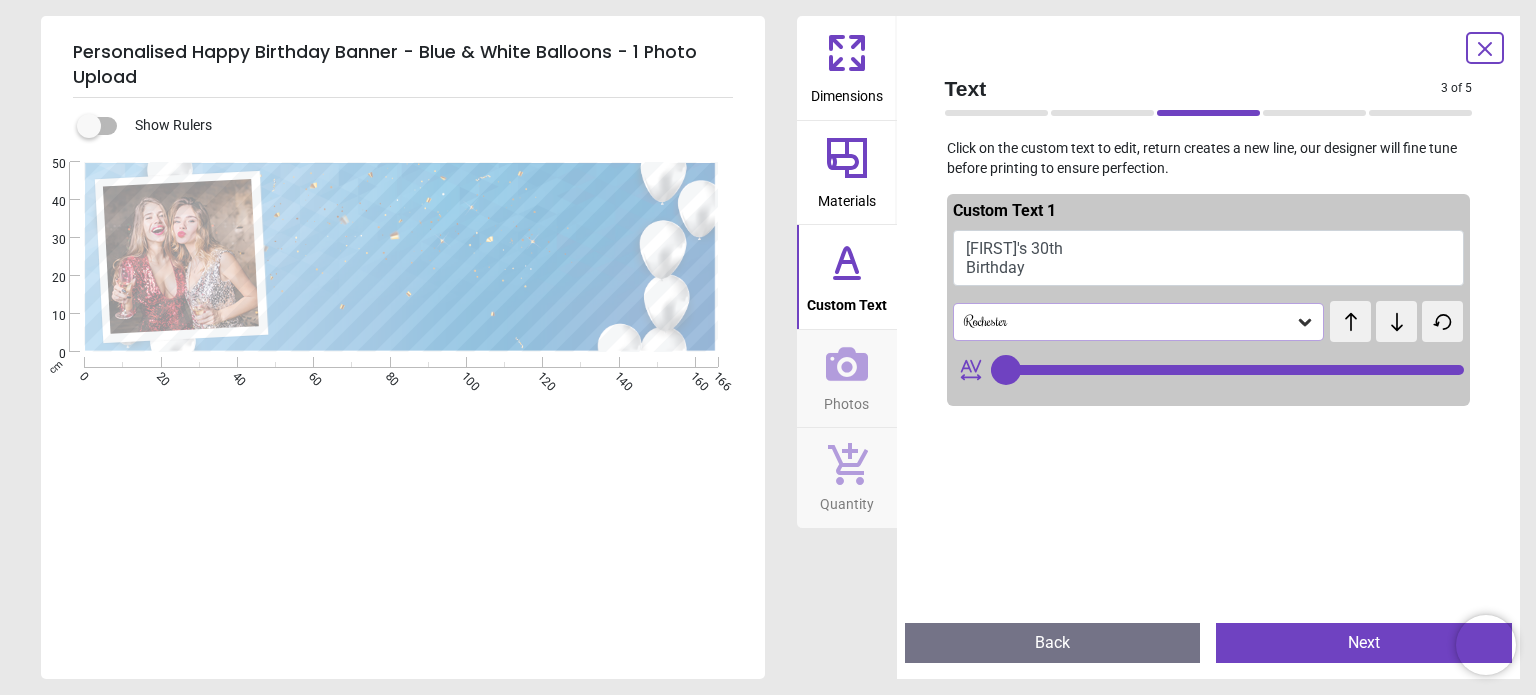 click 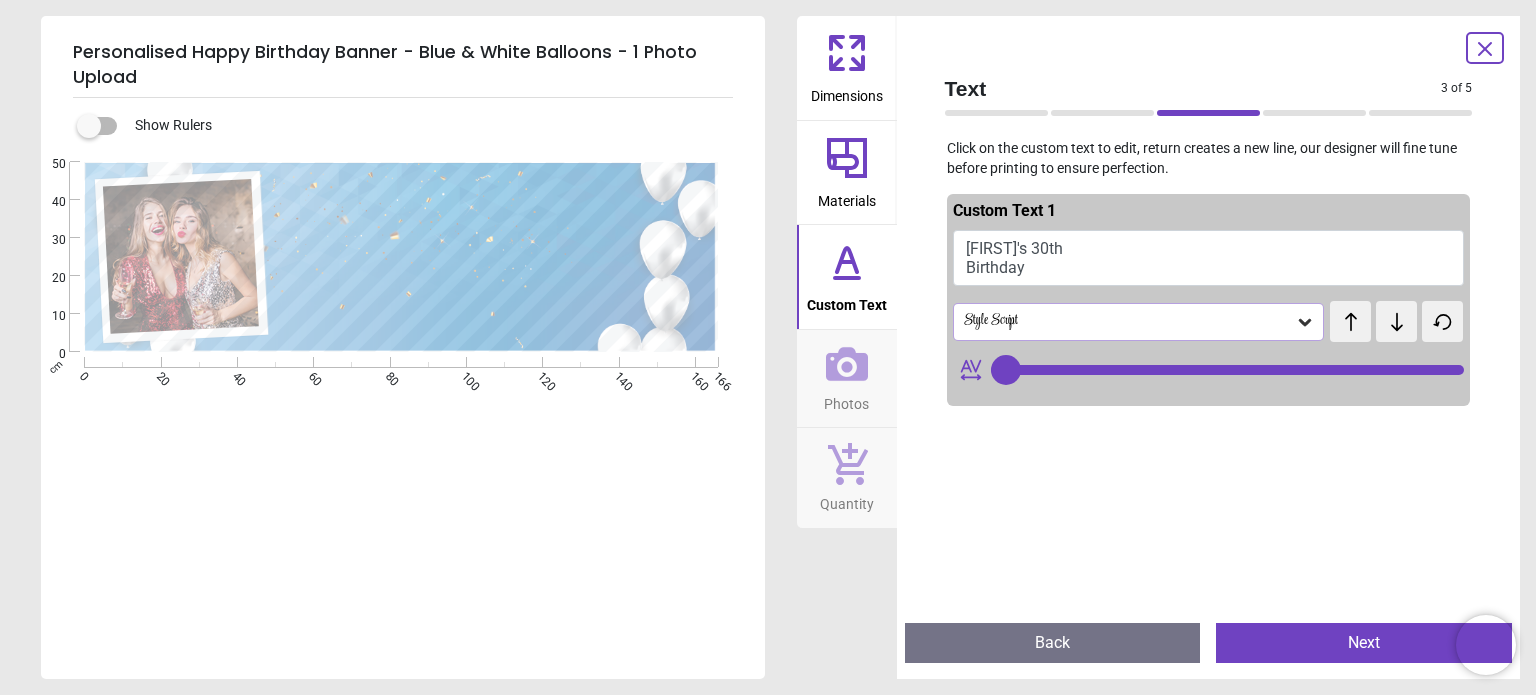click 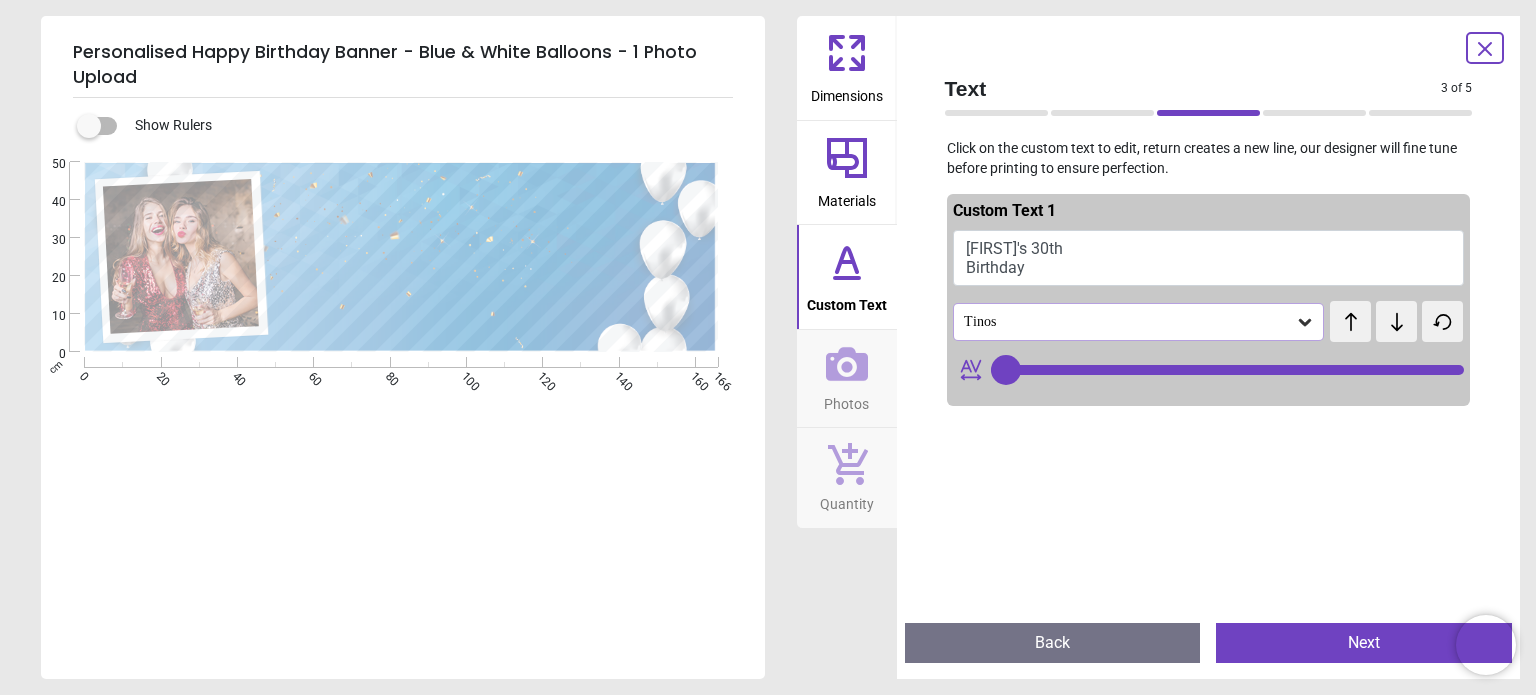 click 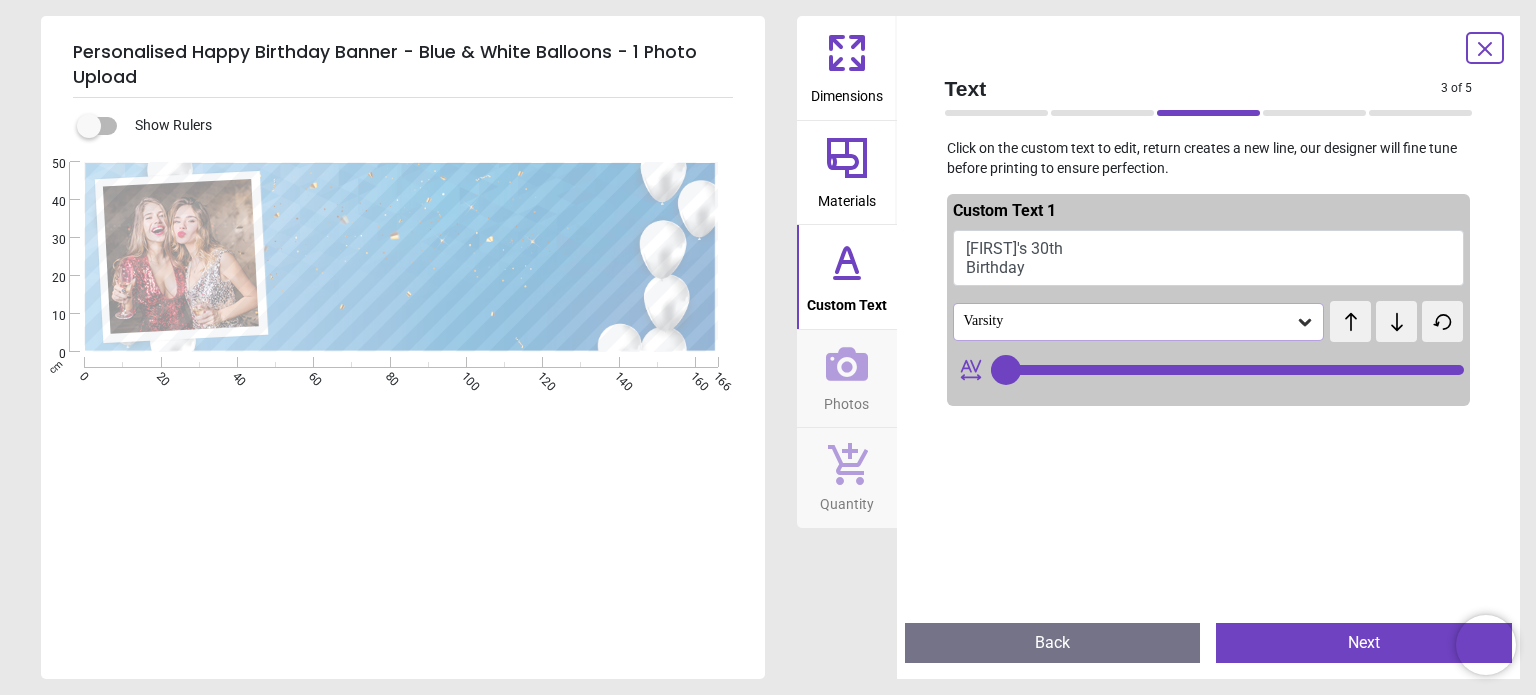 click 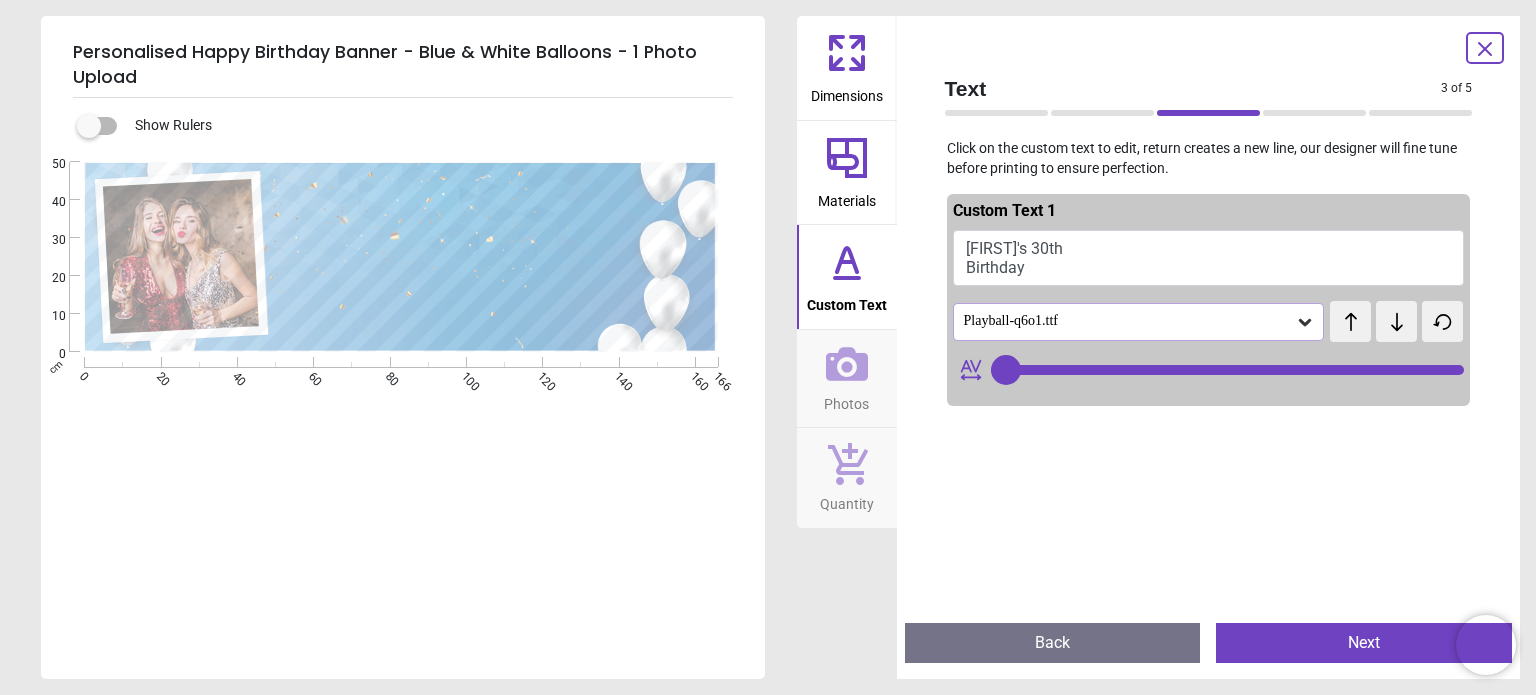 click 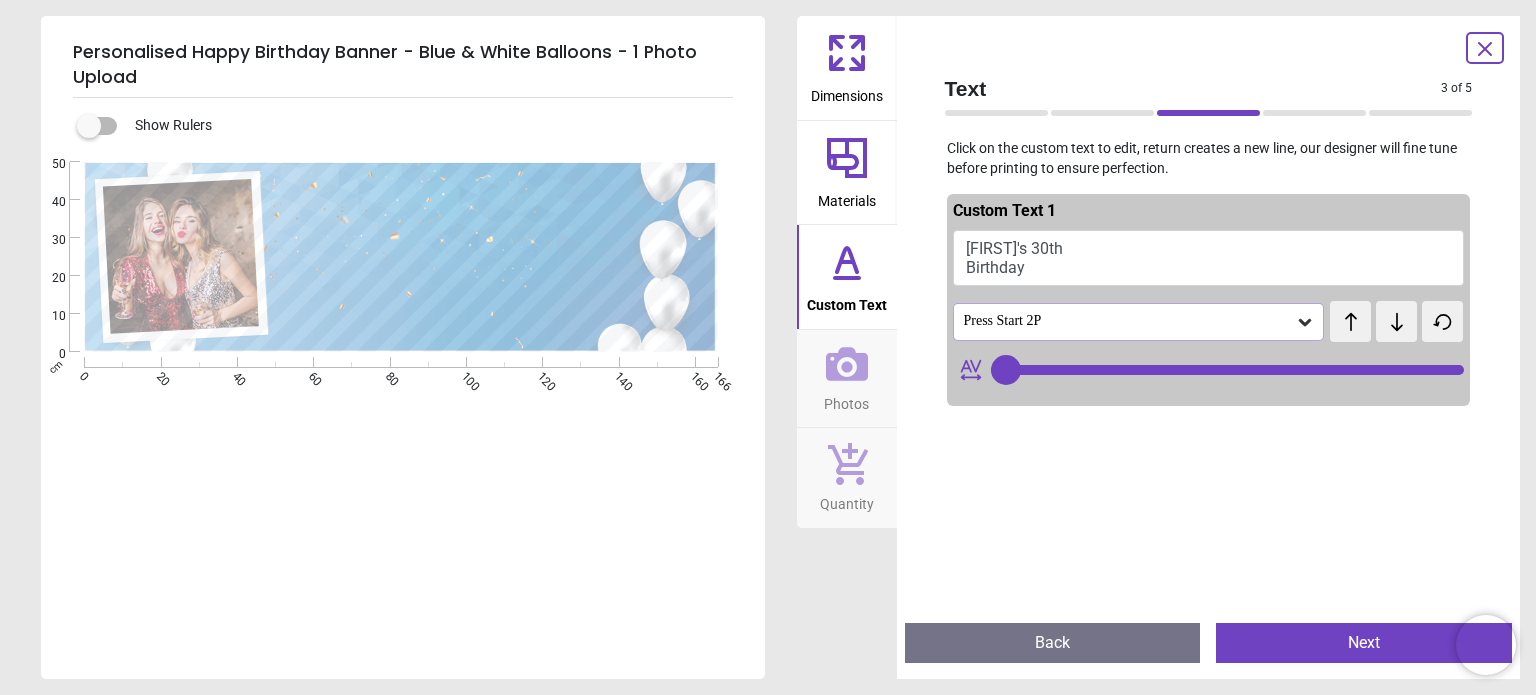 click 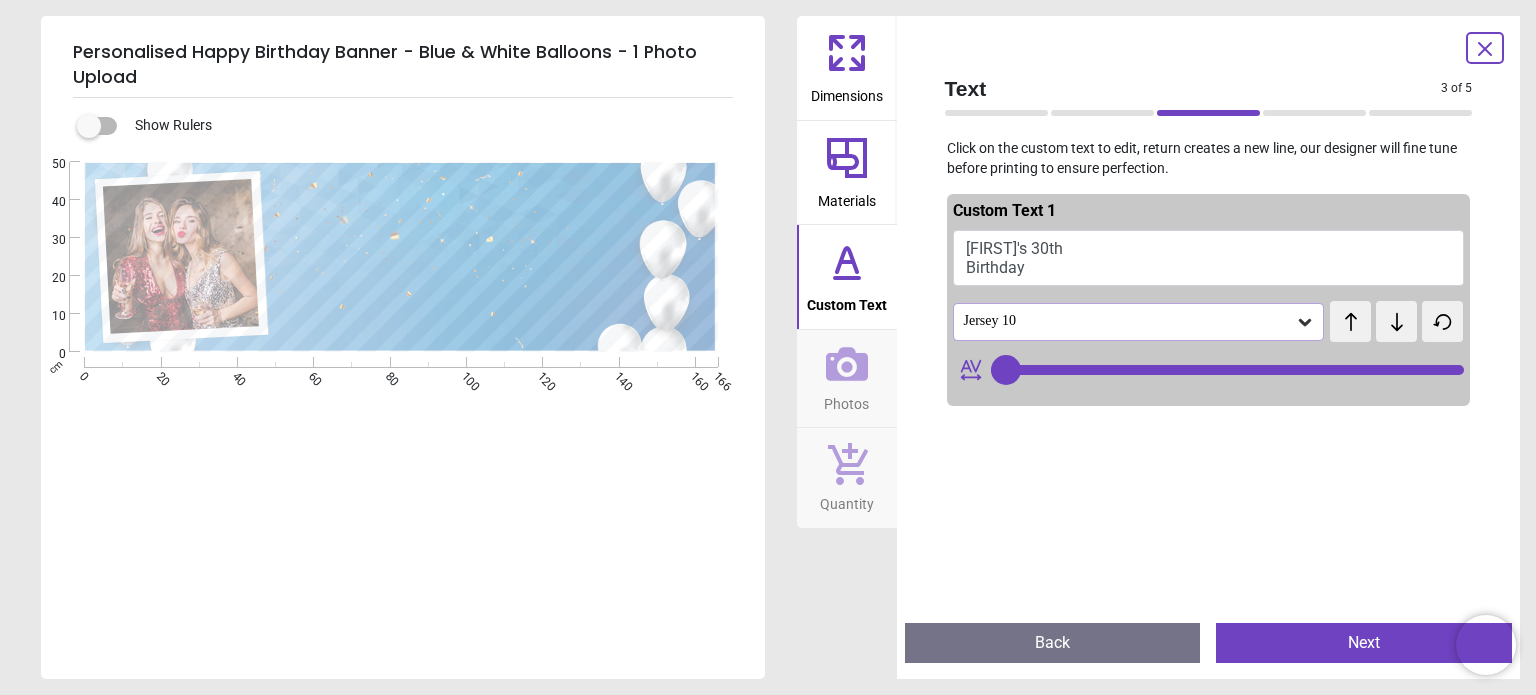 click 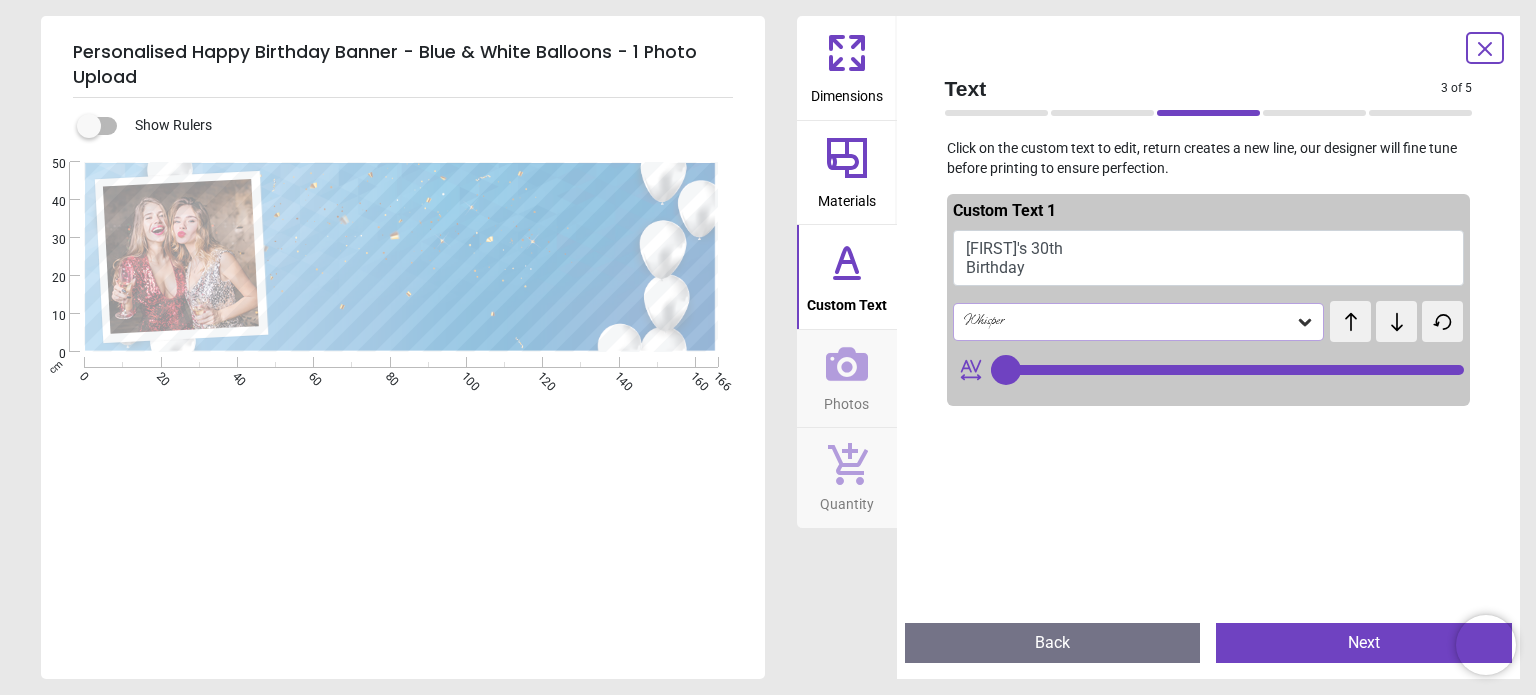 click 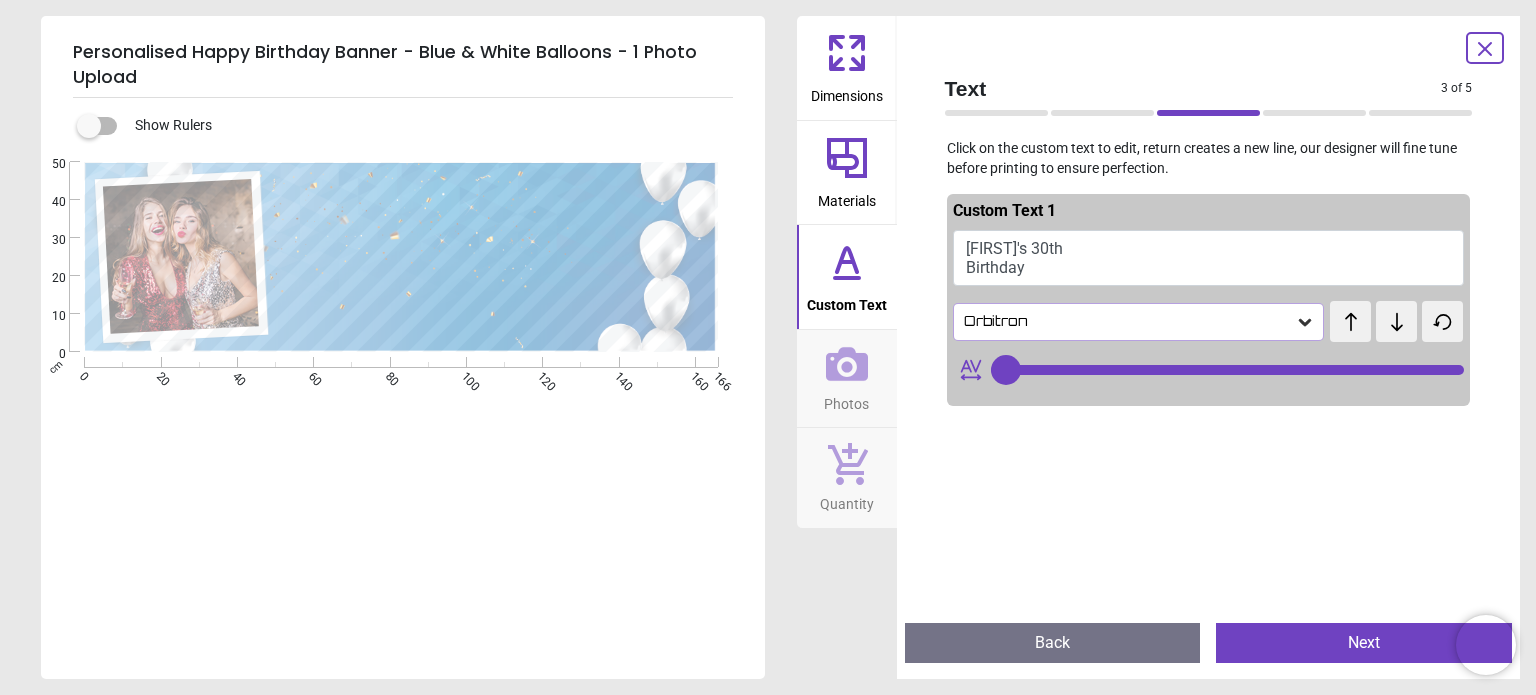 click 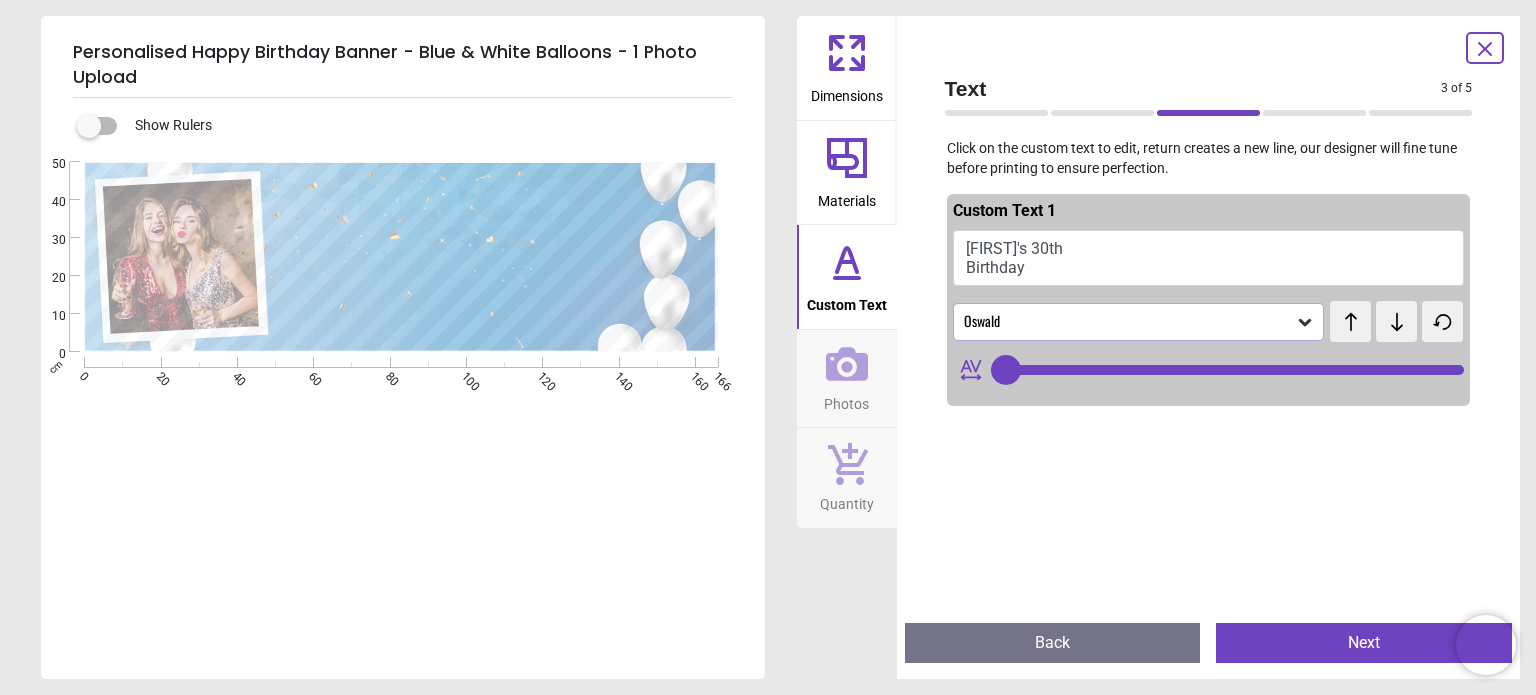 click 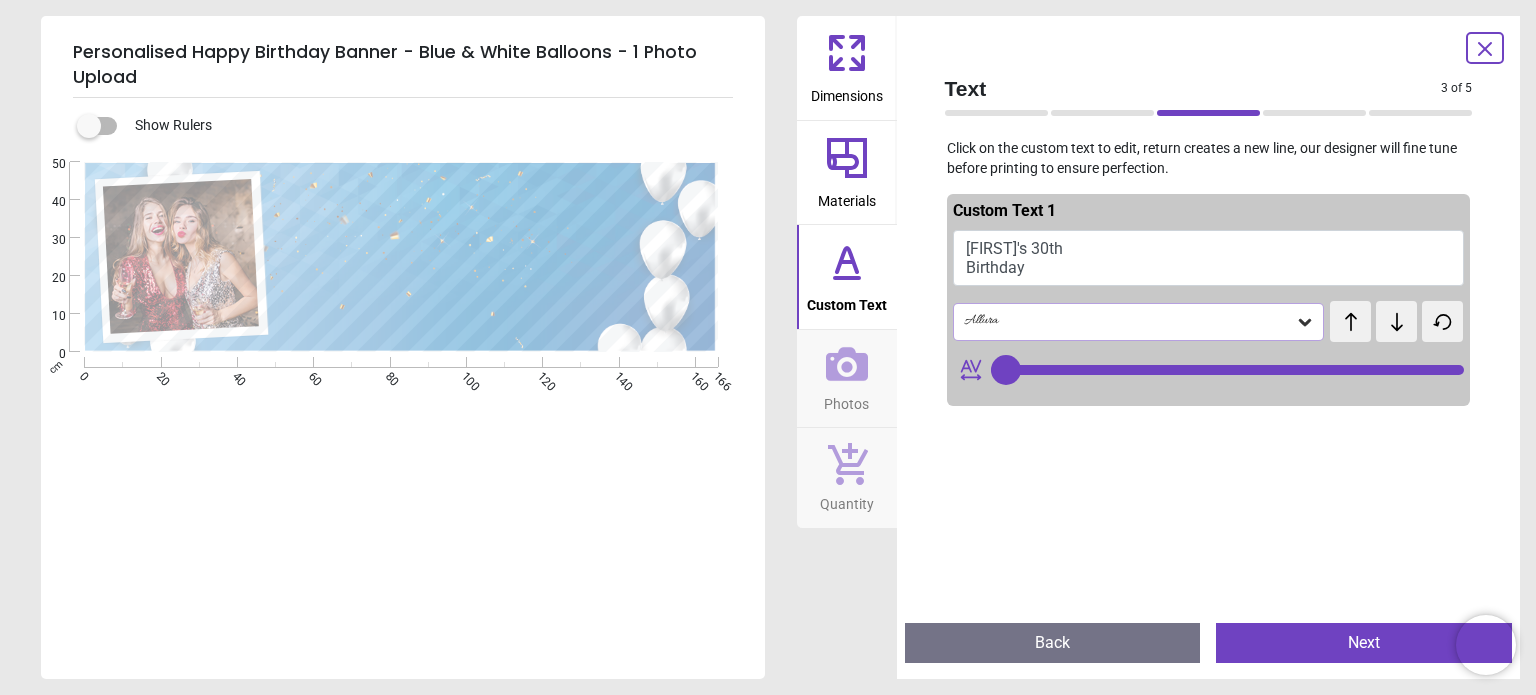 click on "test" at bounding box center (1349, 312) 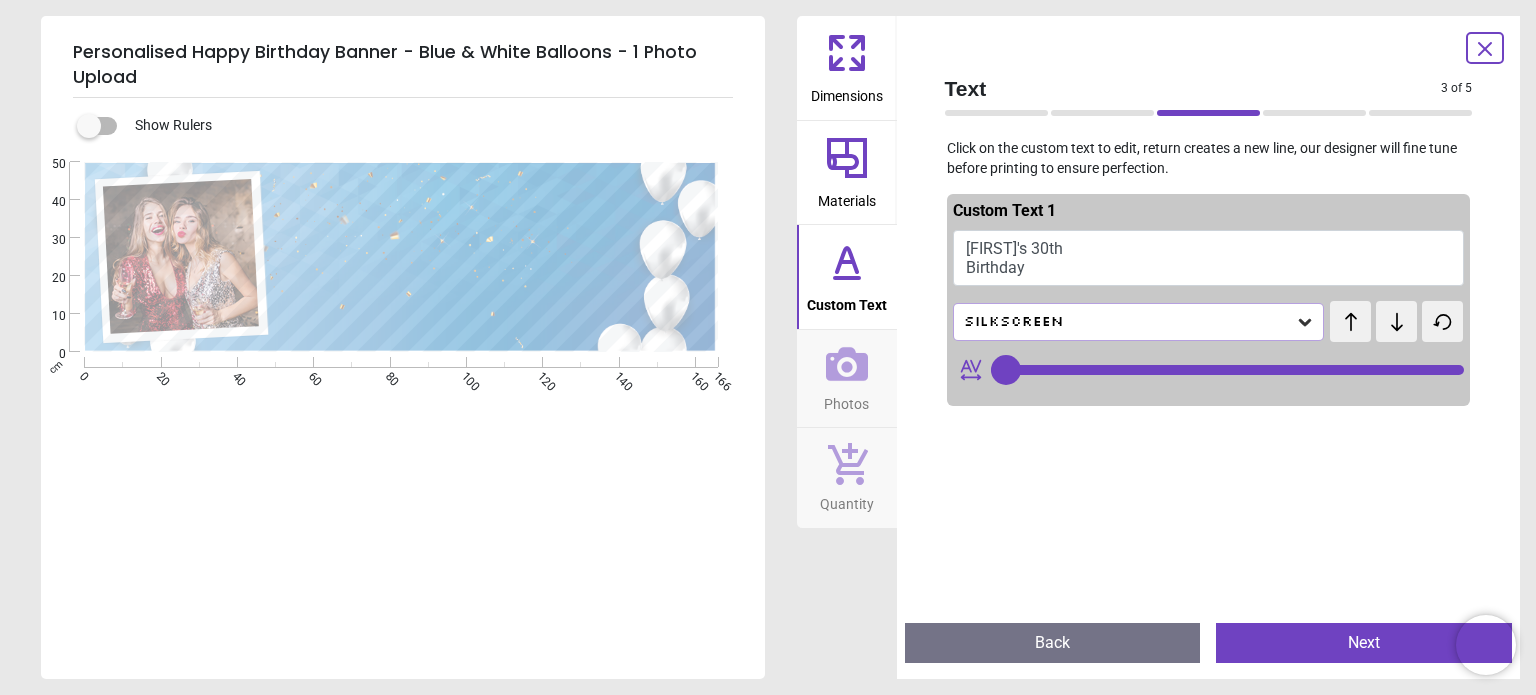 click 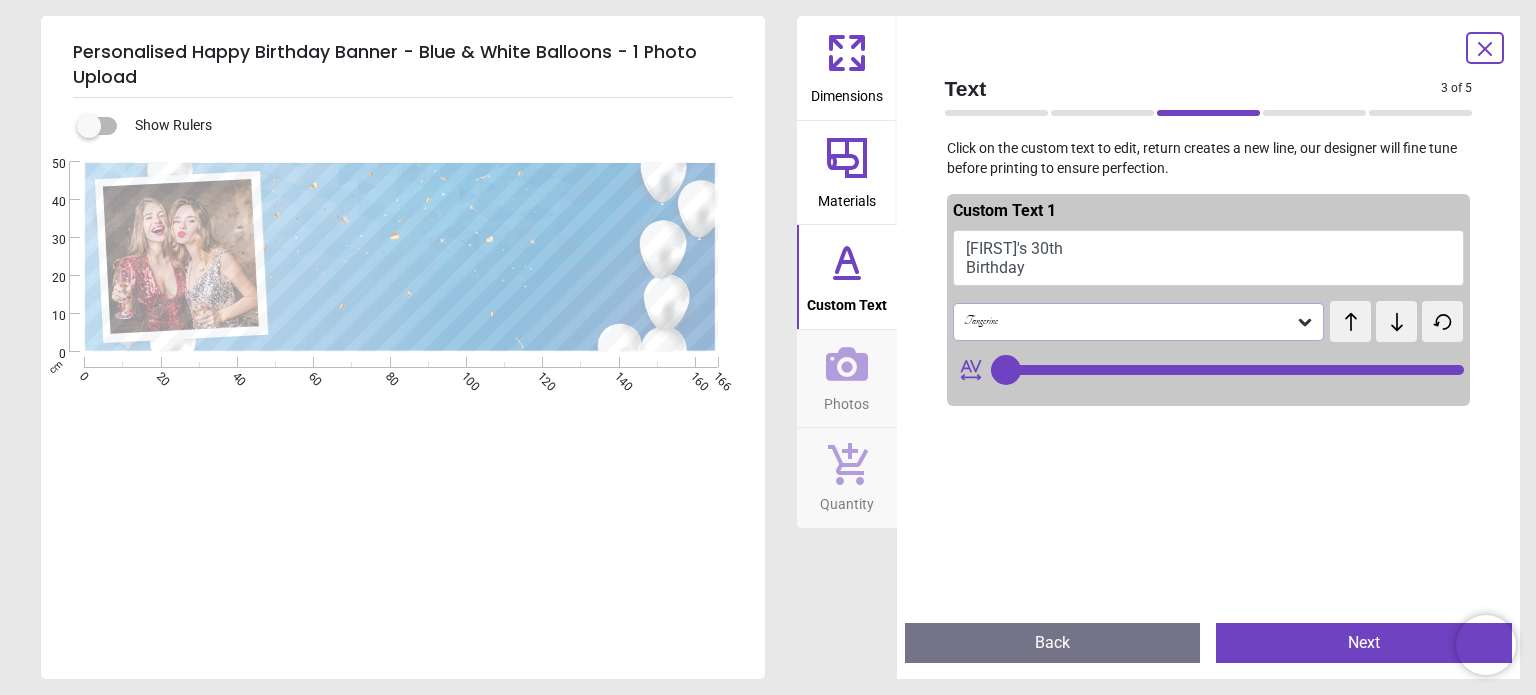 click 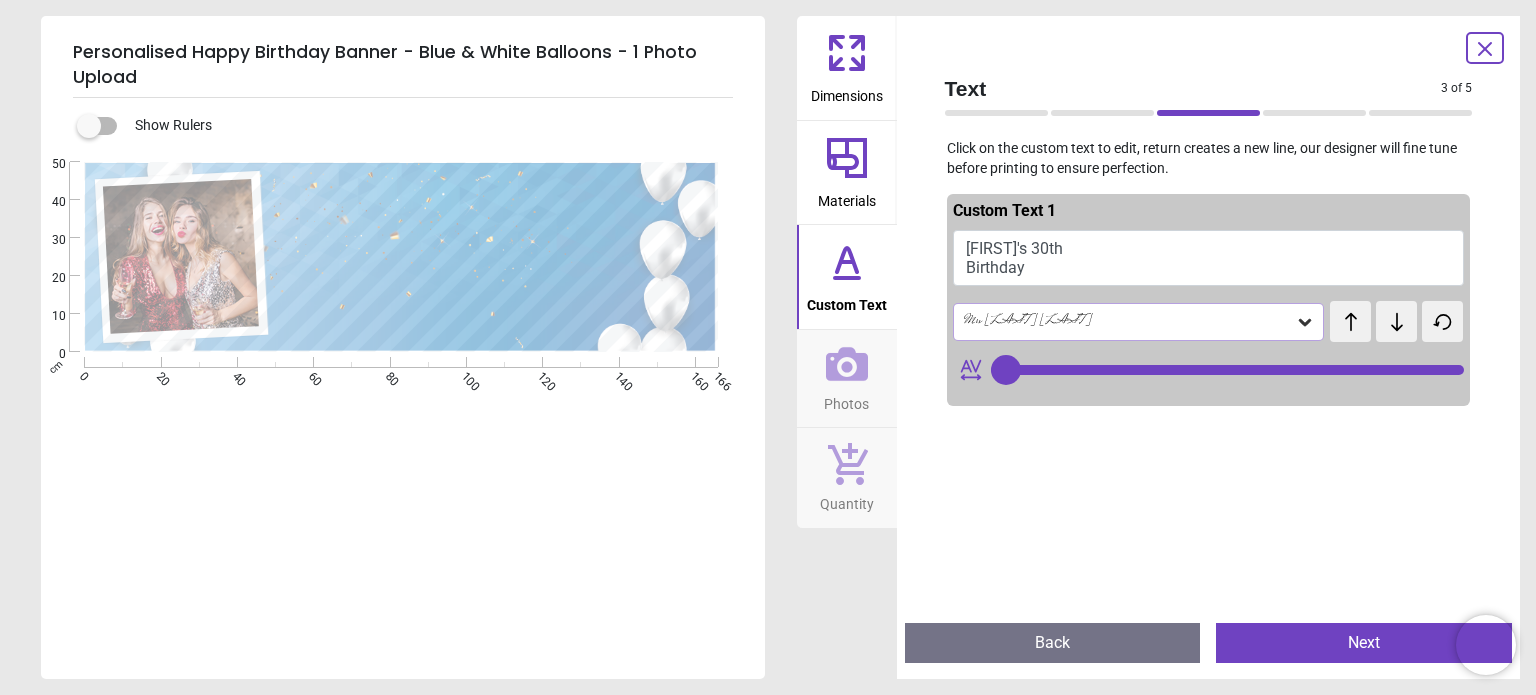 click 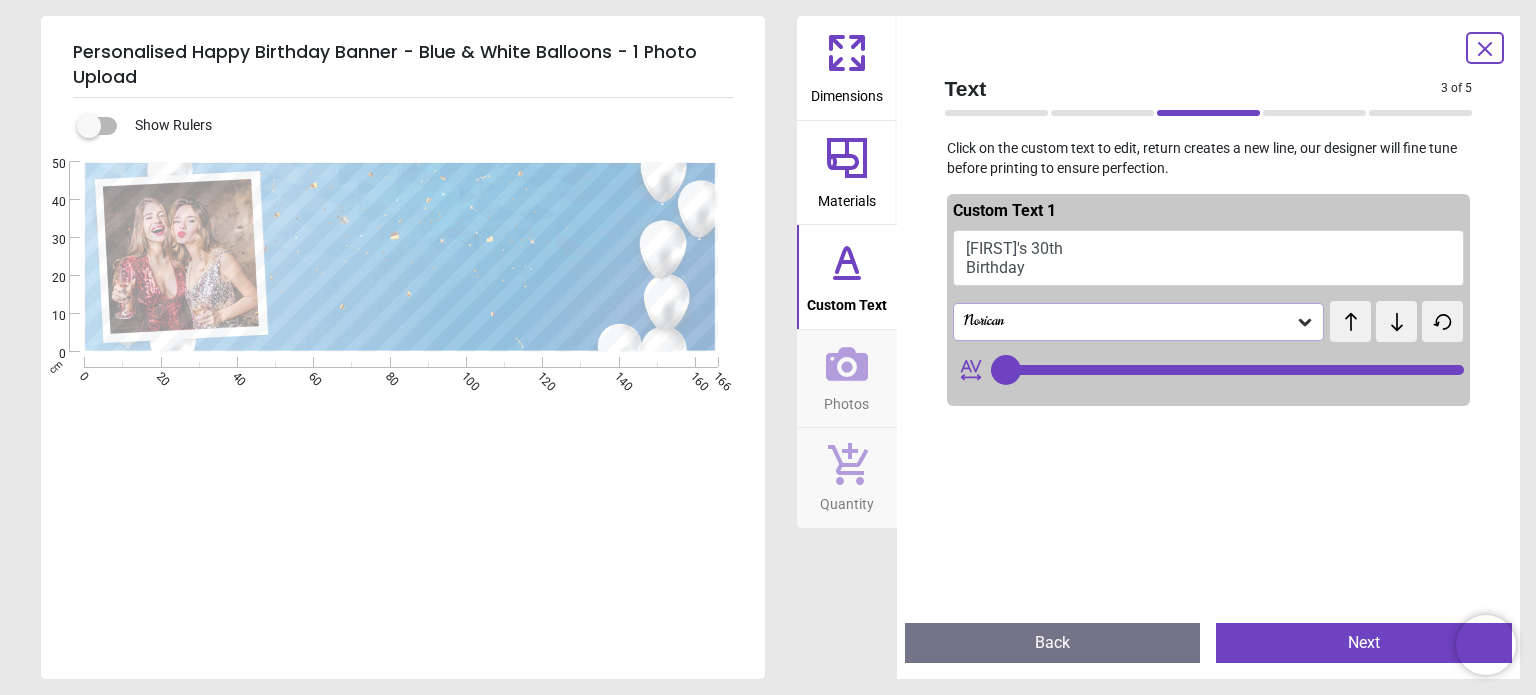 click 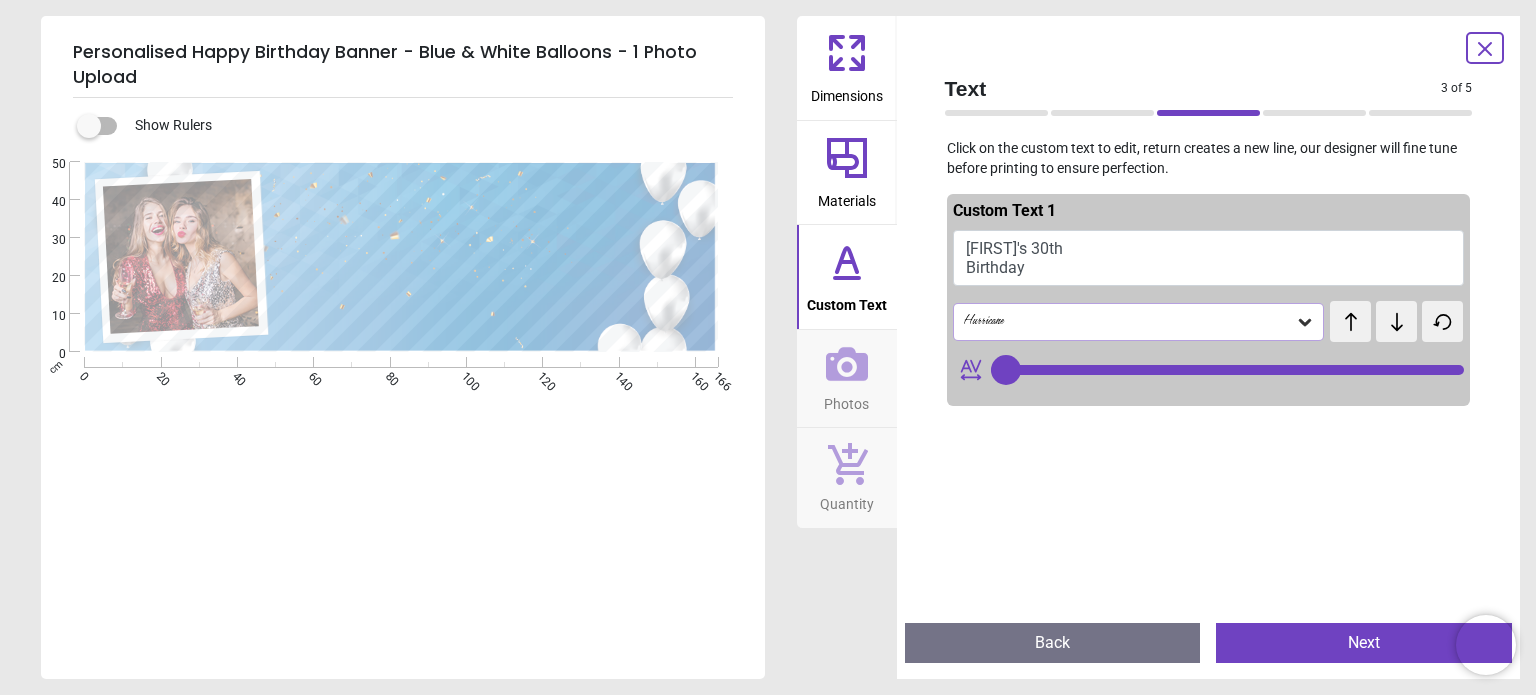 click 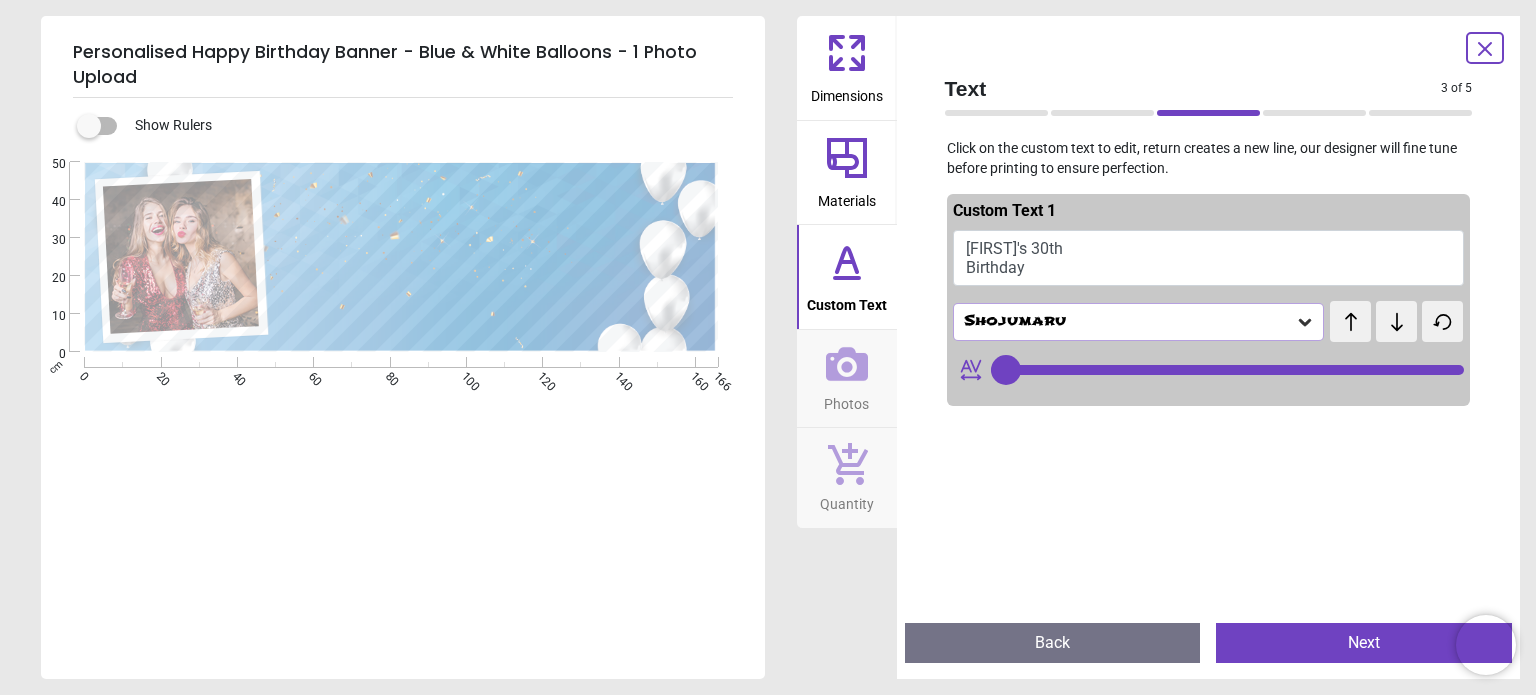 click 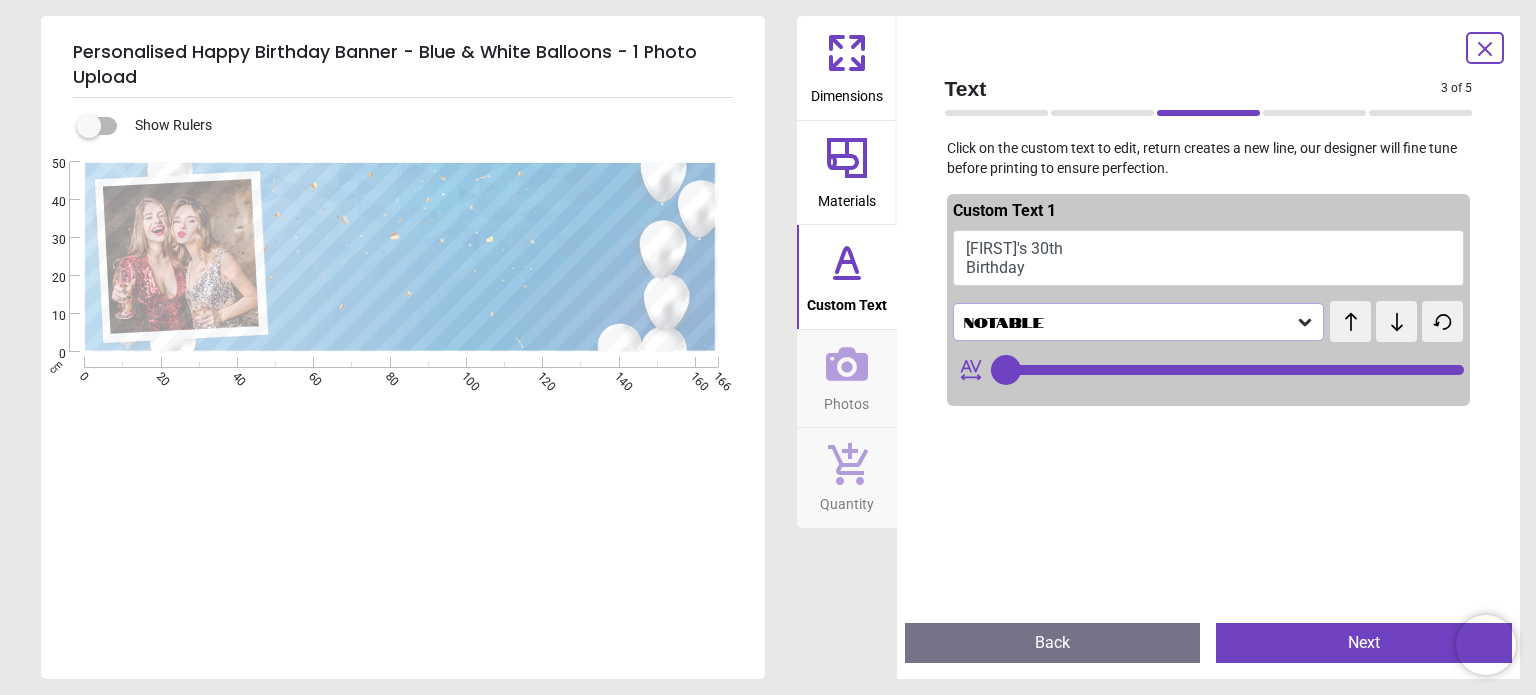 click 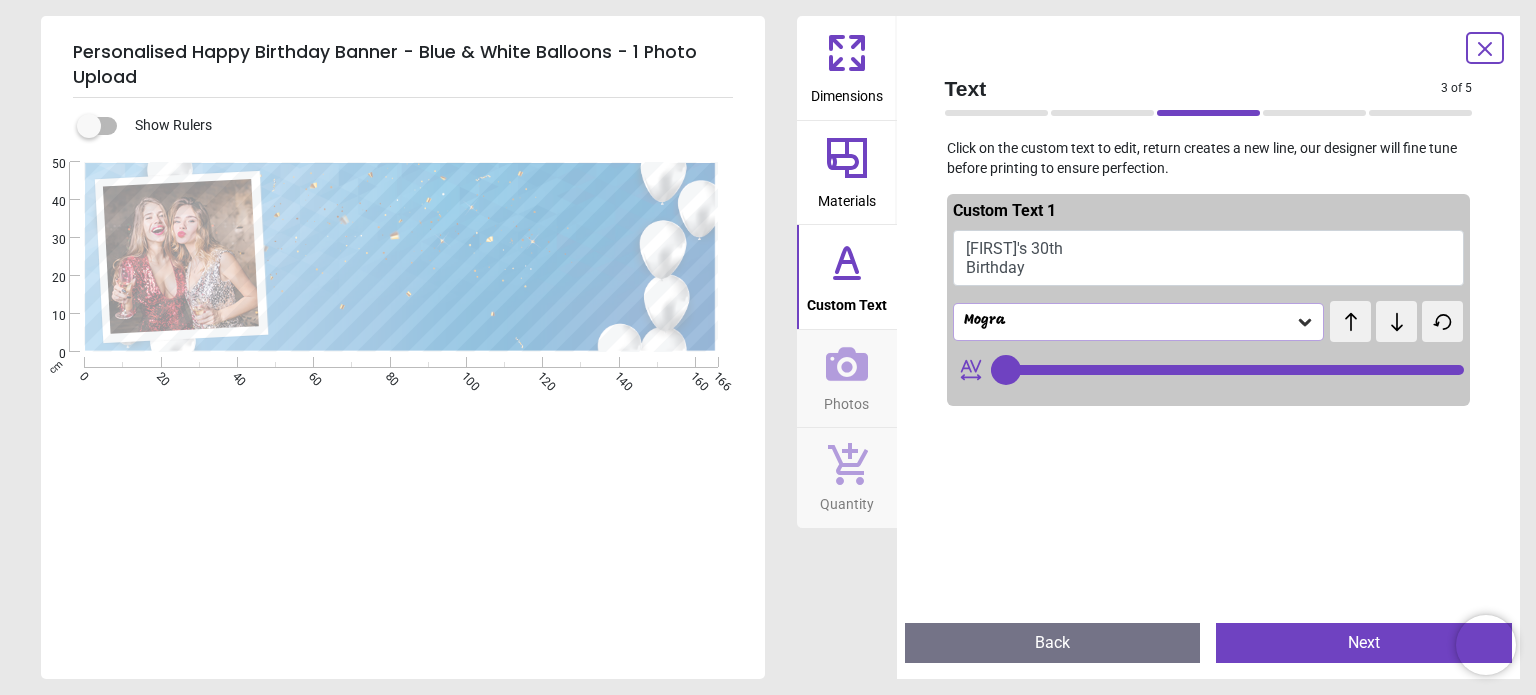 click 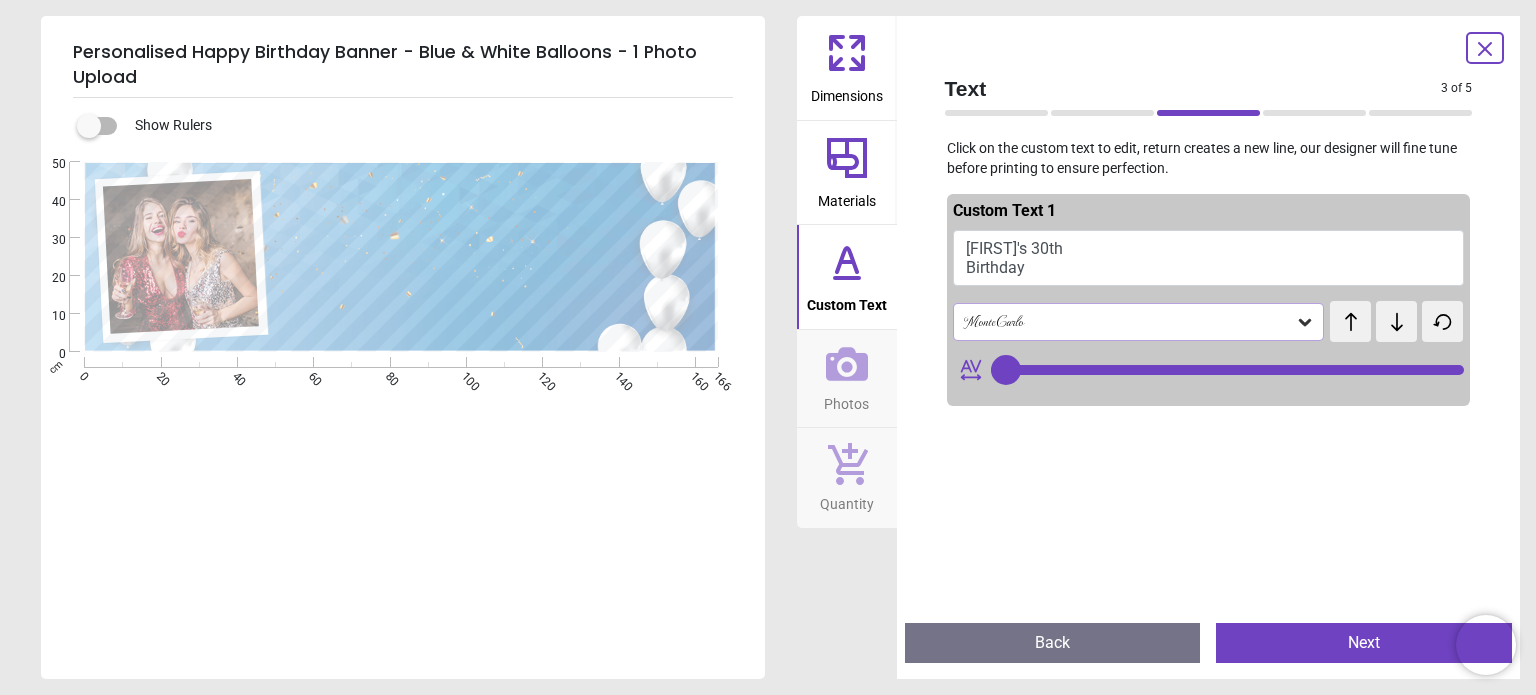 click 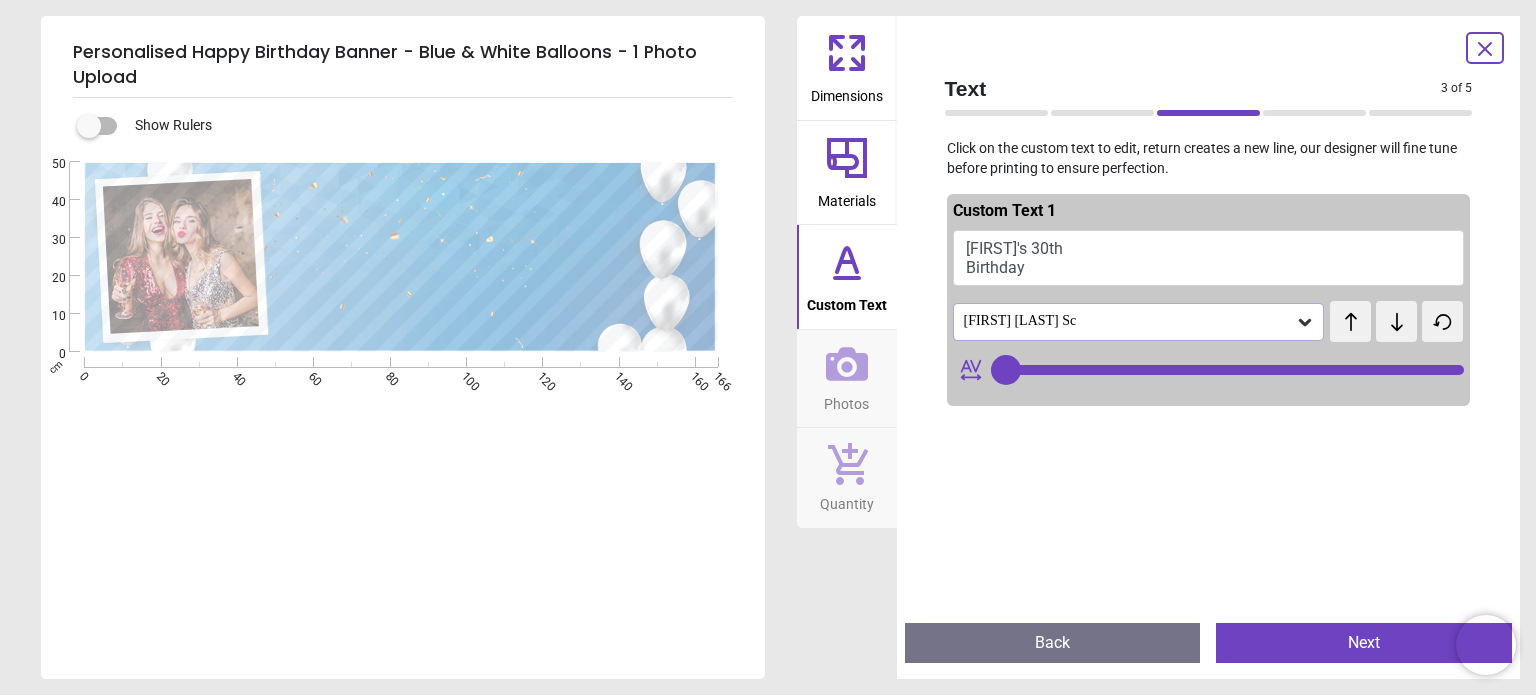 click 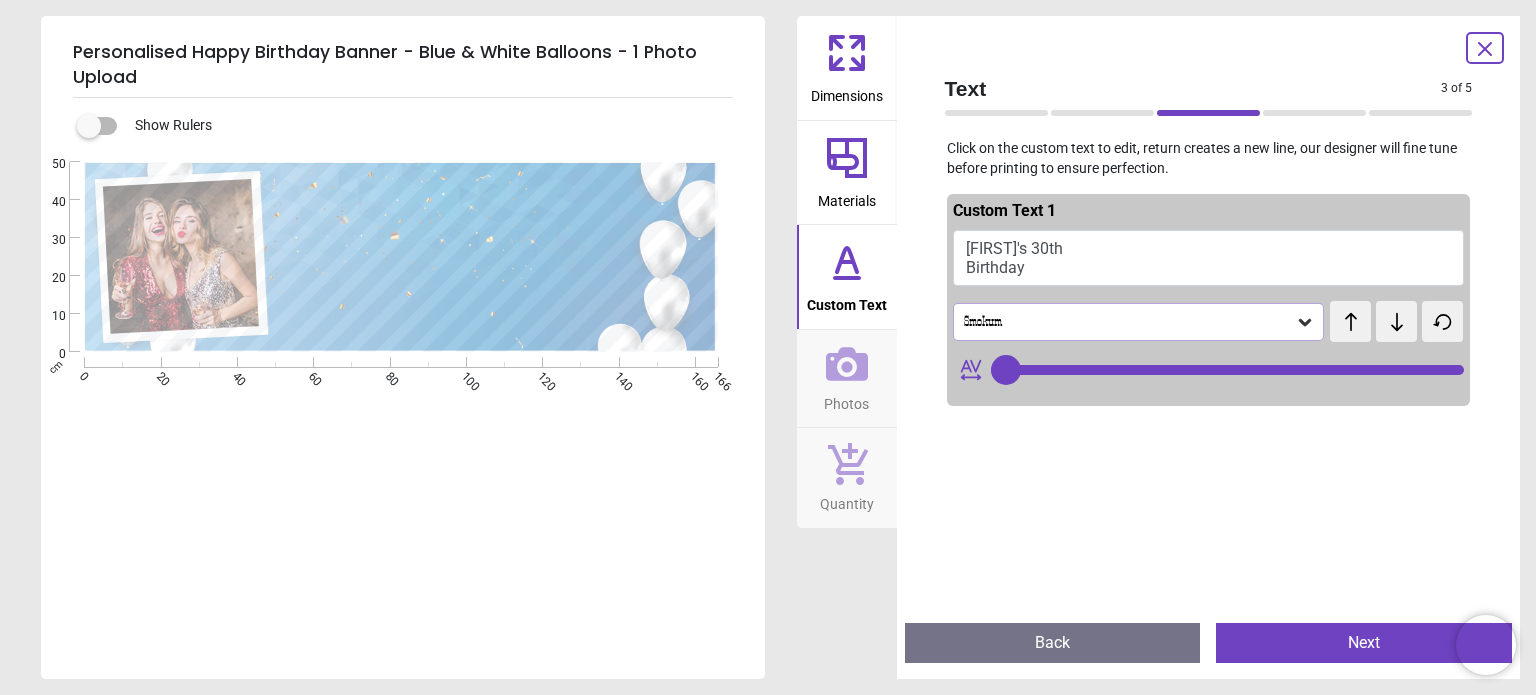 click 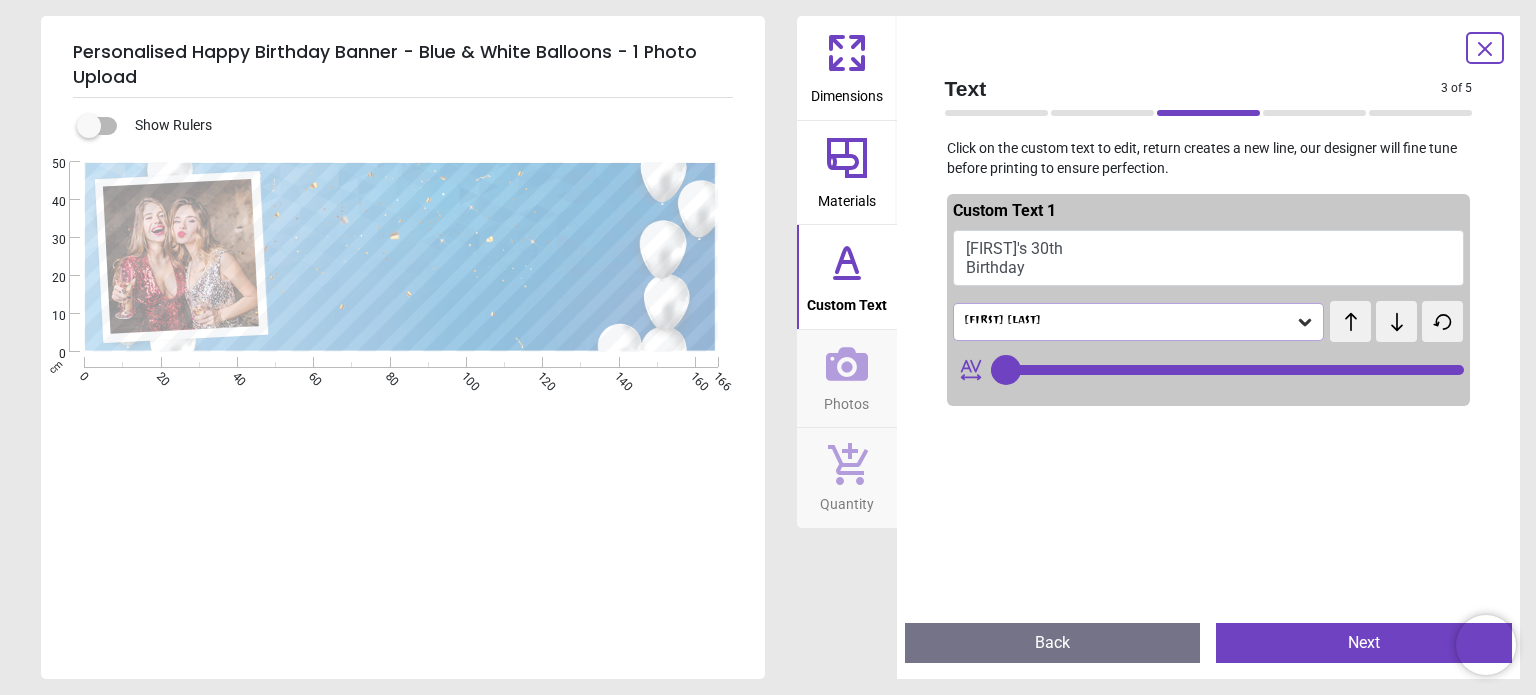 click 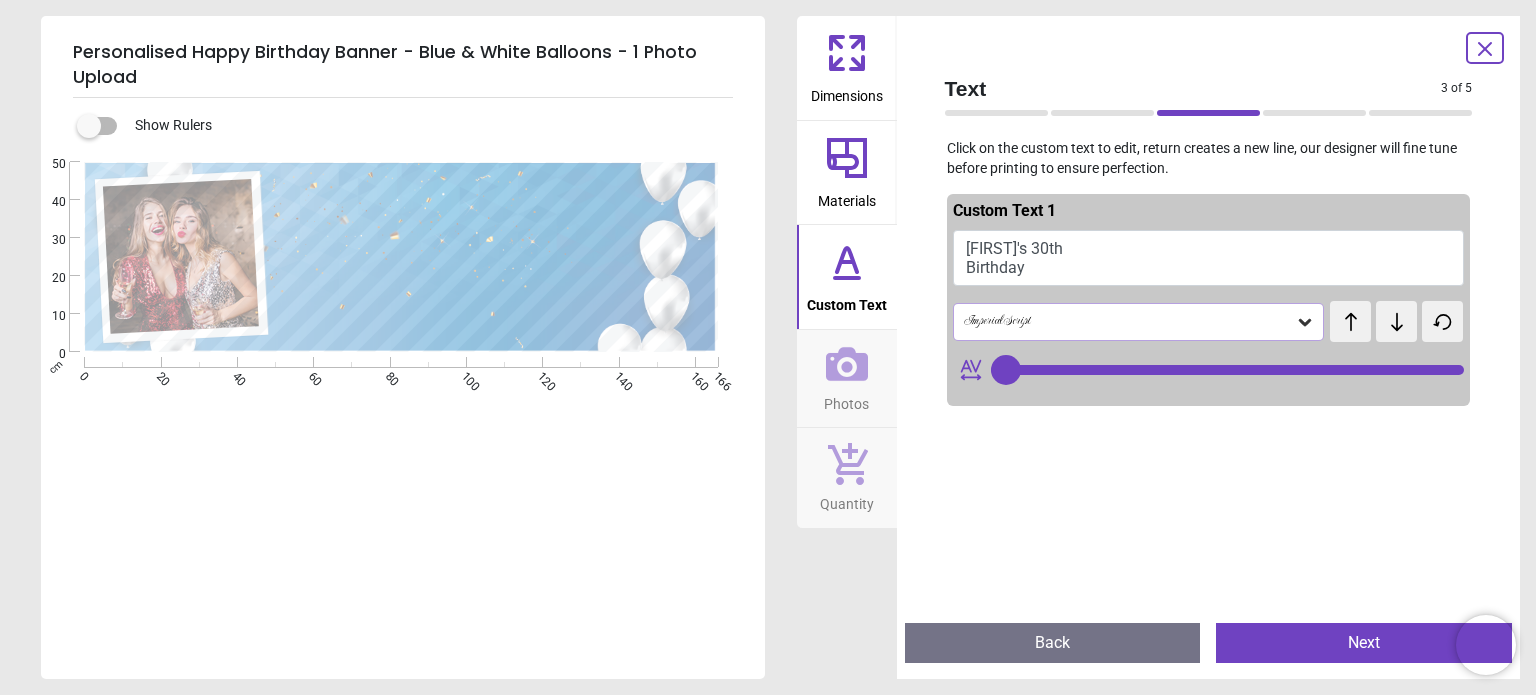 click 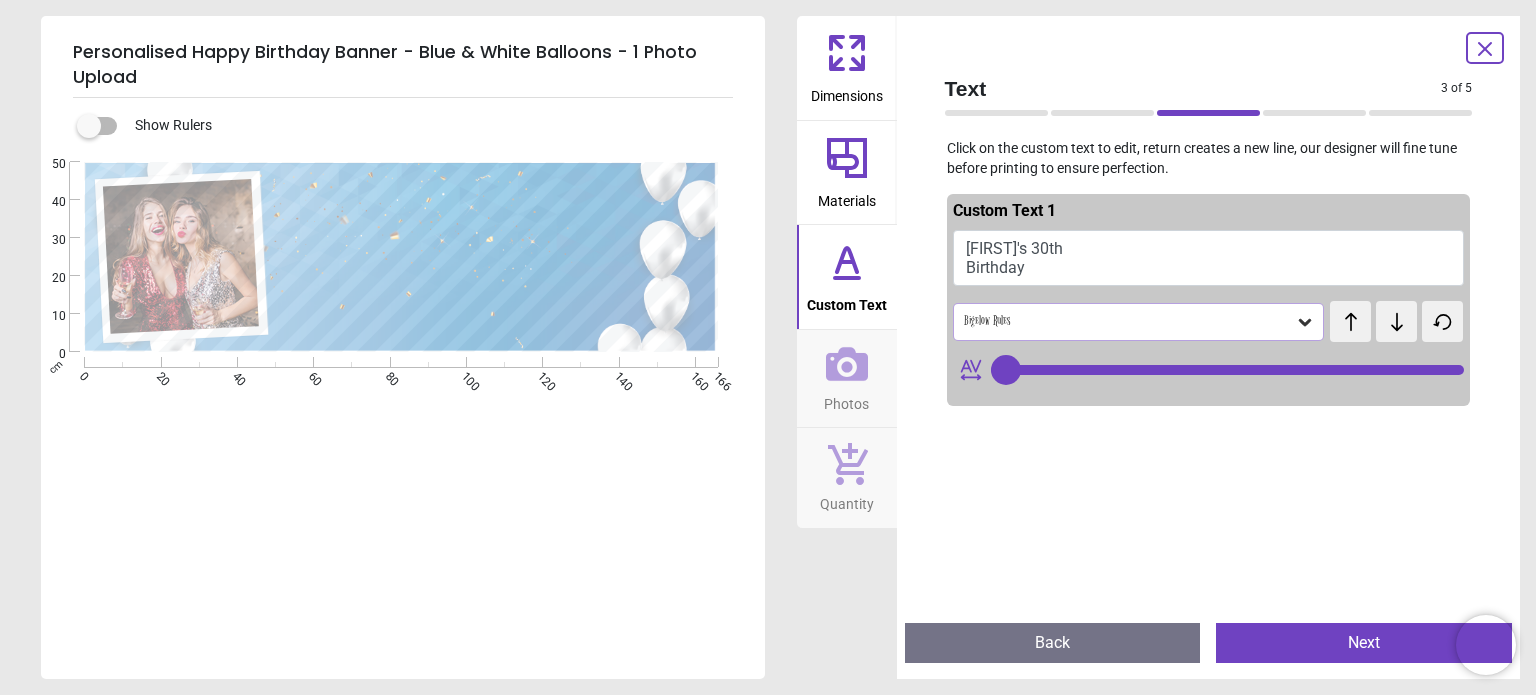 click 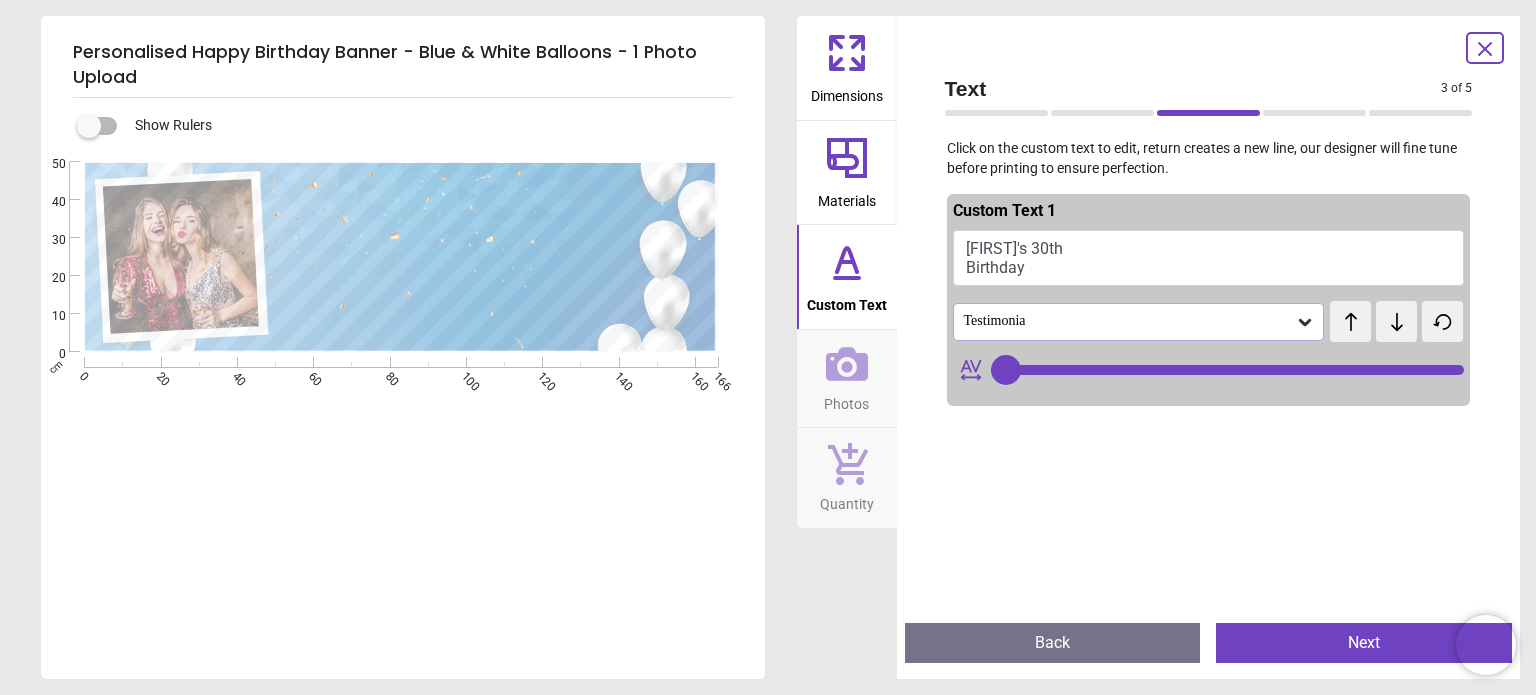 click 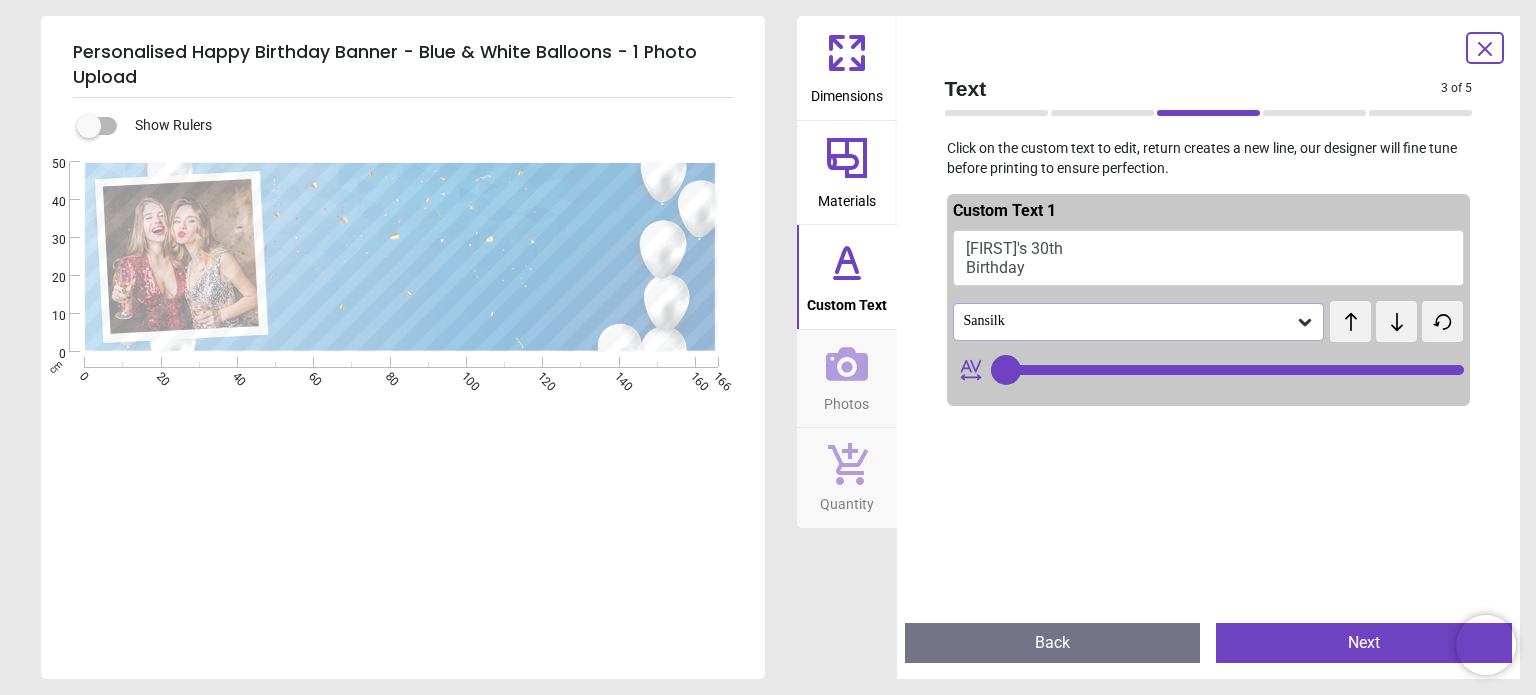click 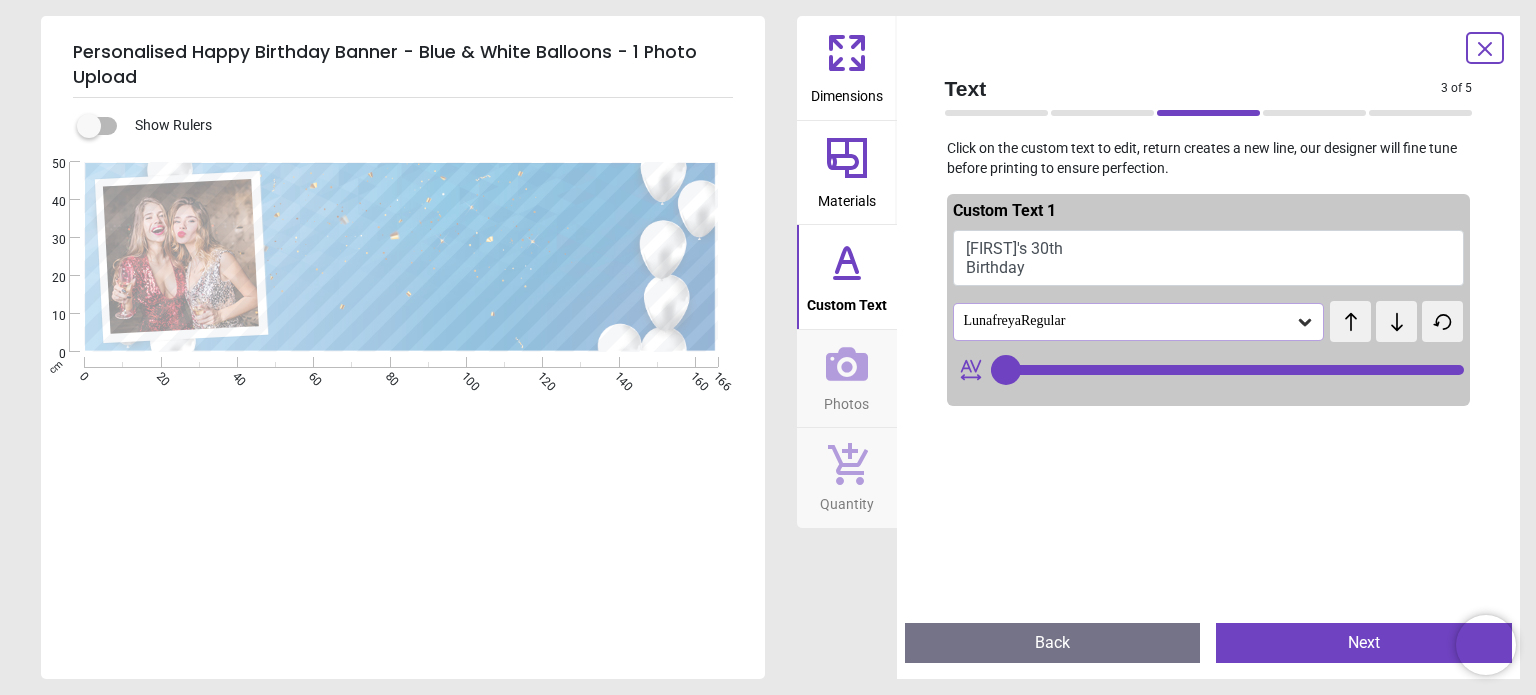 click 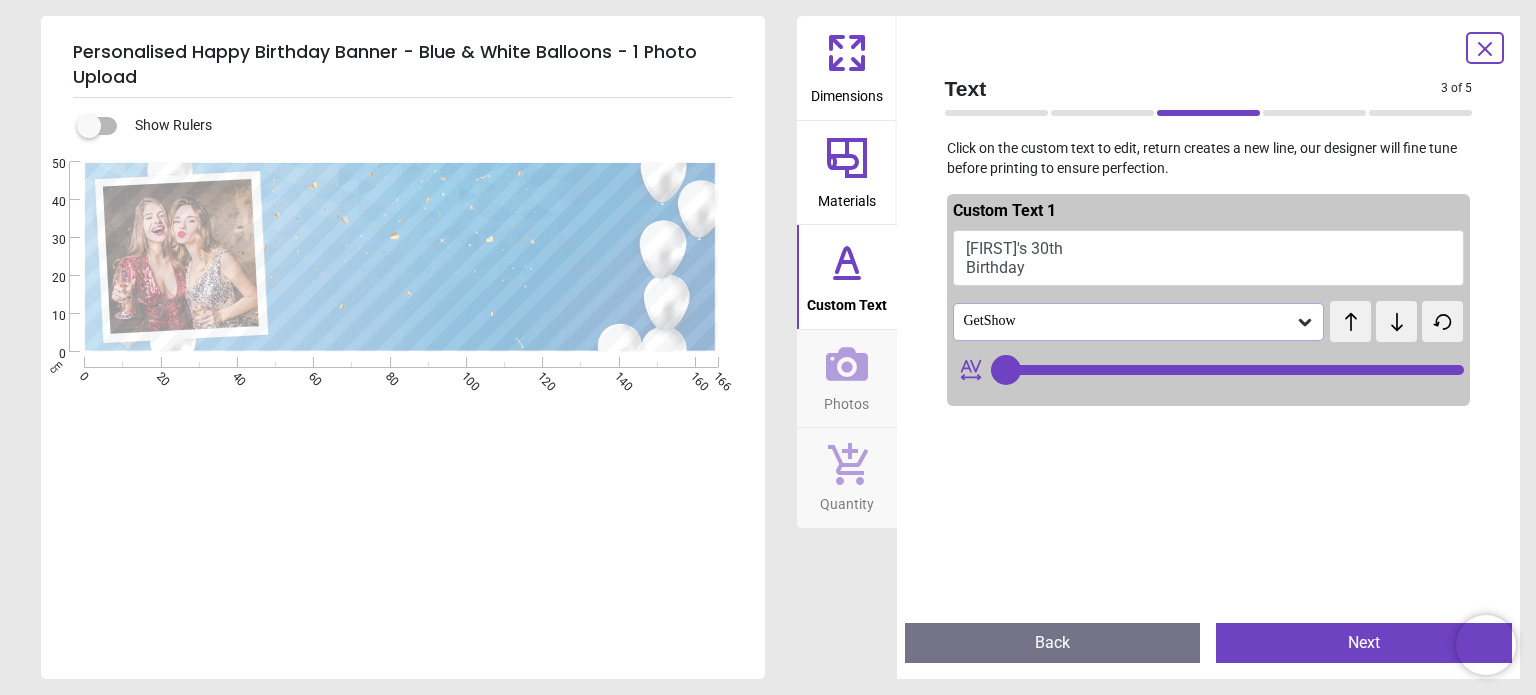 click 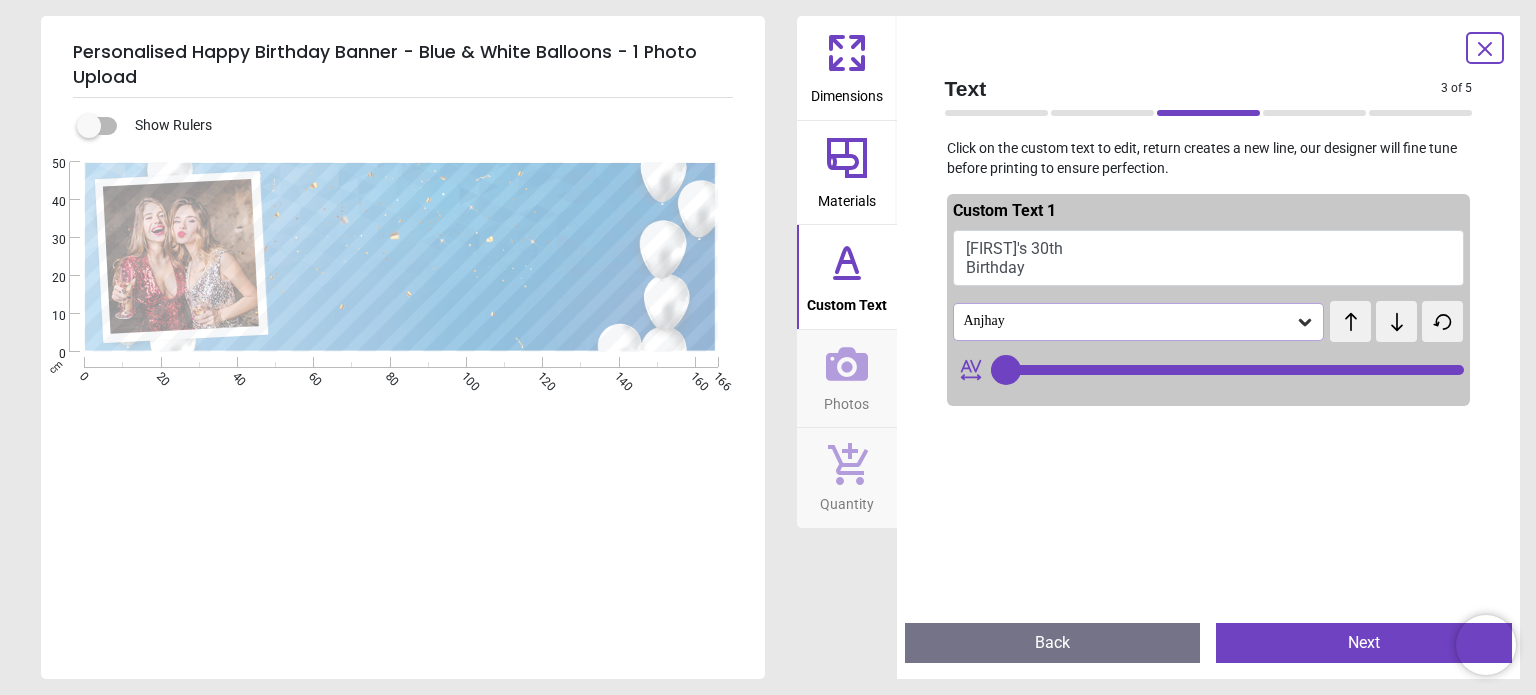 click 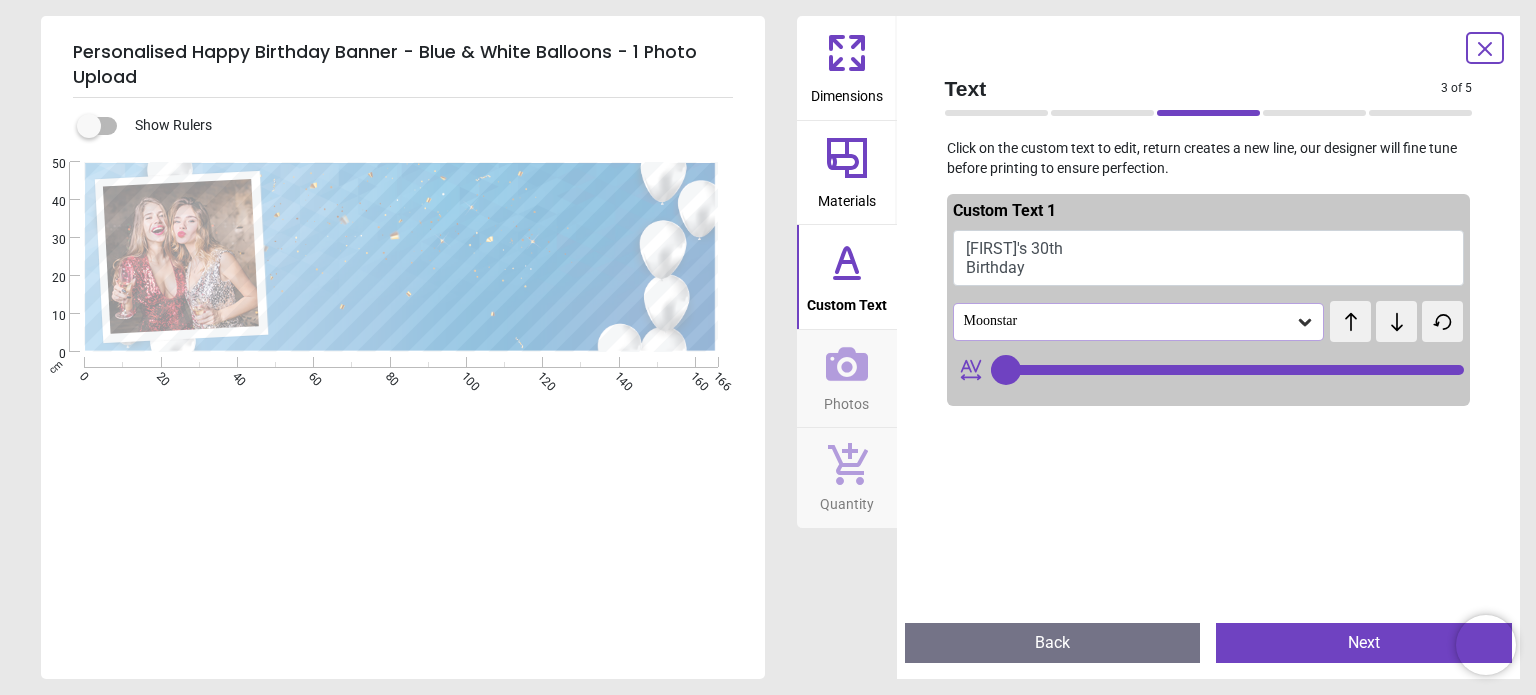 click 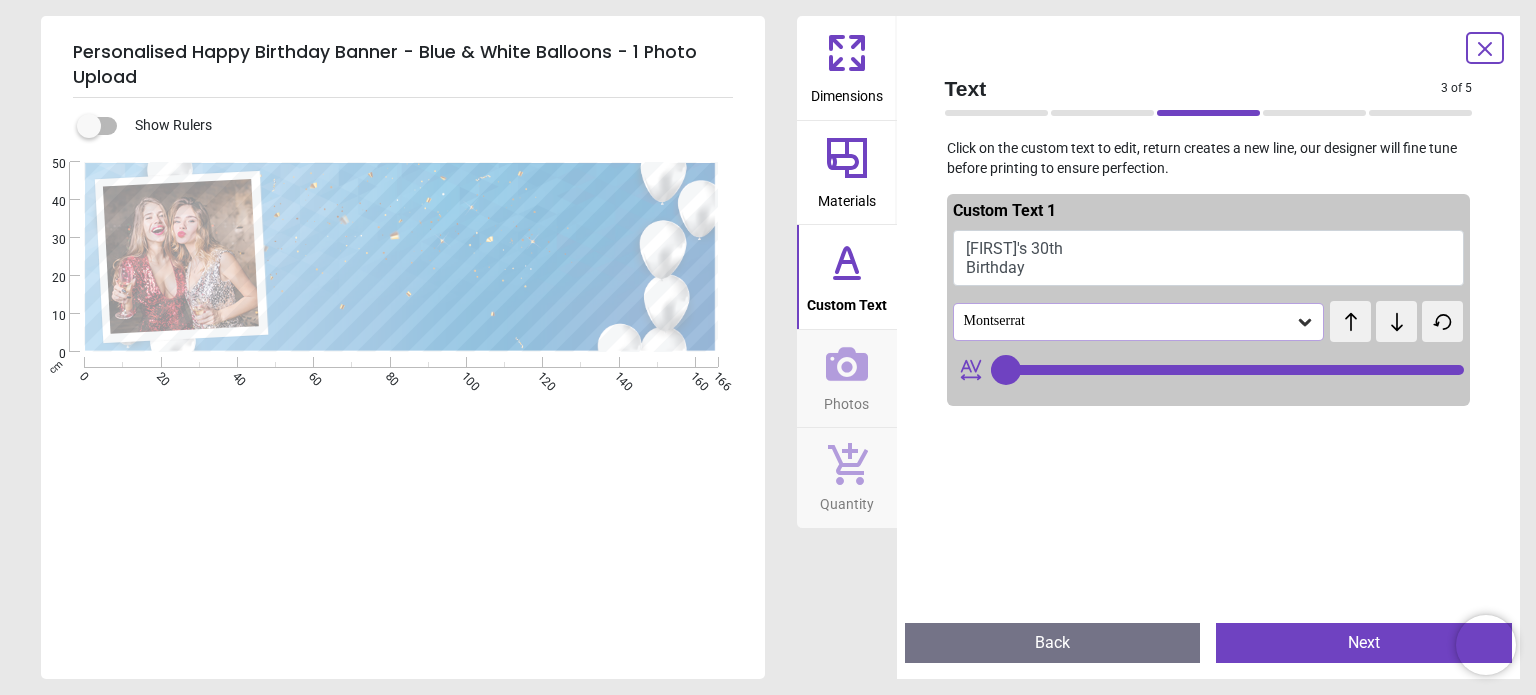 click 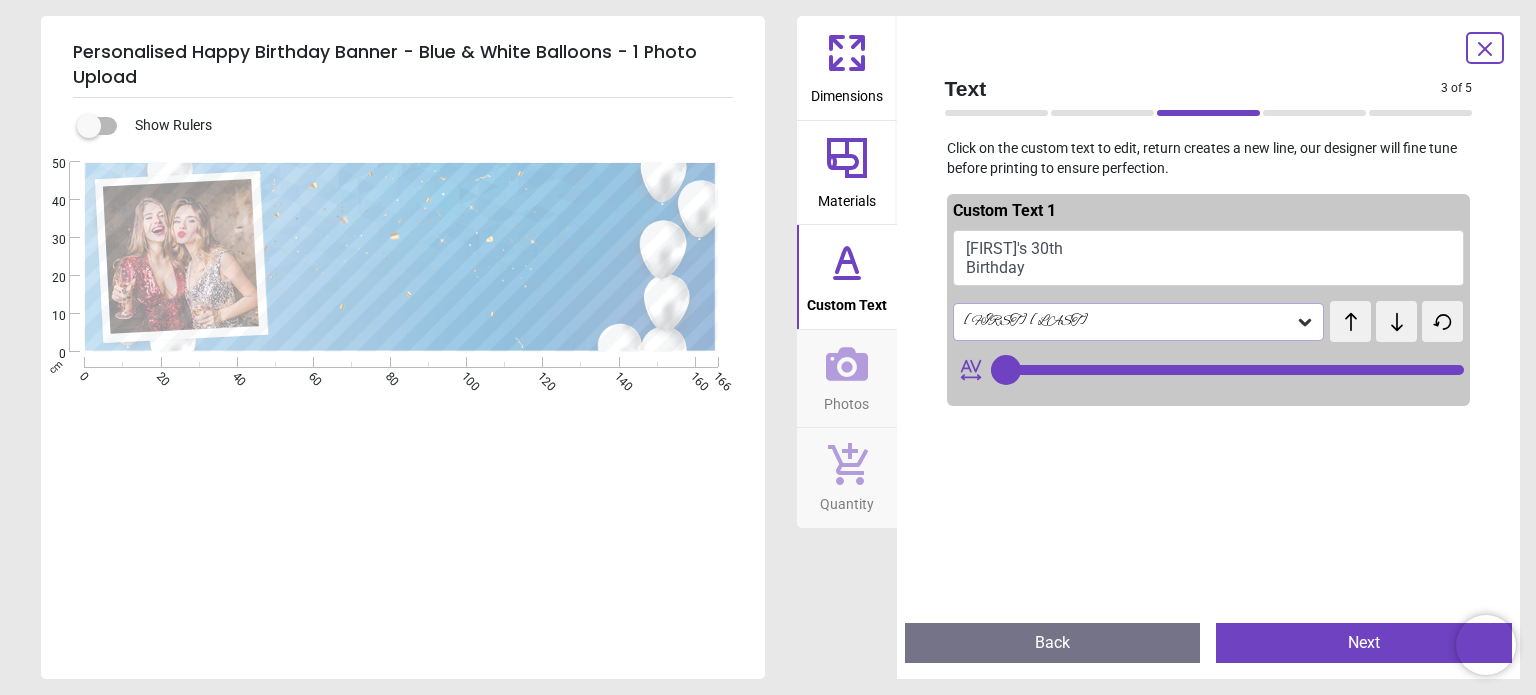 click 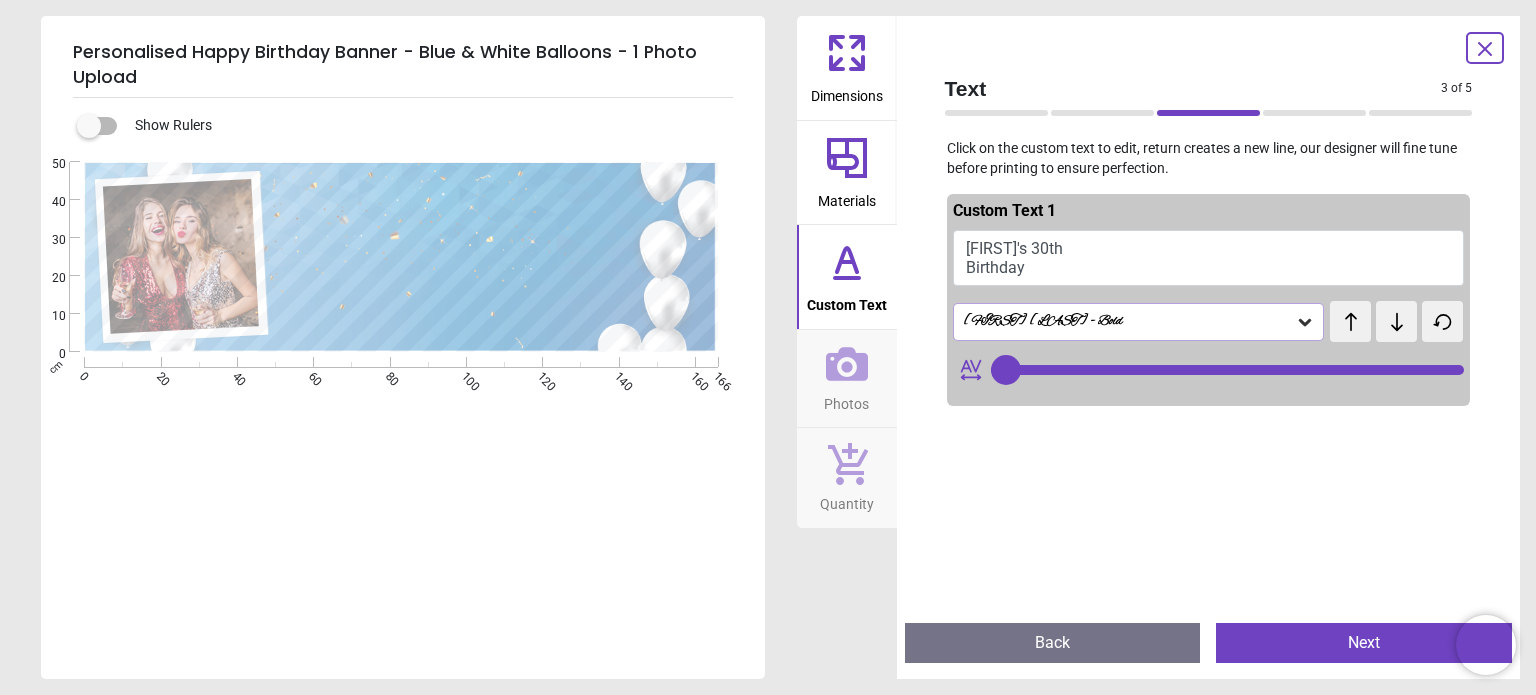 click 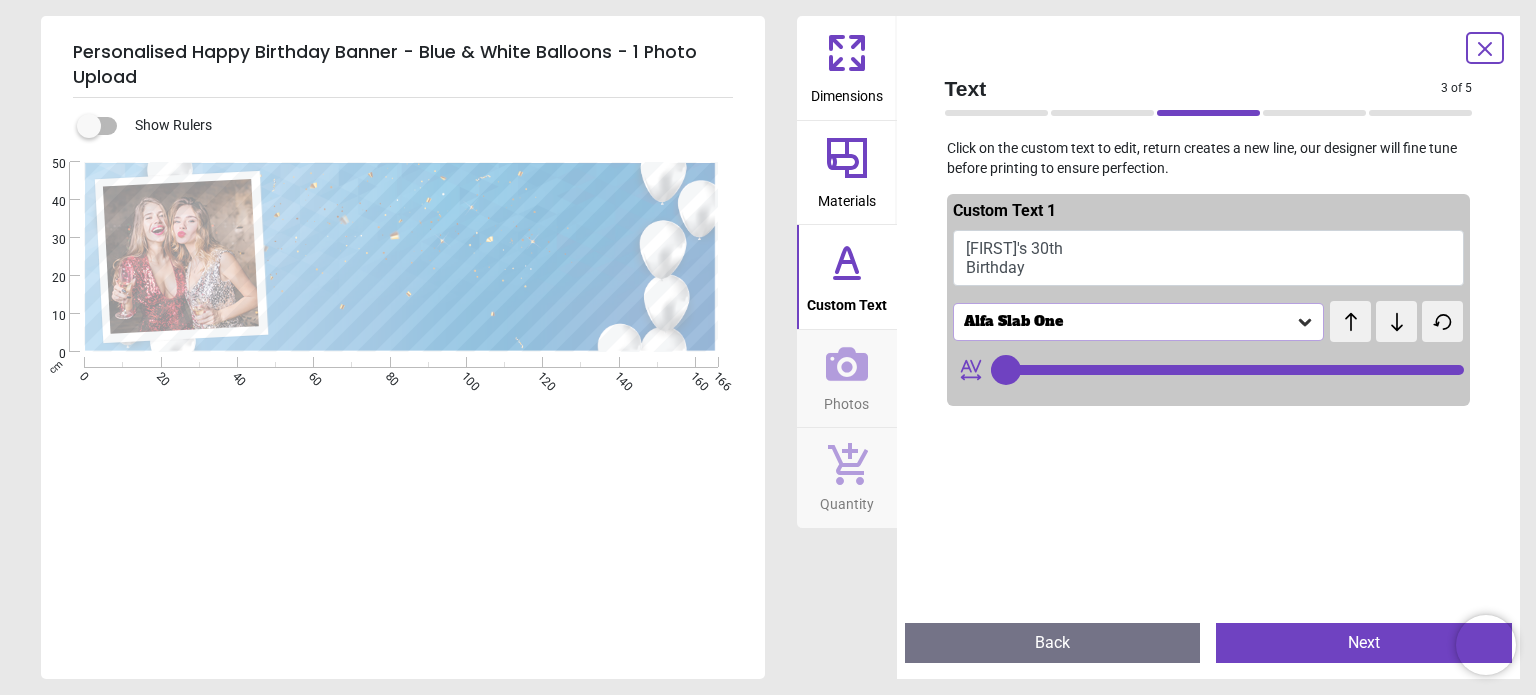 click 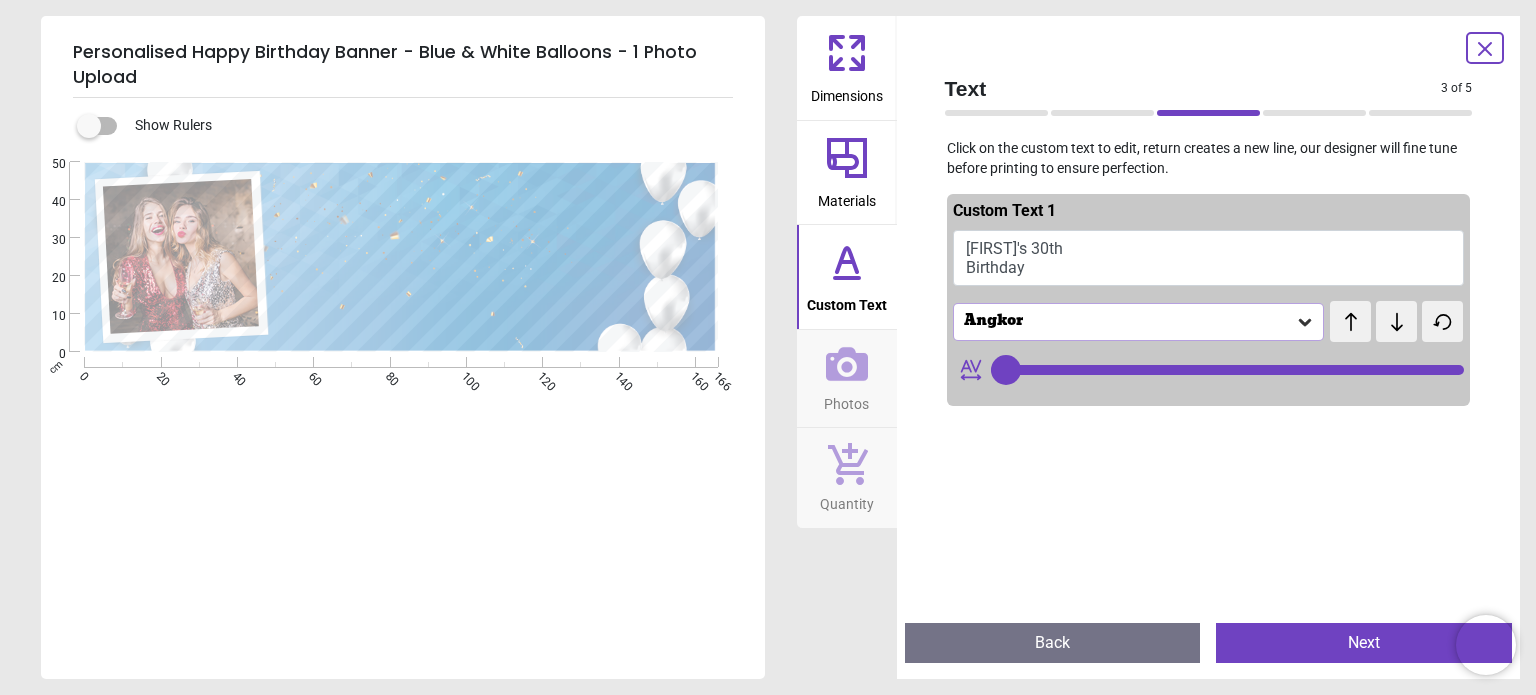click 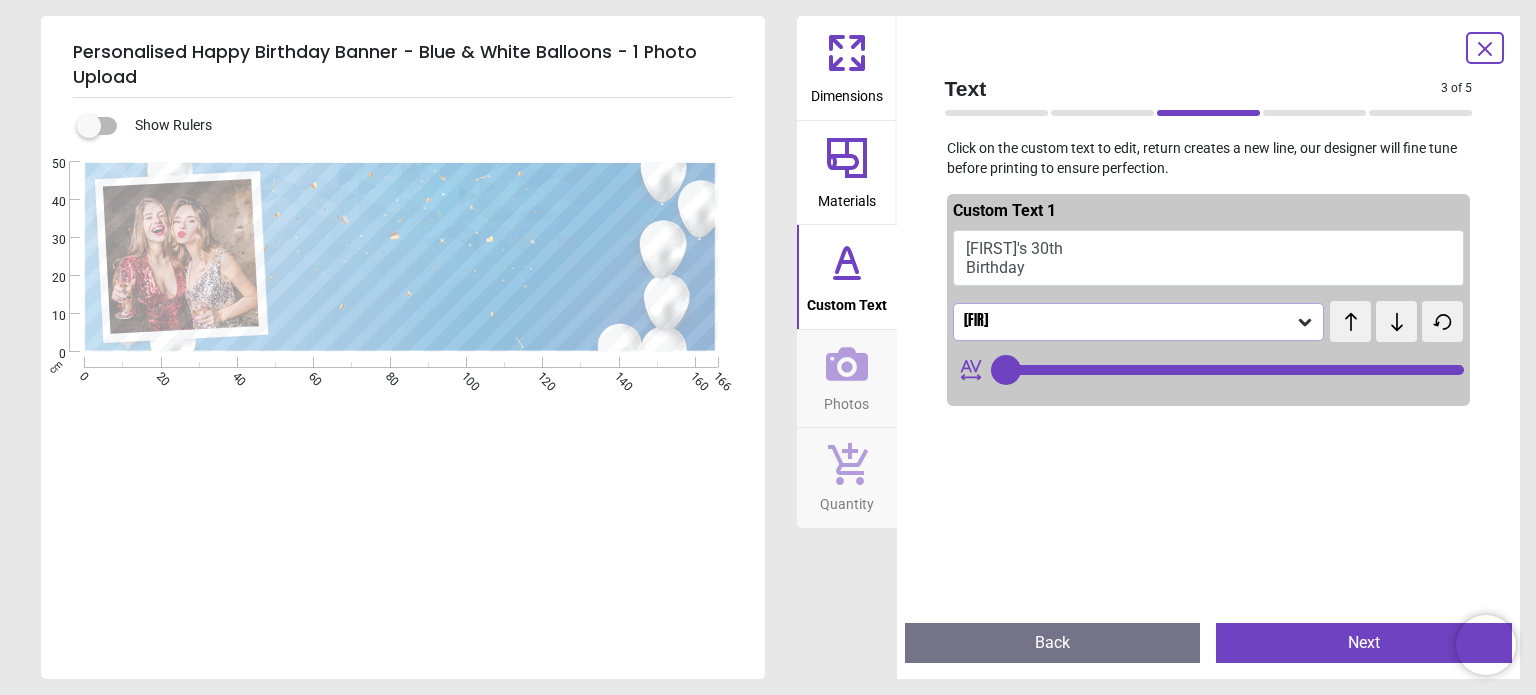 click 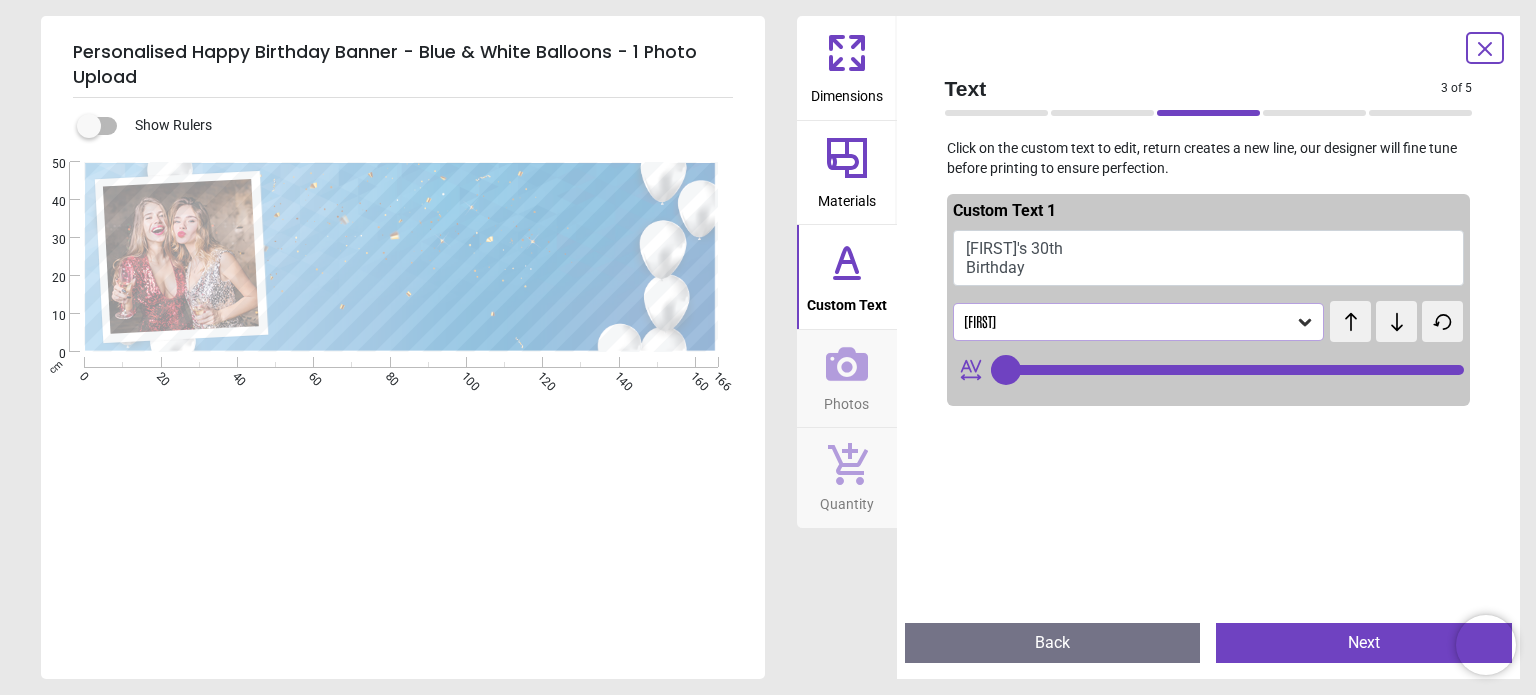 click 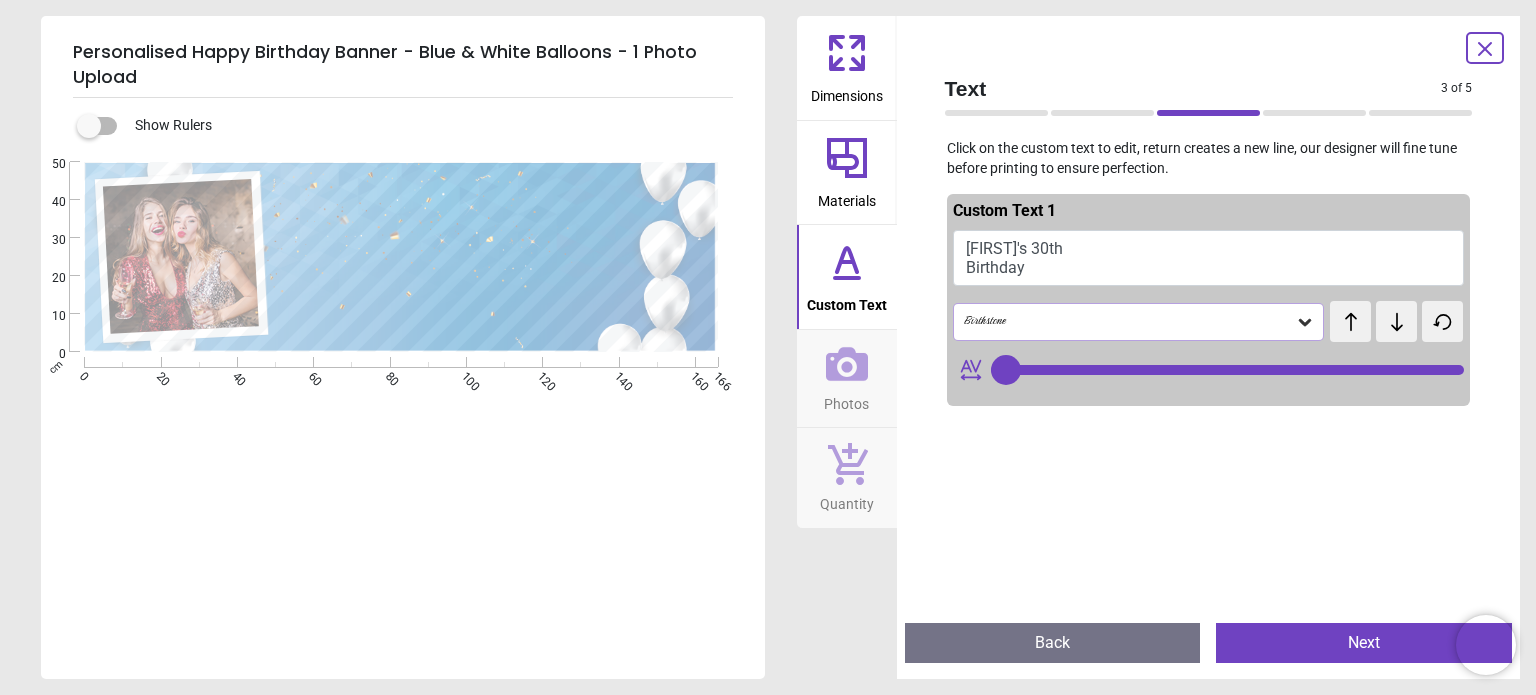click 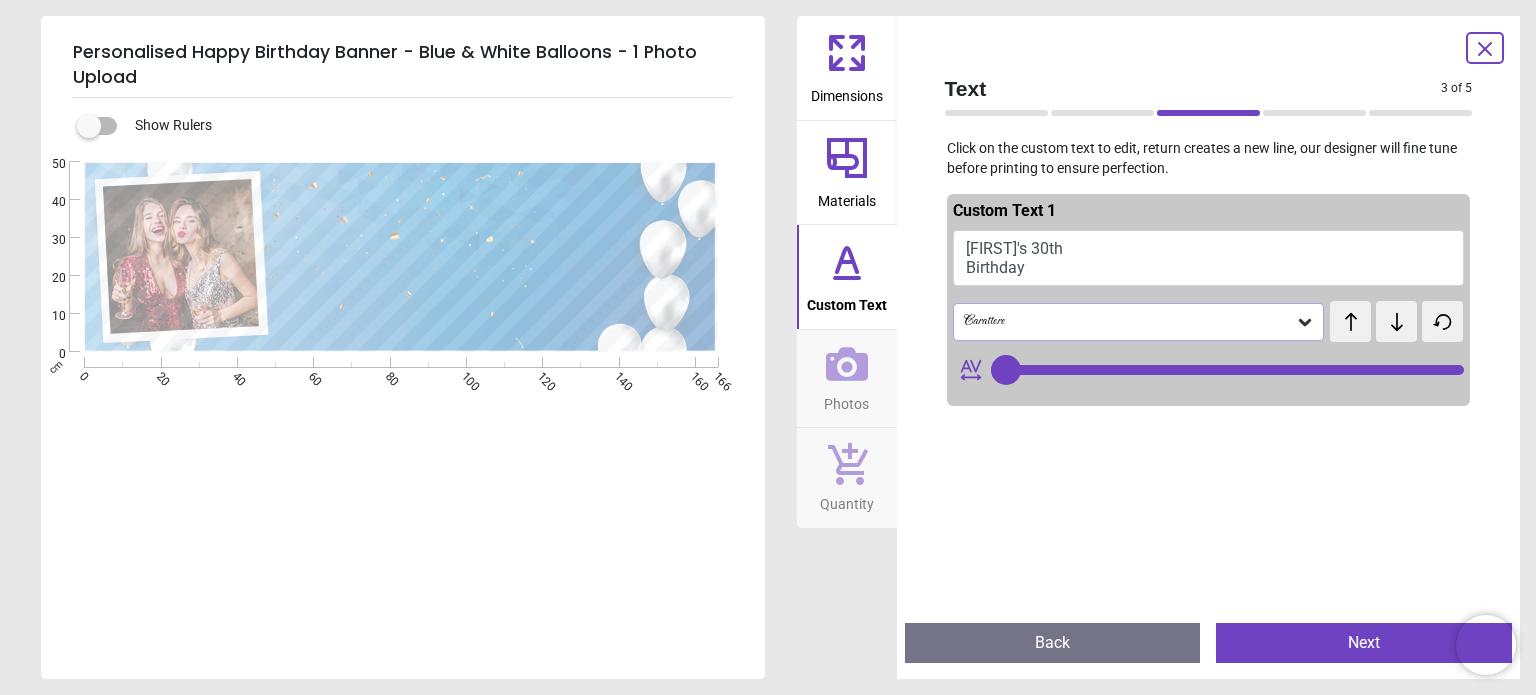 click 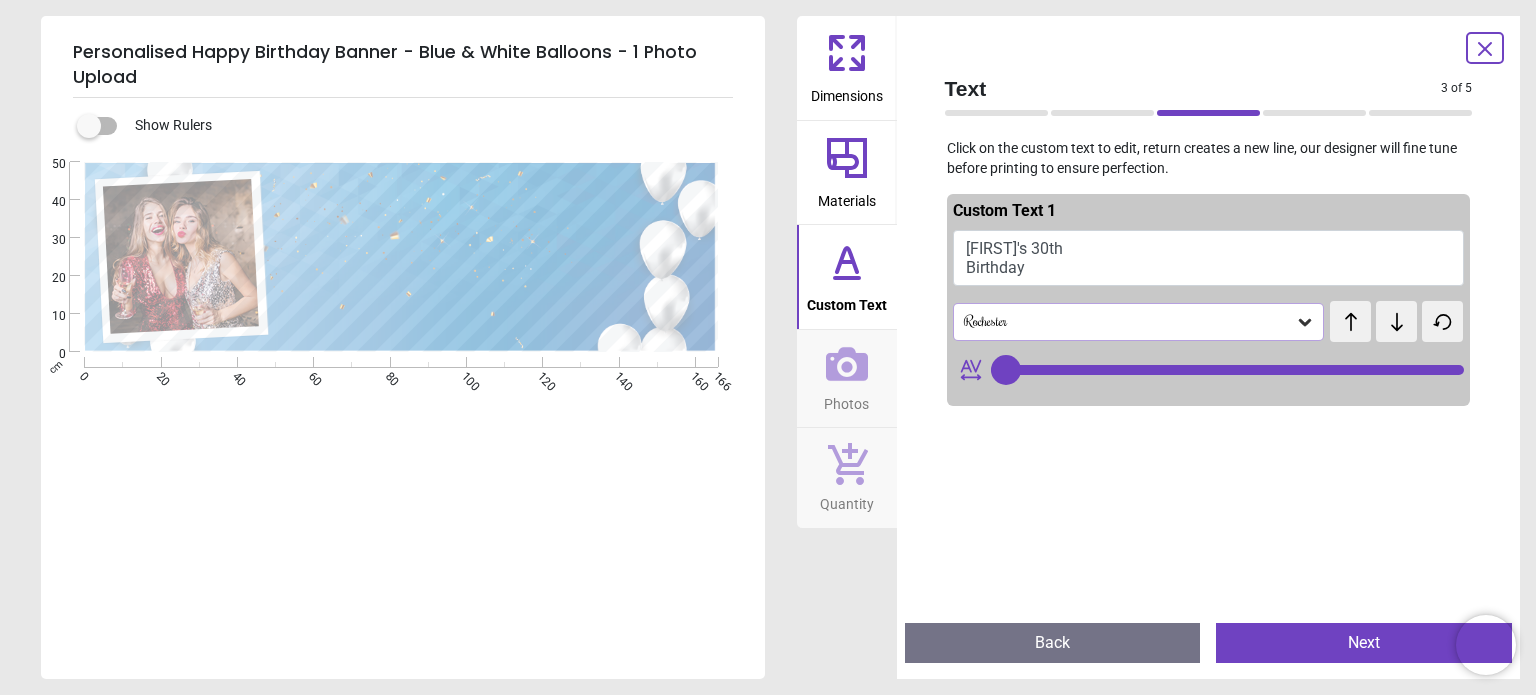 click 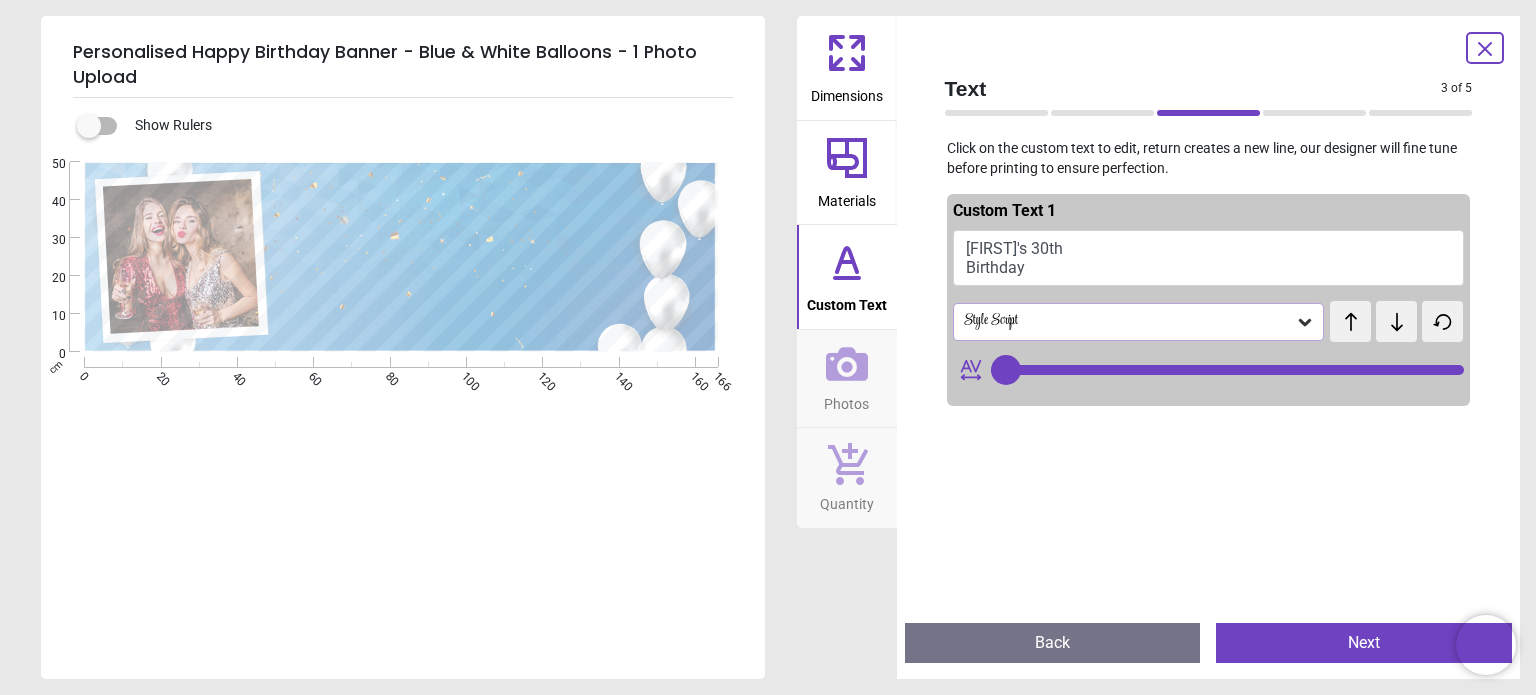 click 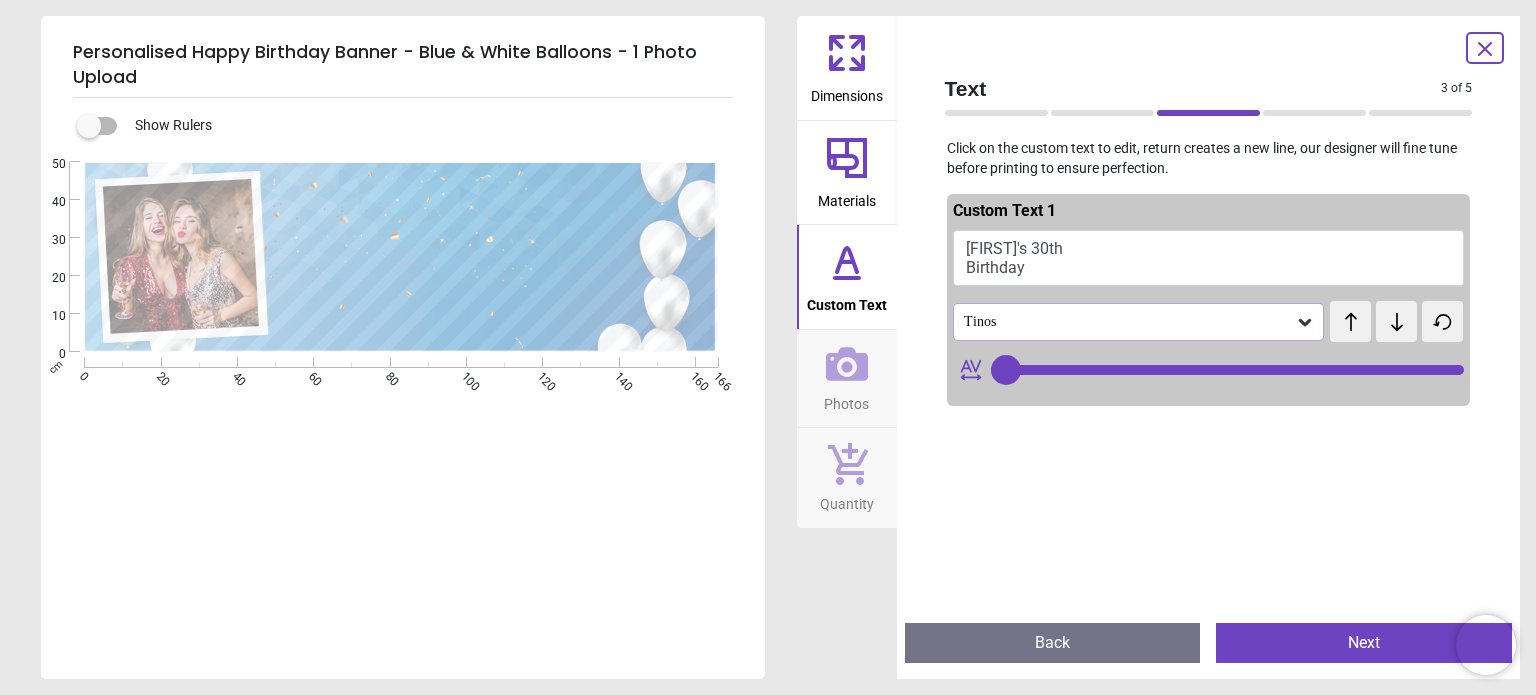 click 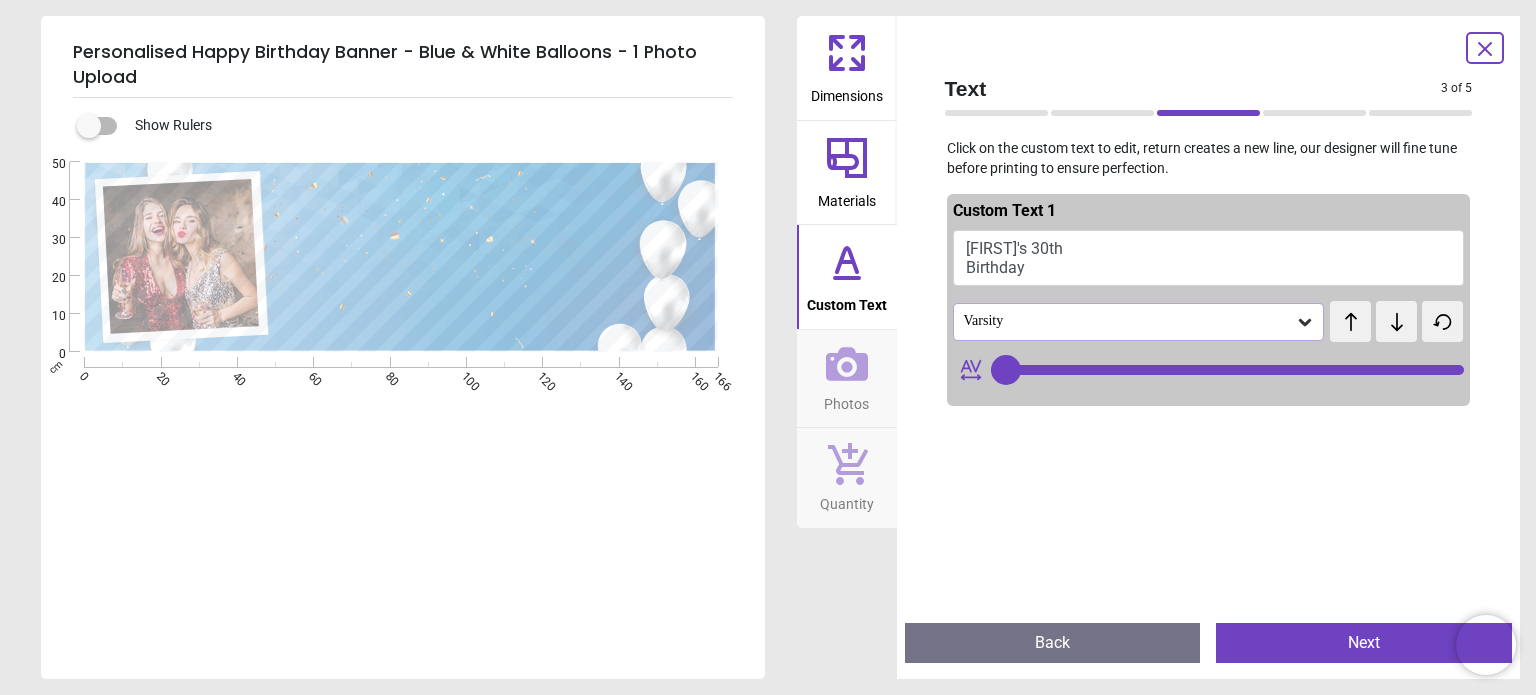 click 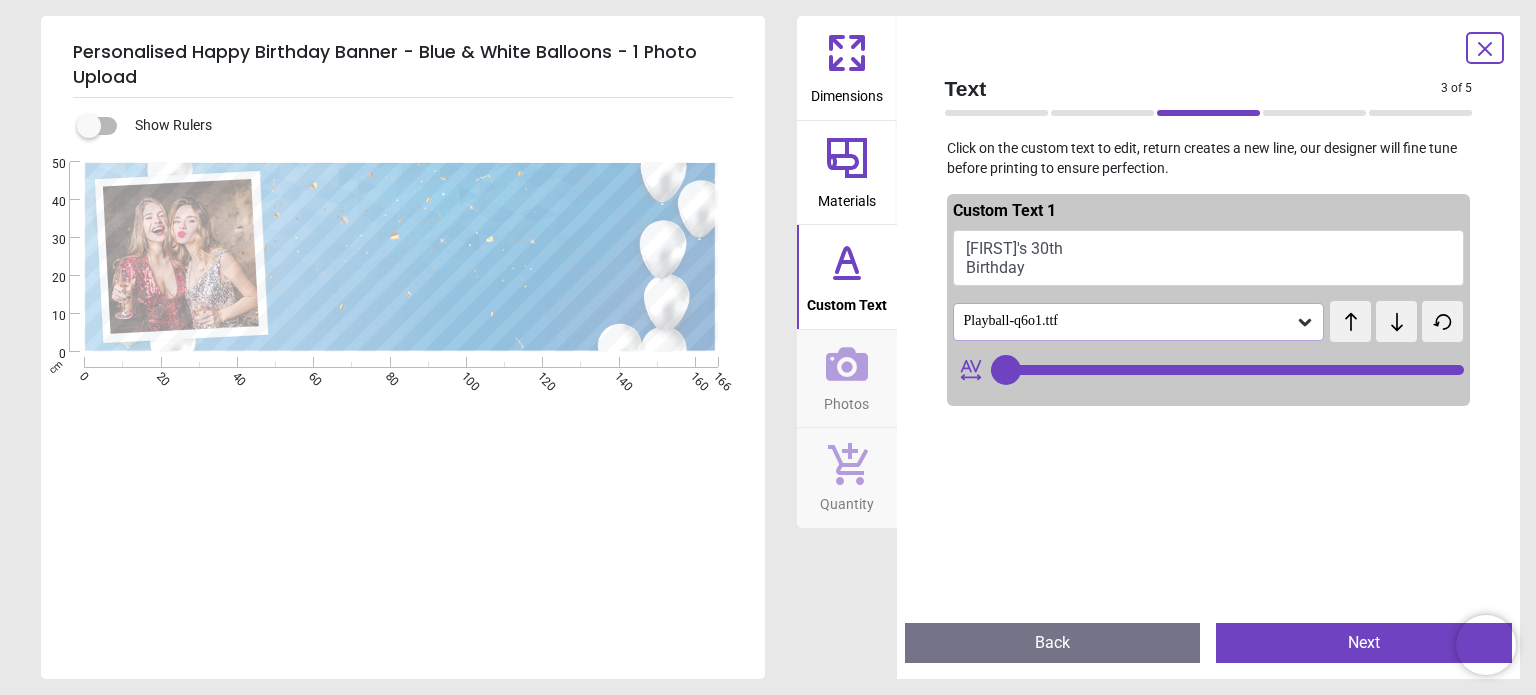 click 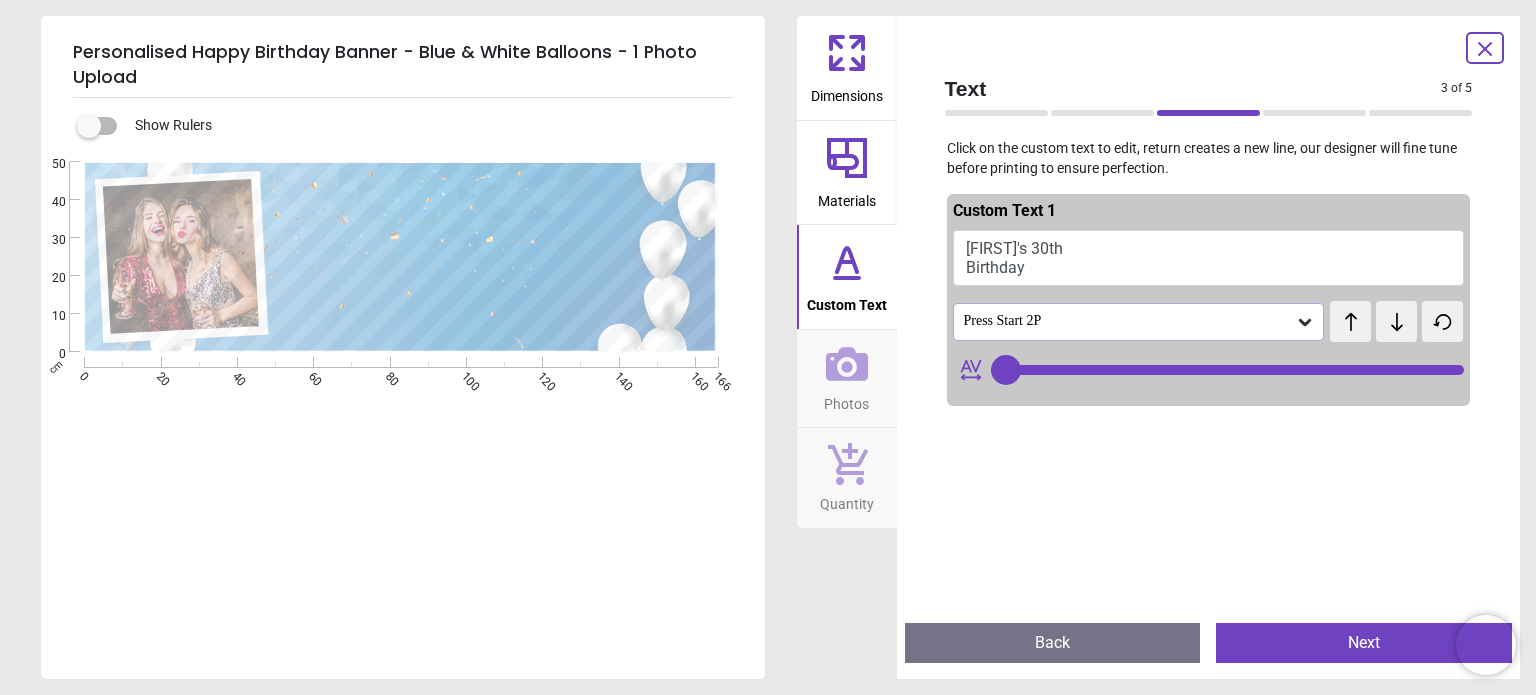 click 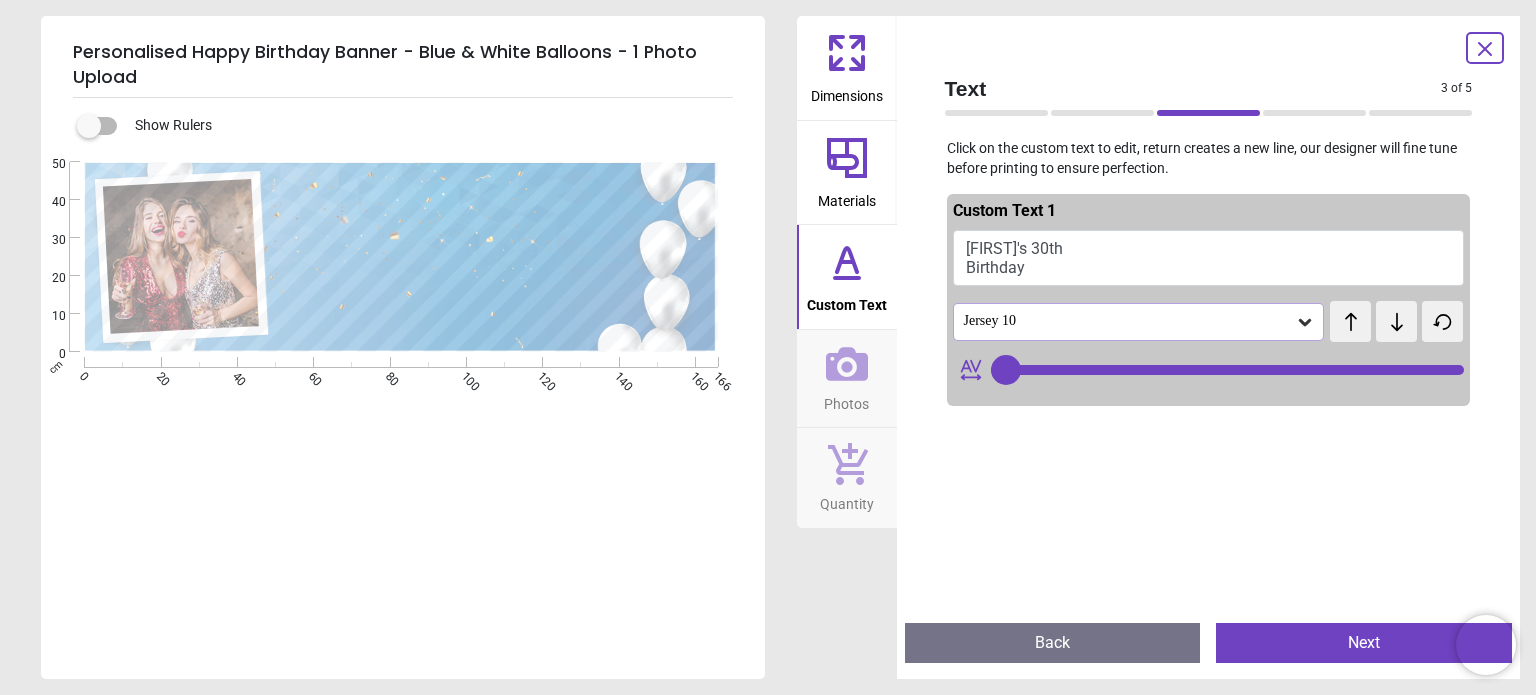 click 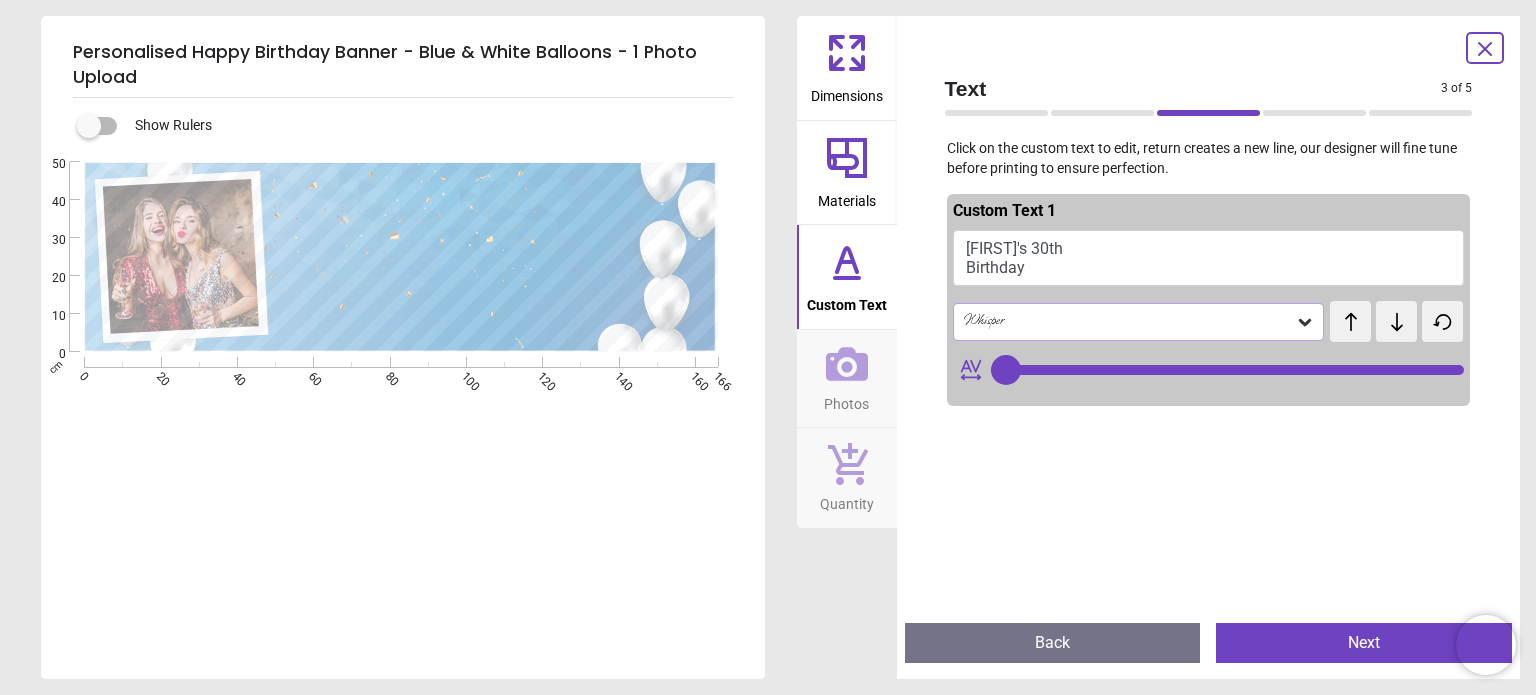 click 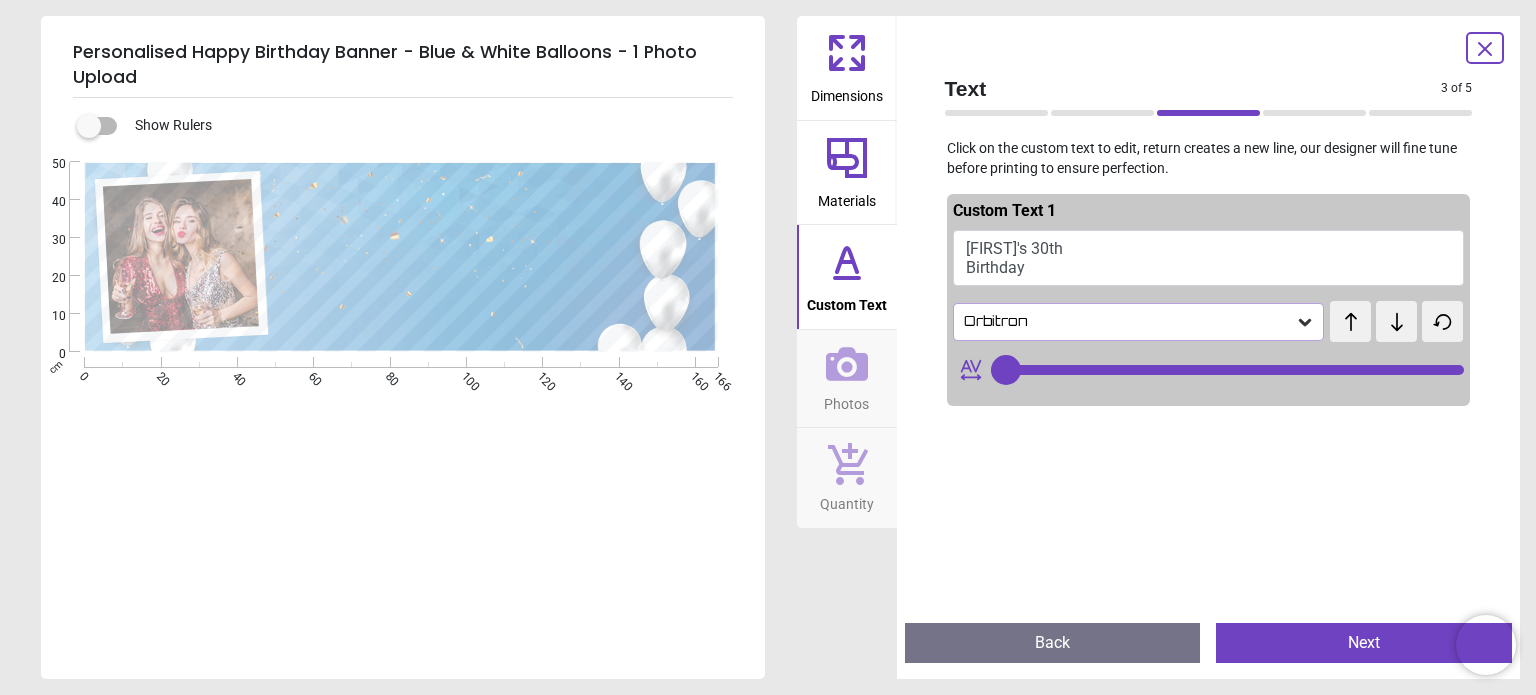 click 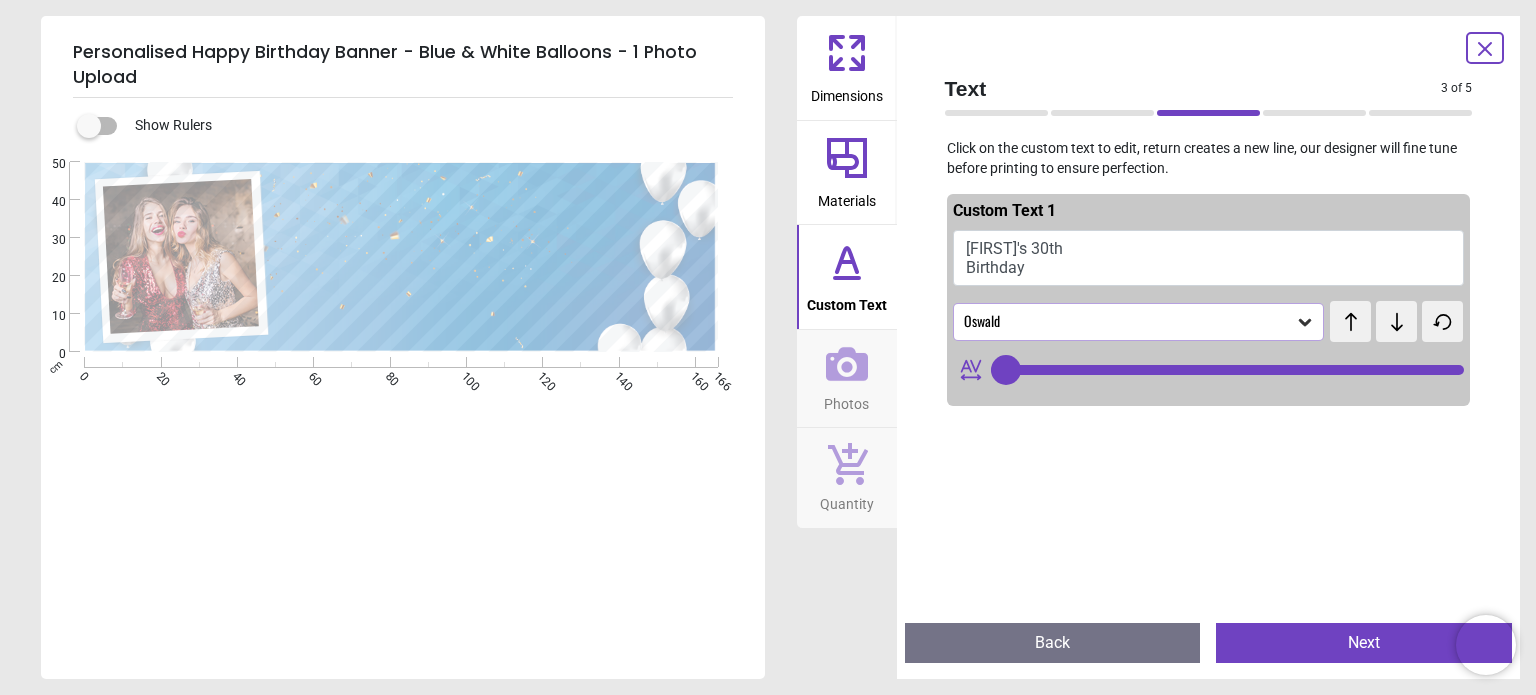 click 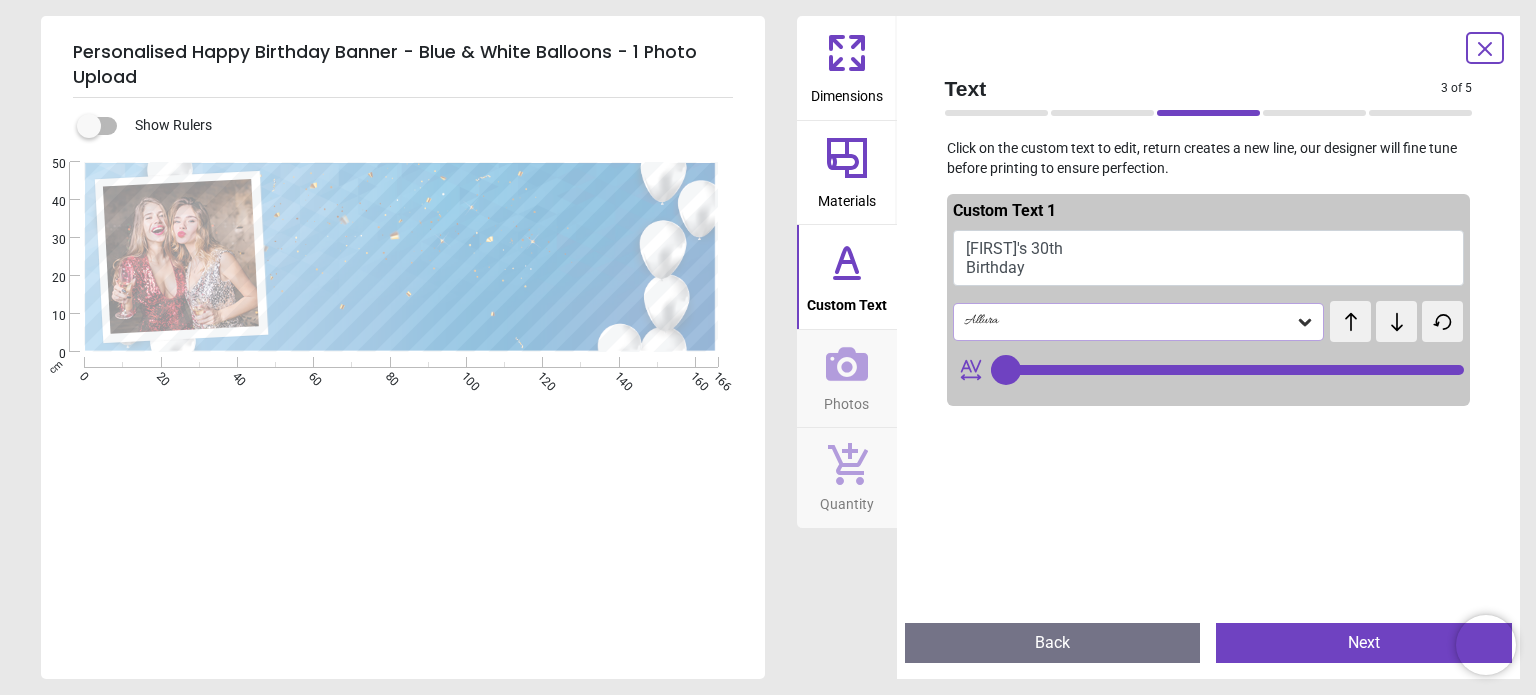 click 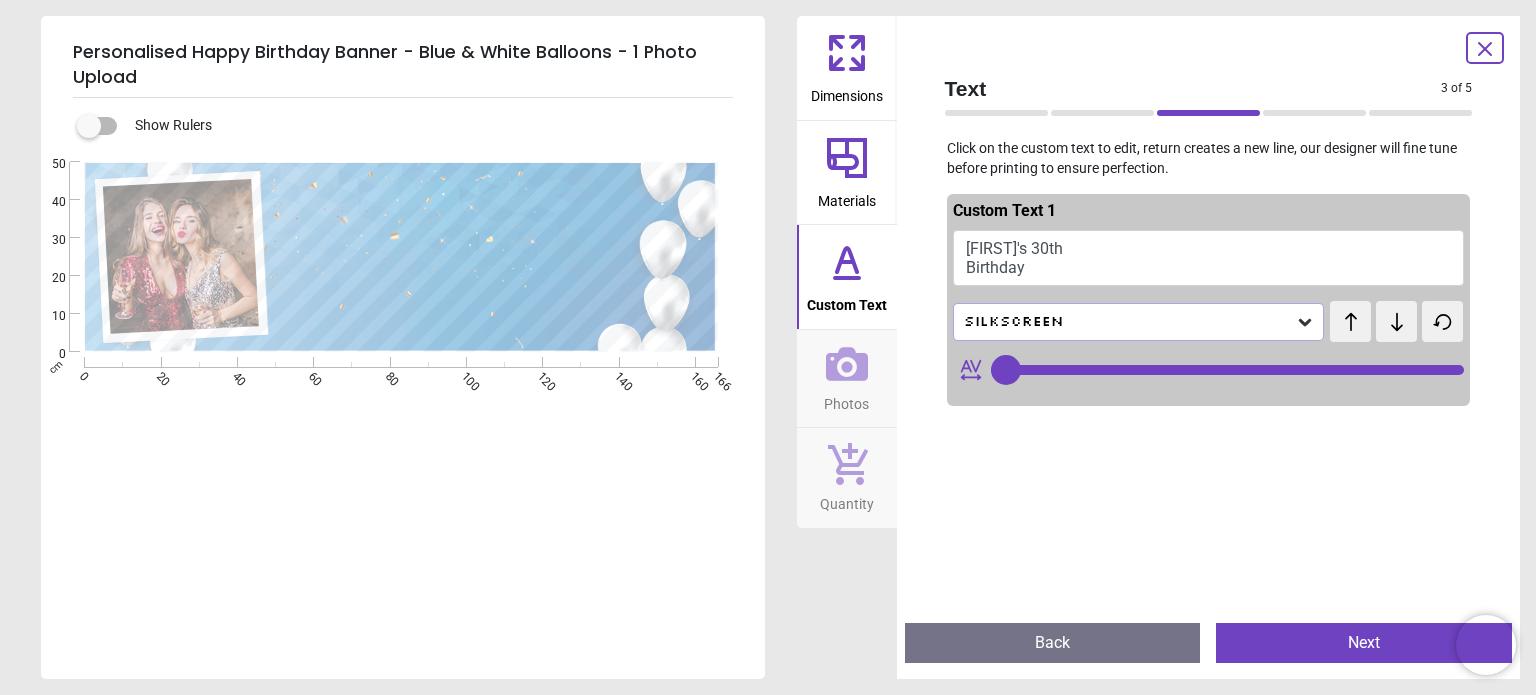 click 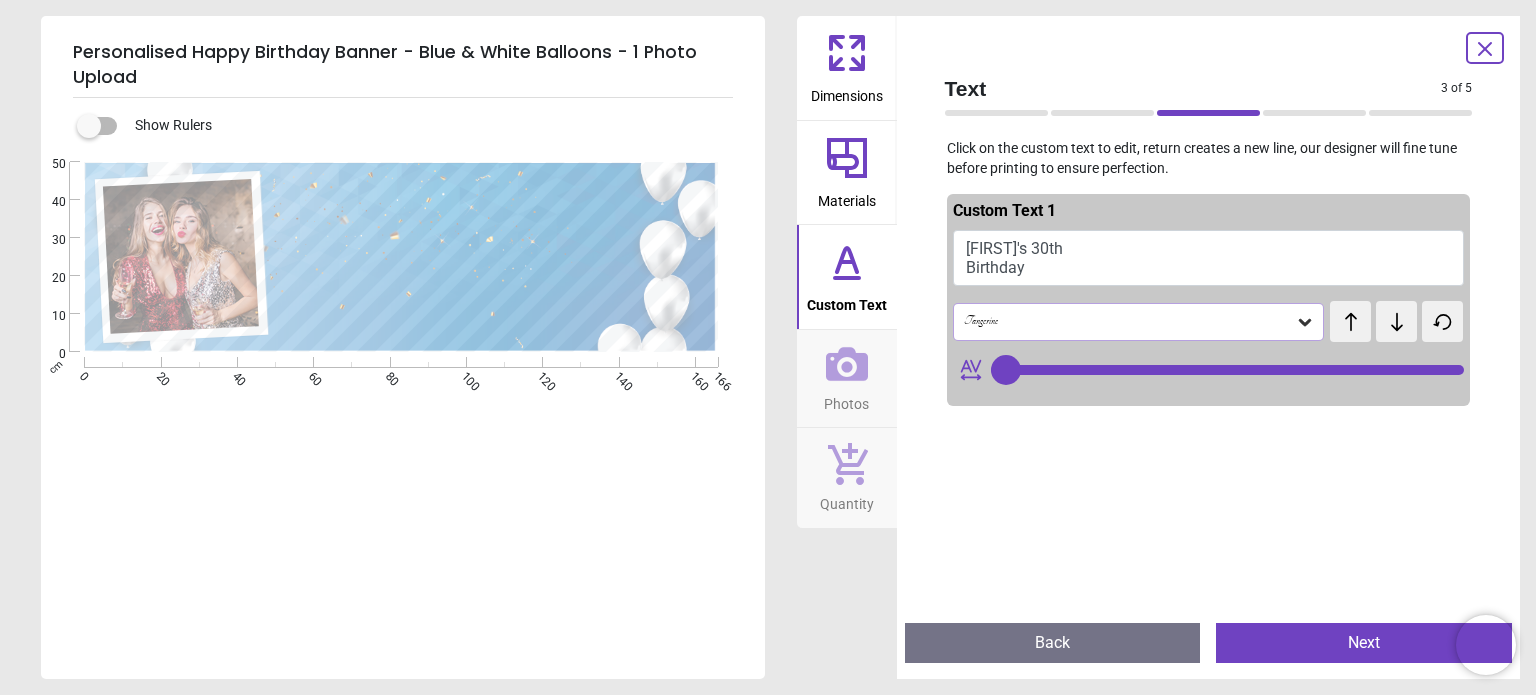 click 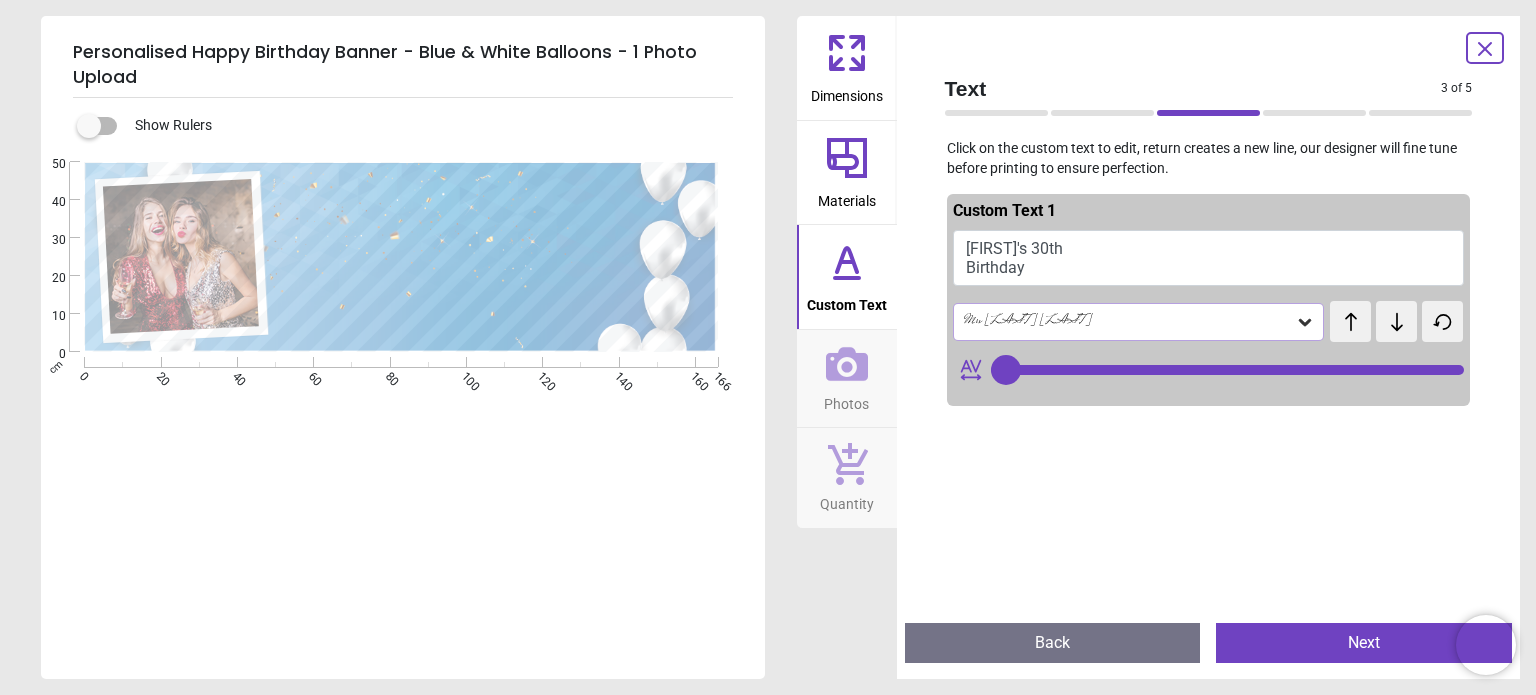 click 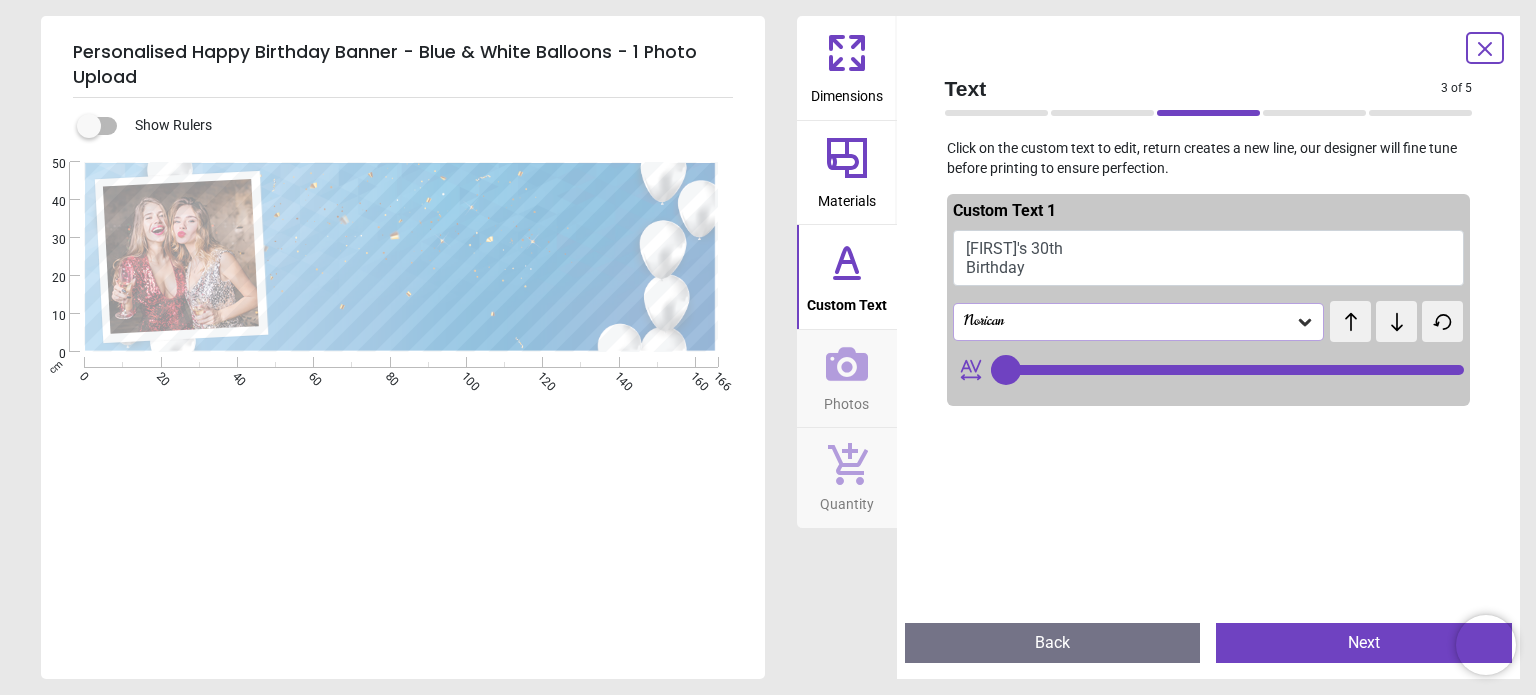 click 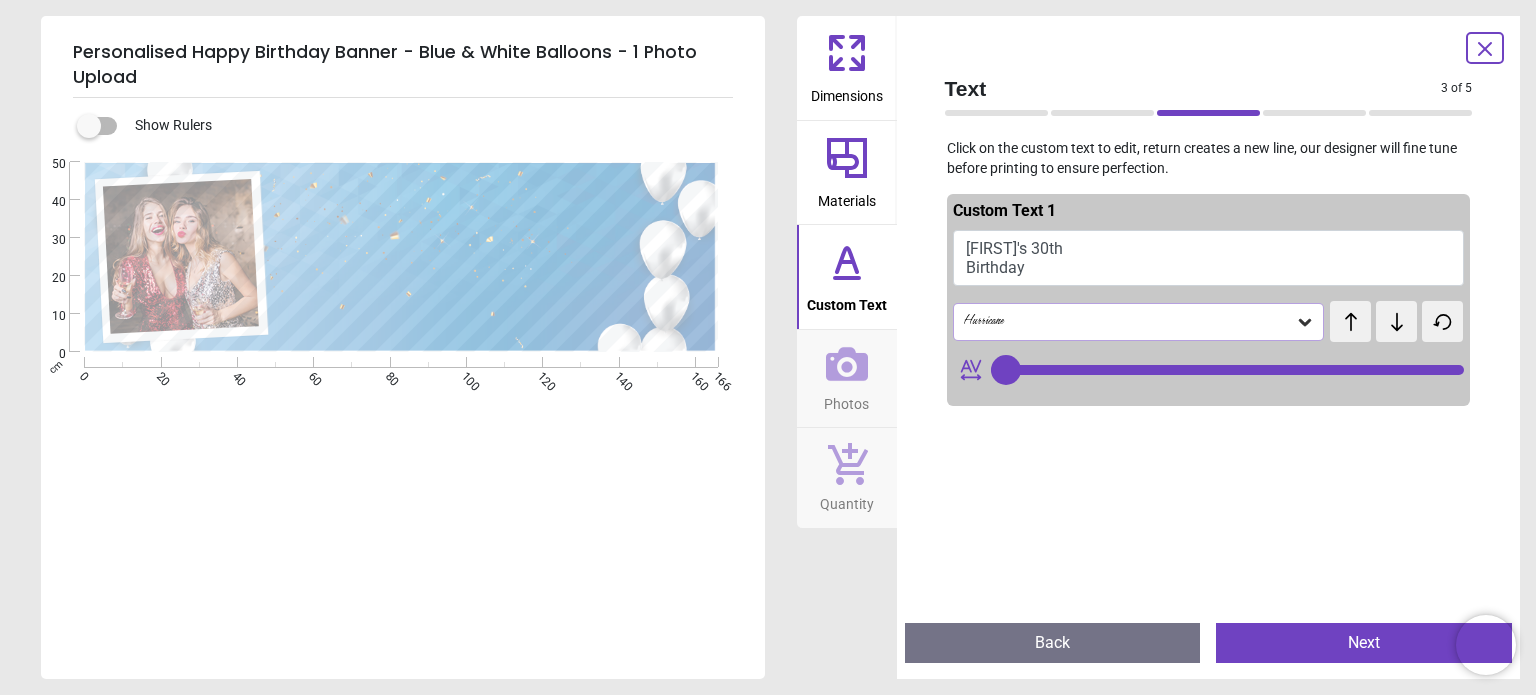 click 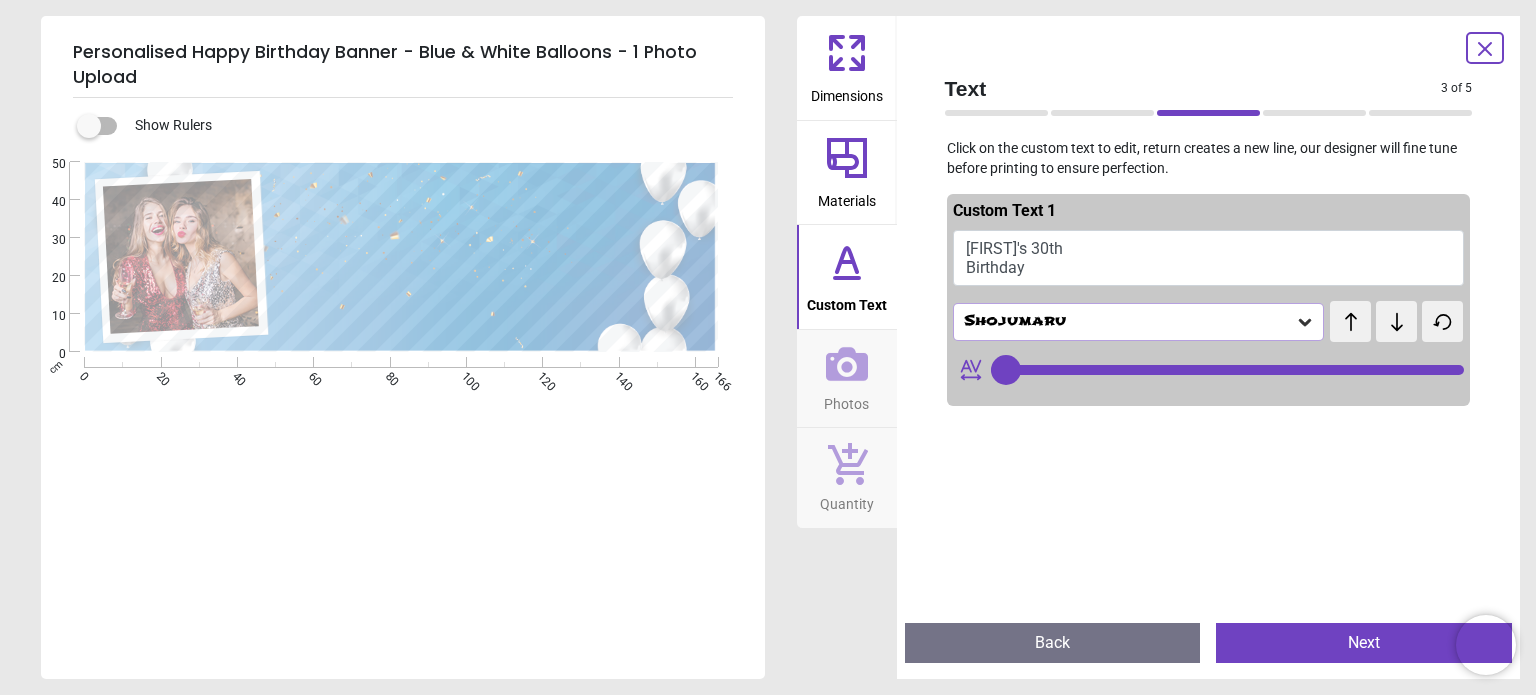 click 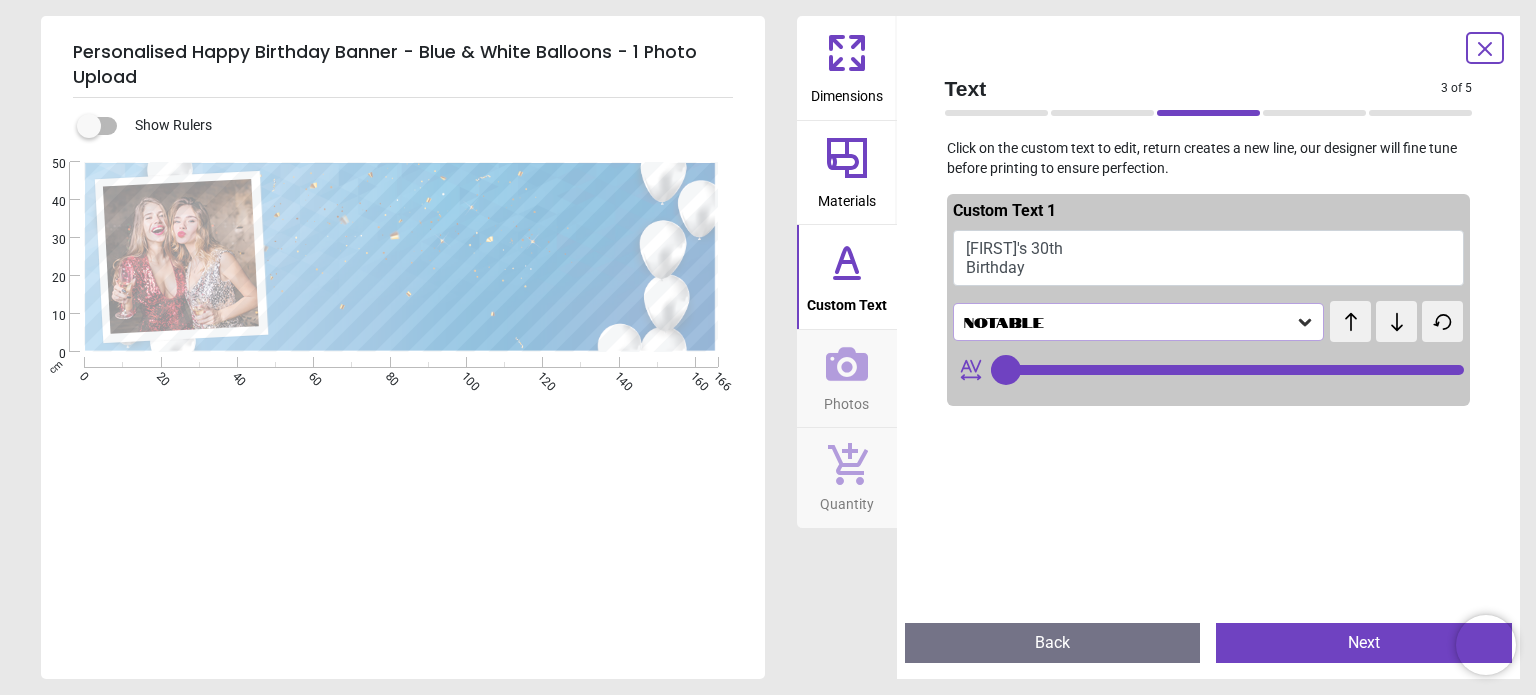 click 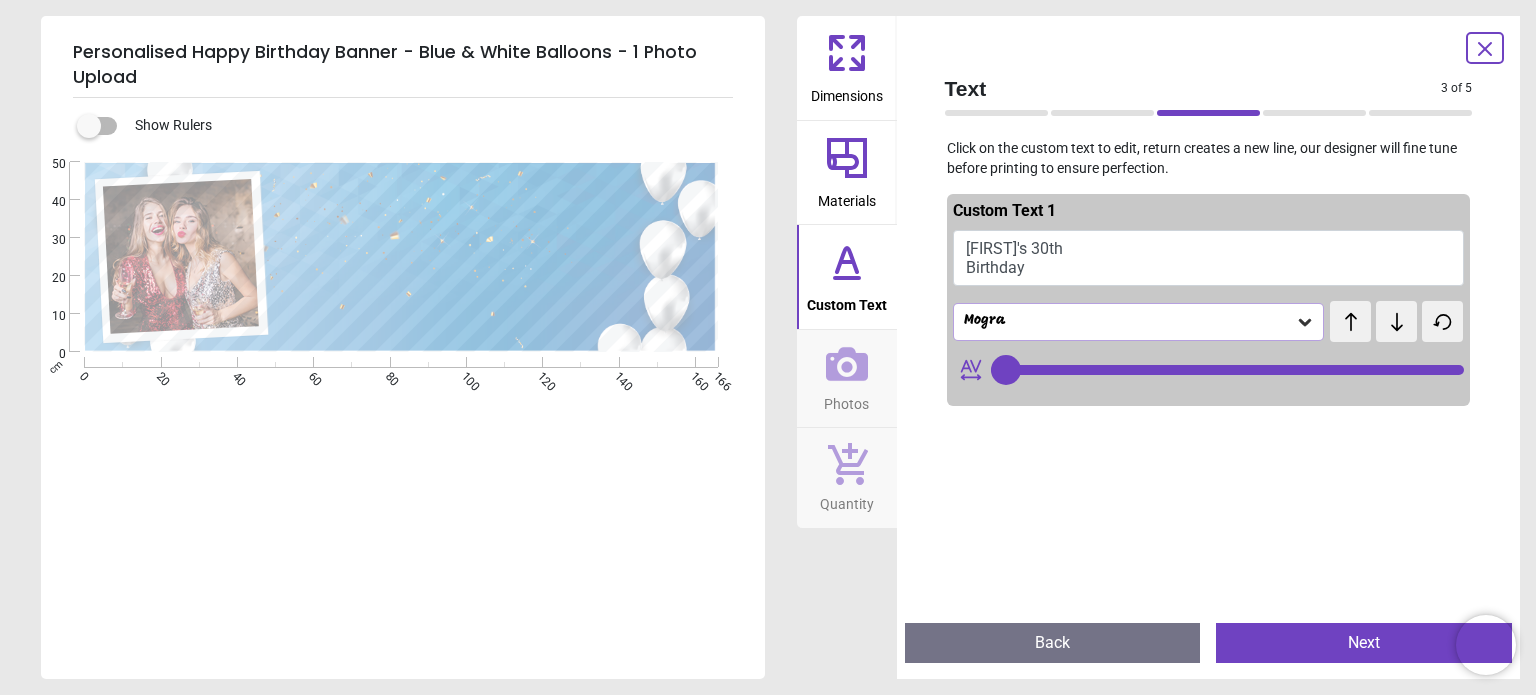 click 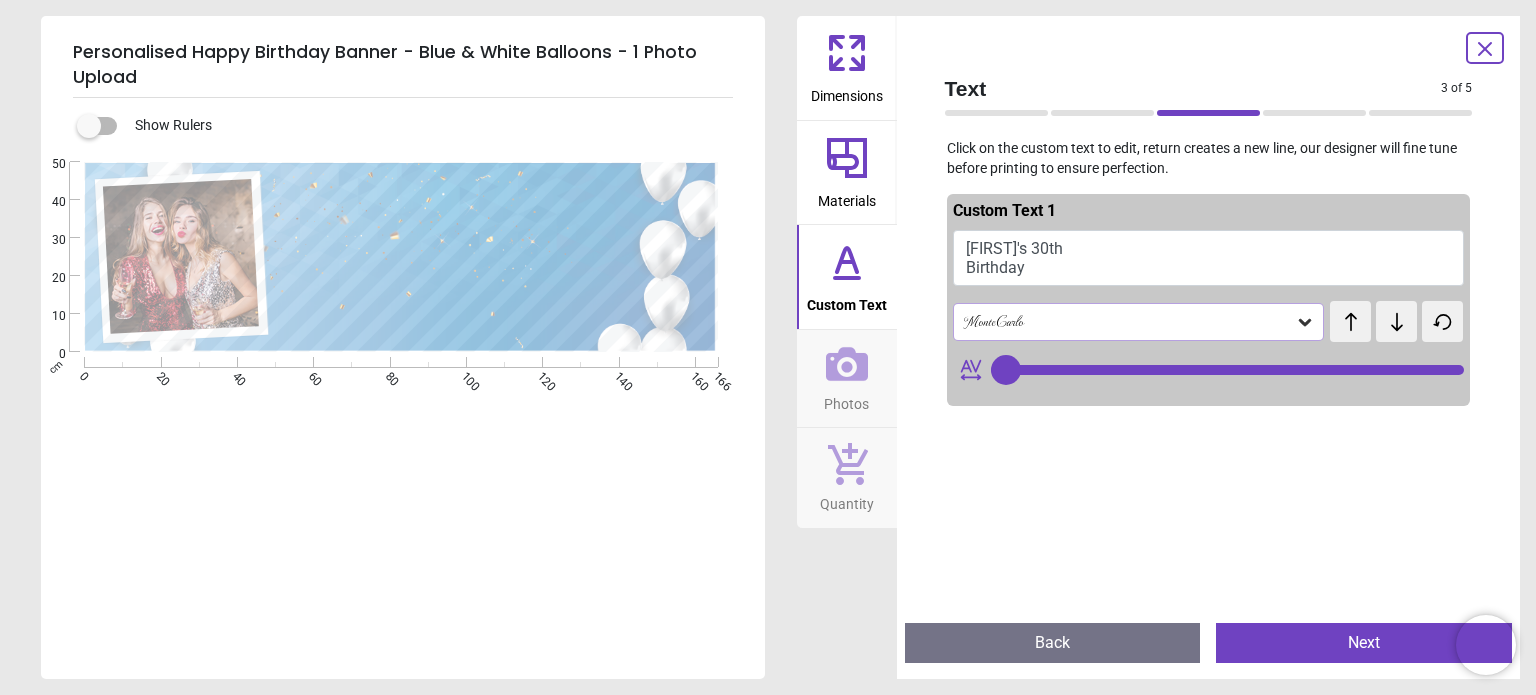 click 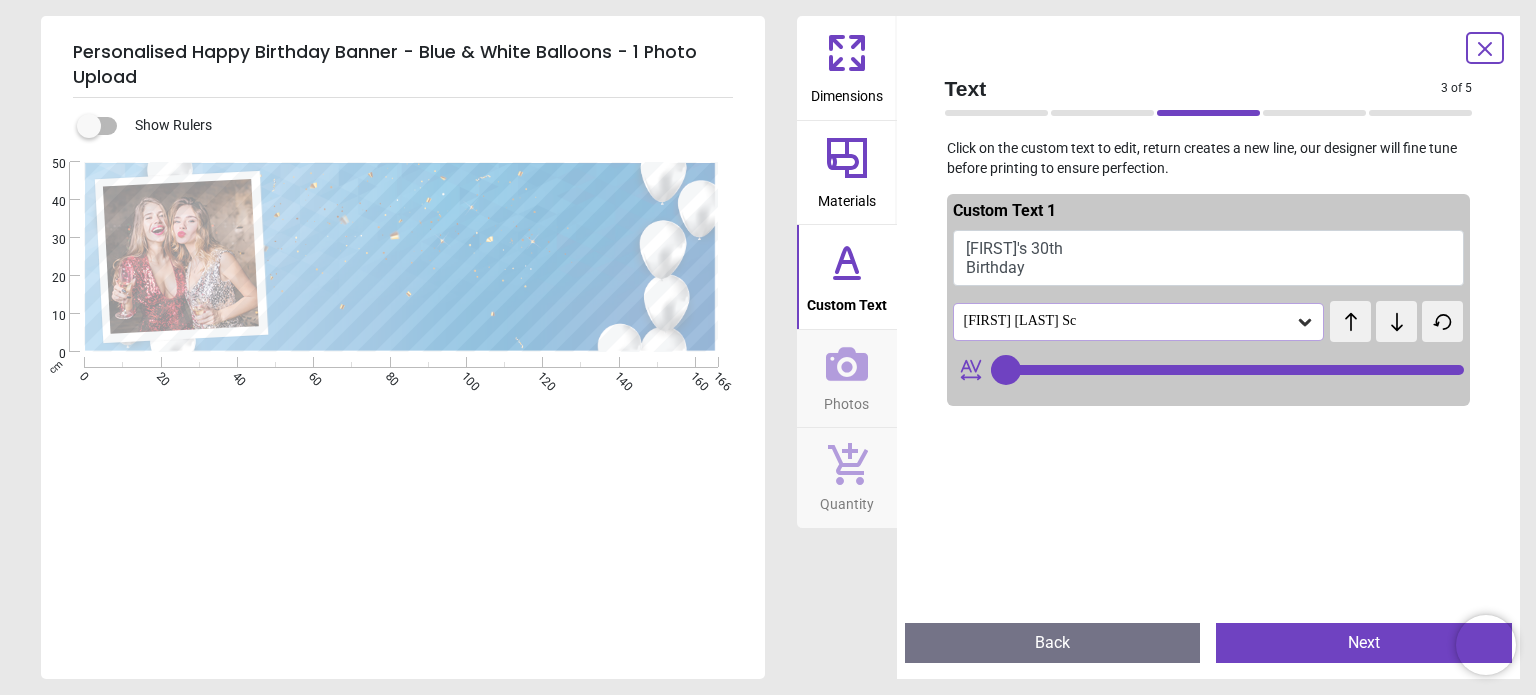 click 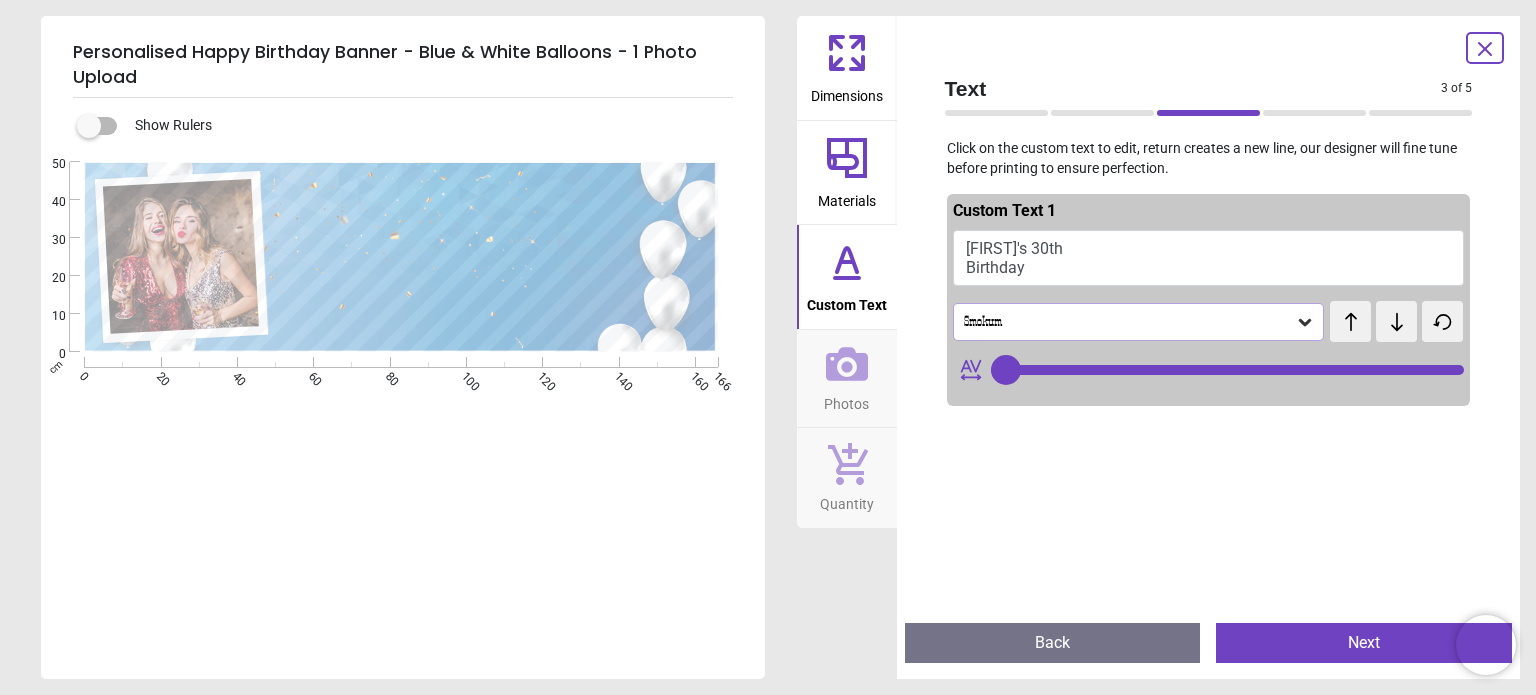 click 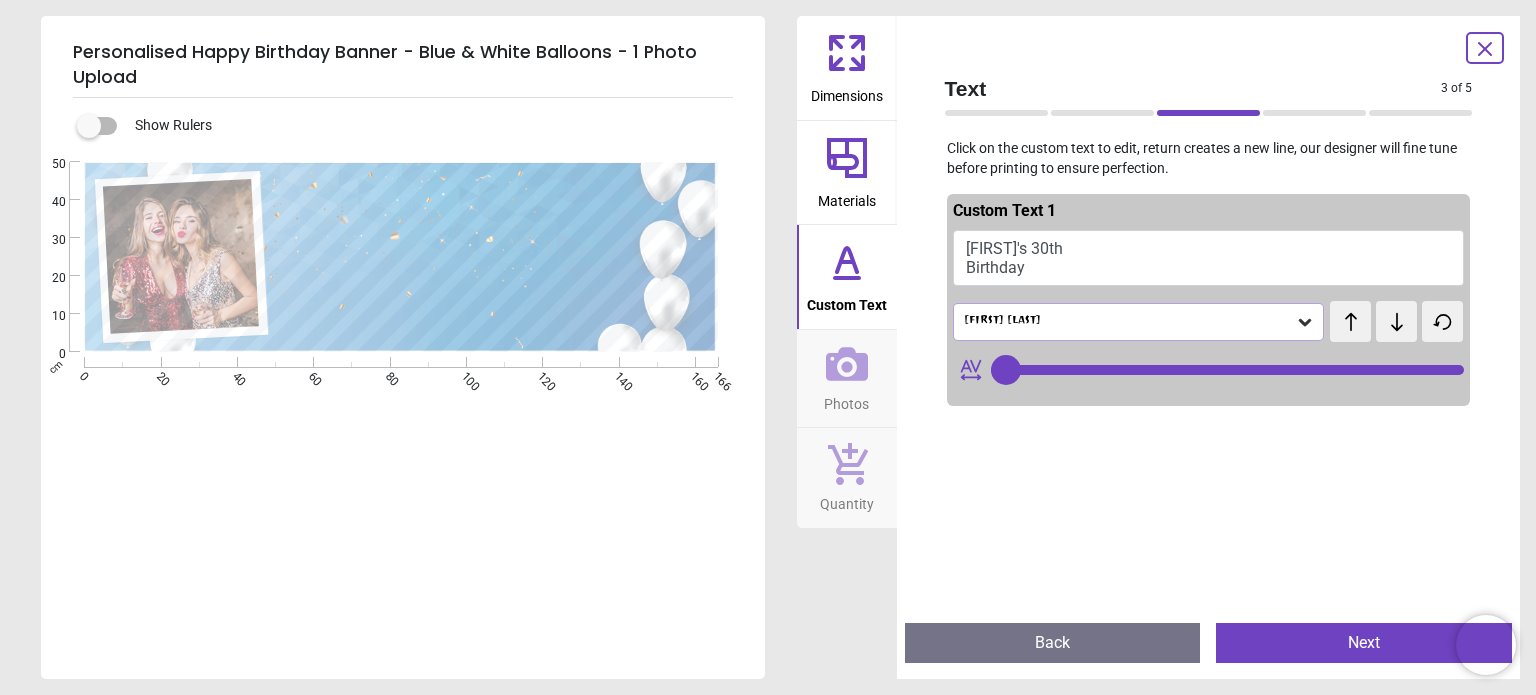click 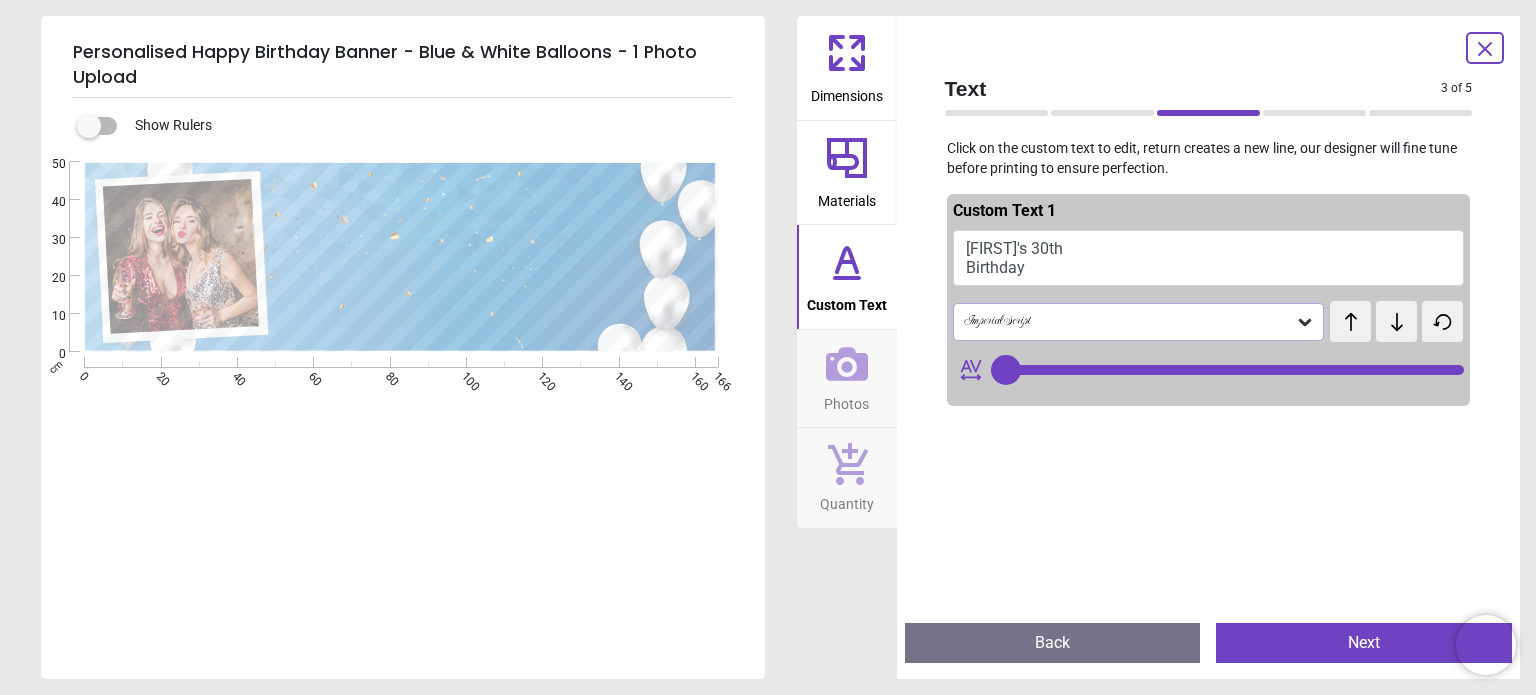 click 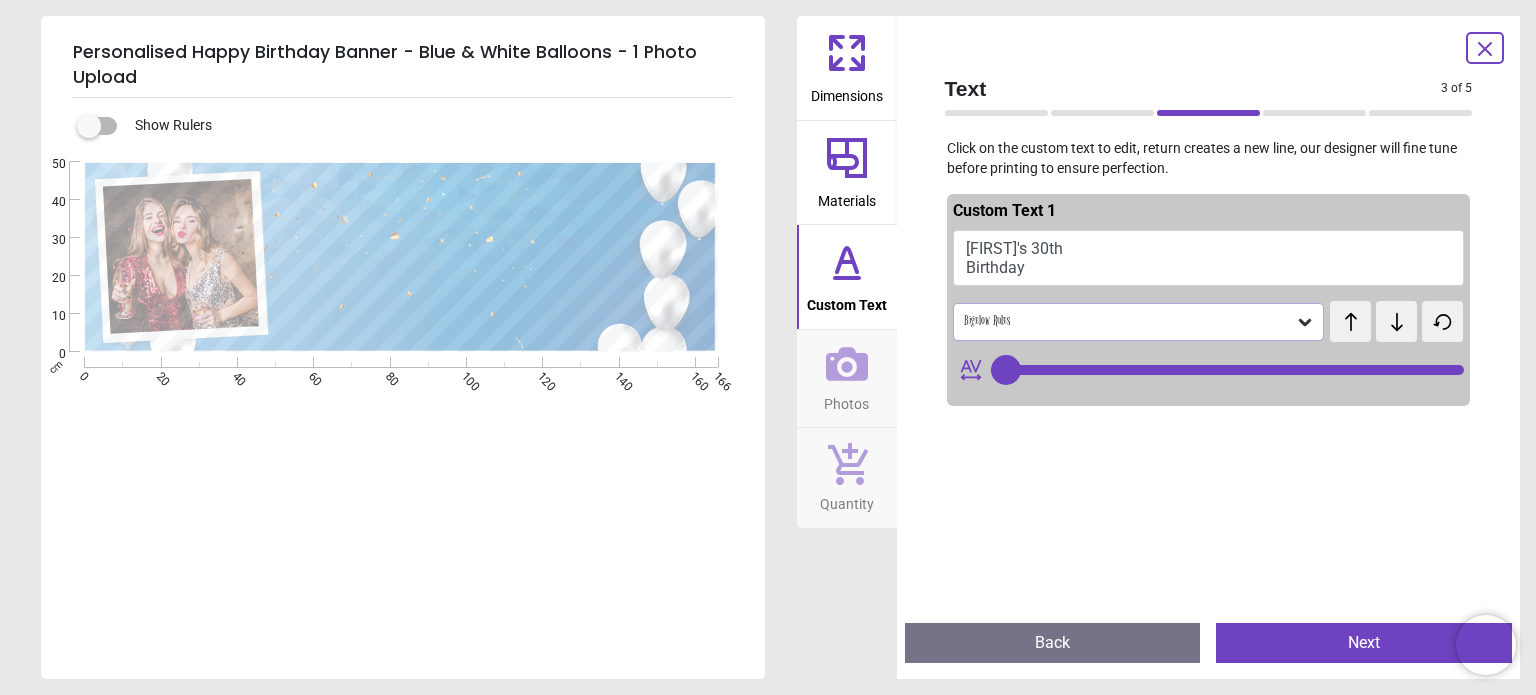 click 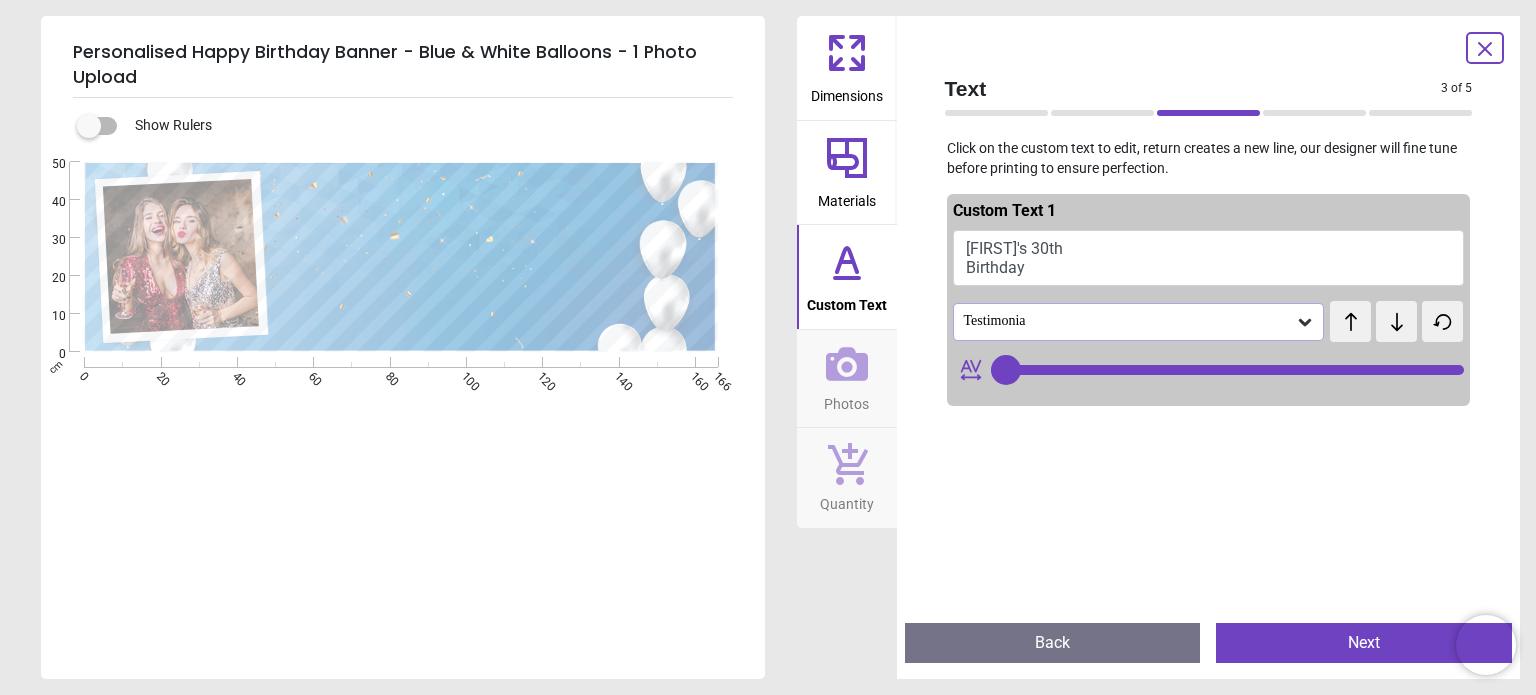click 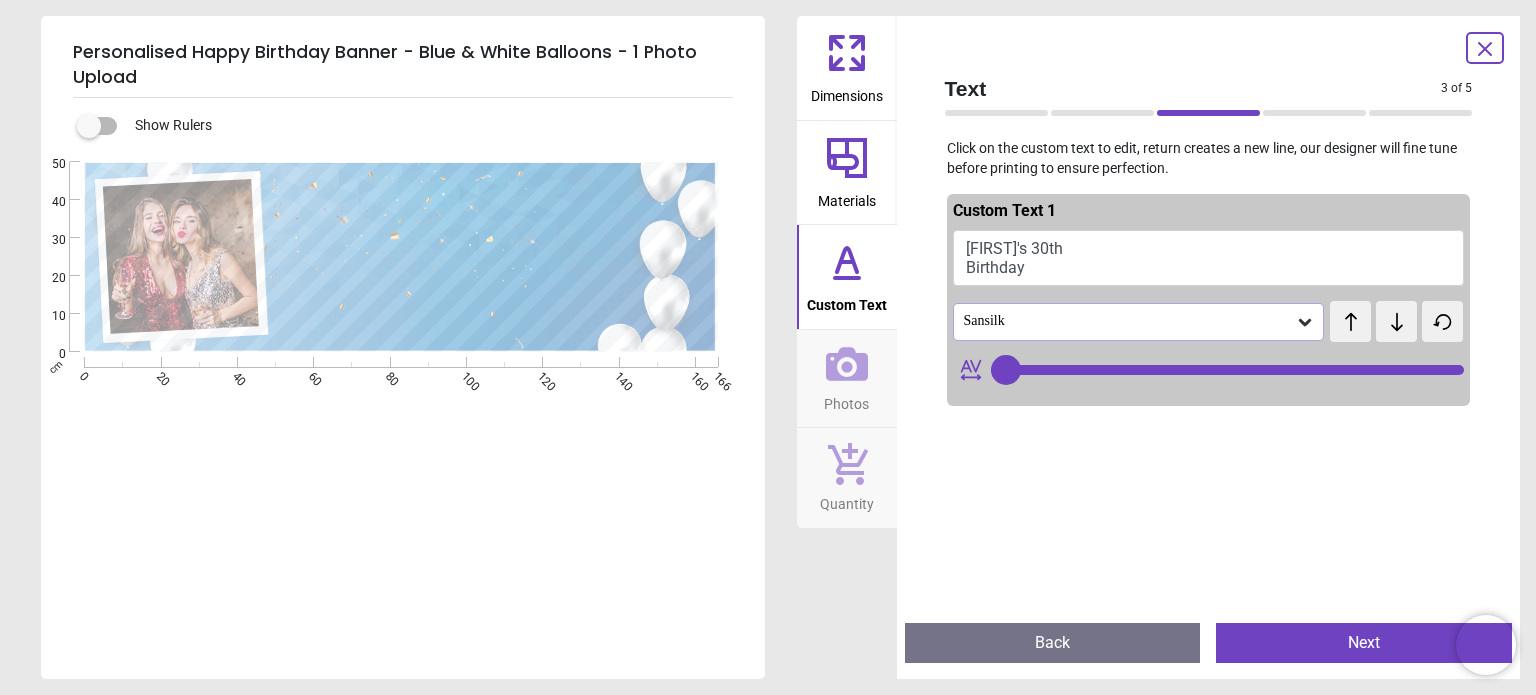 click 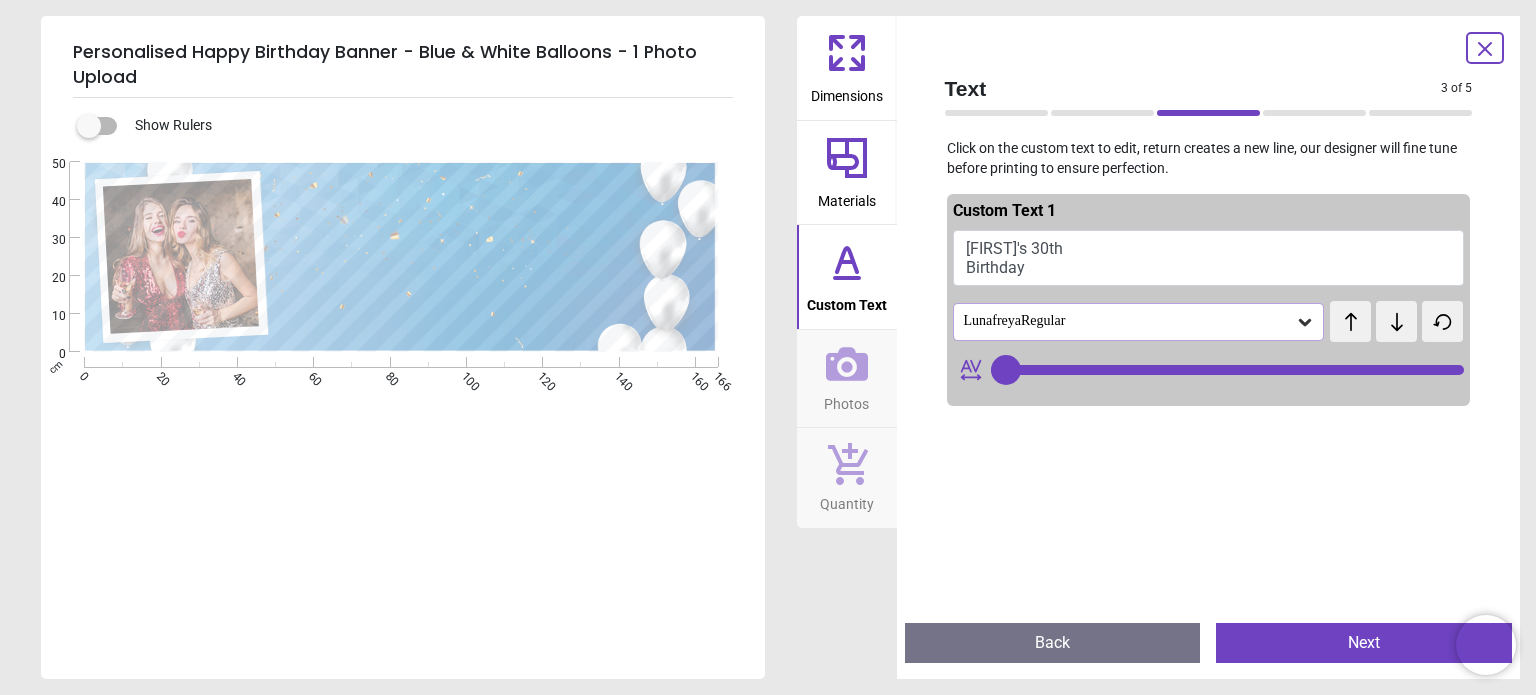 click 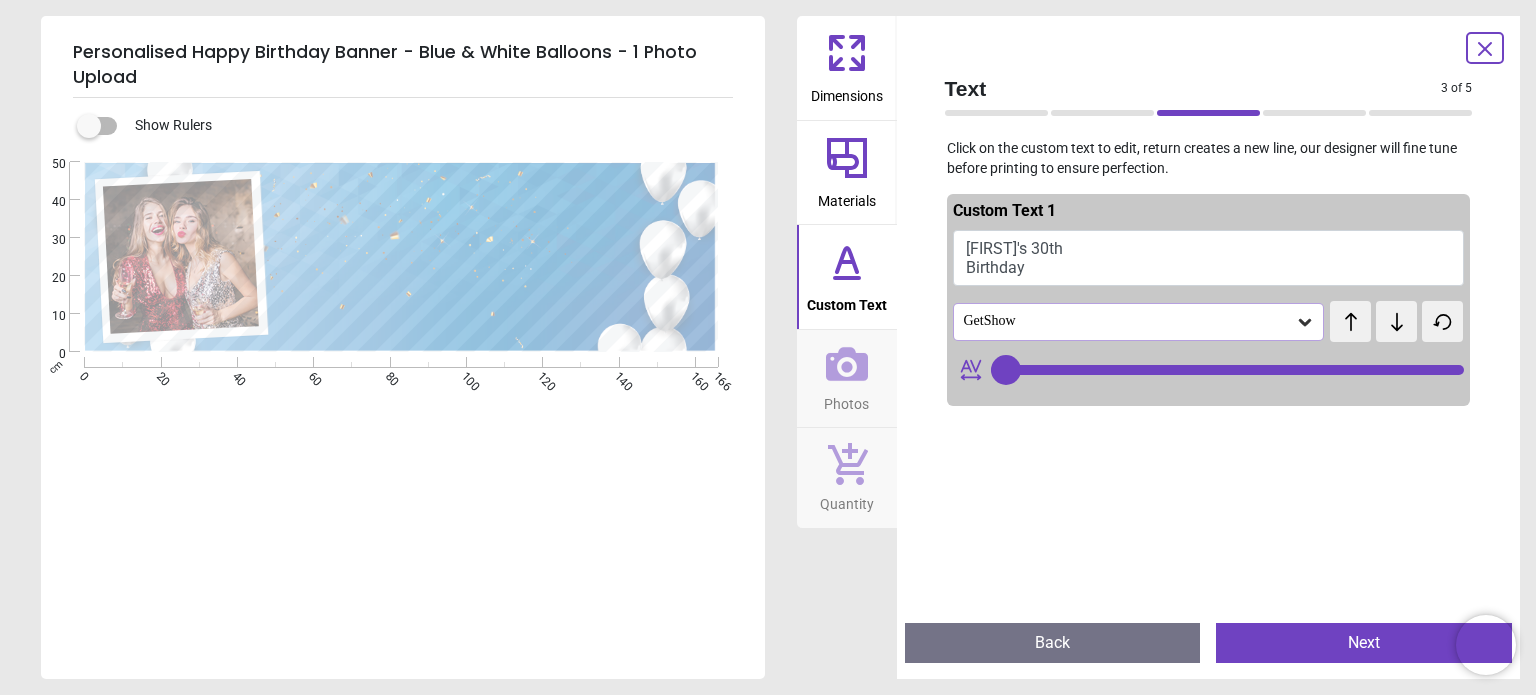 click 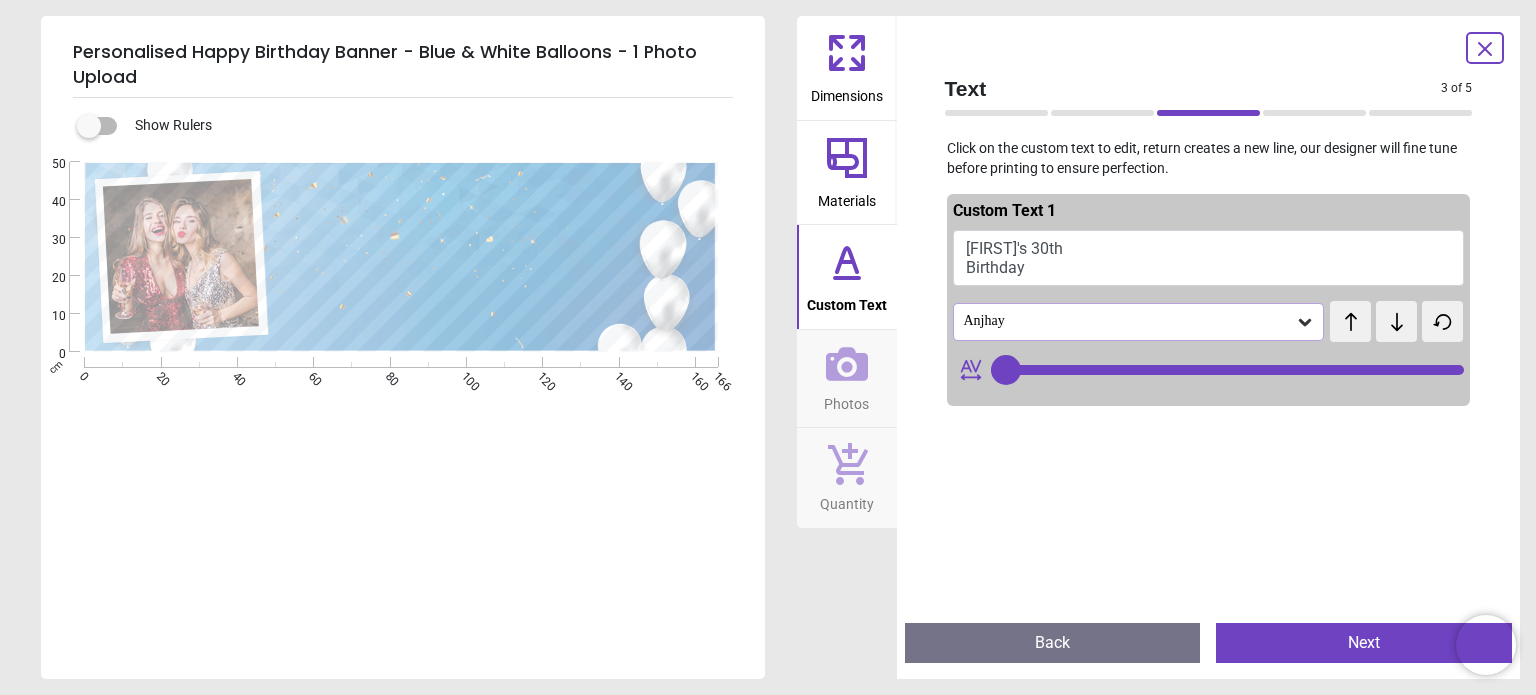 click 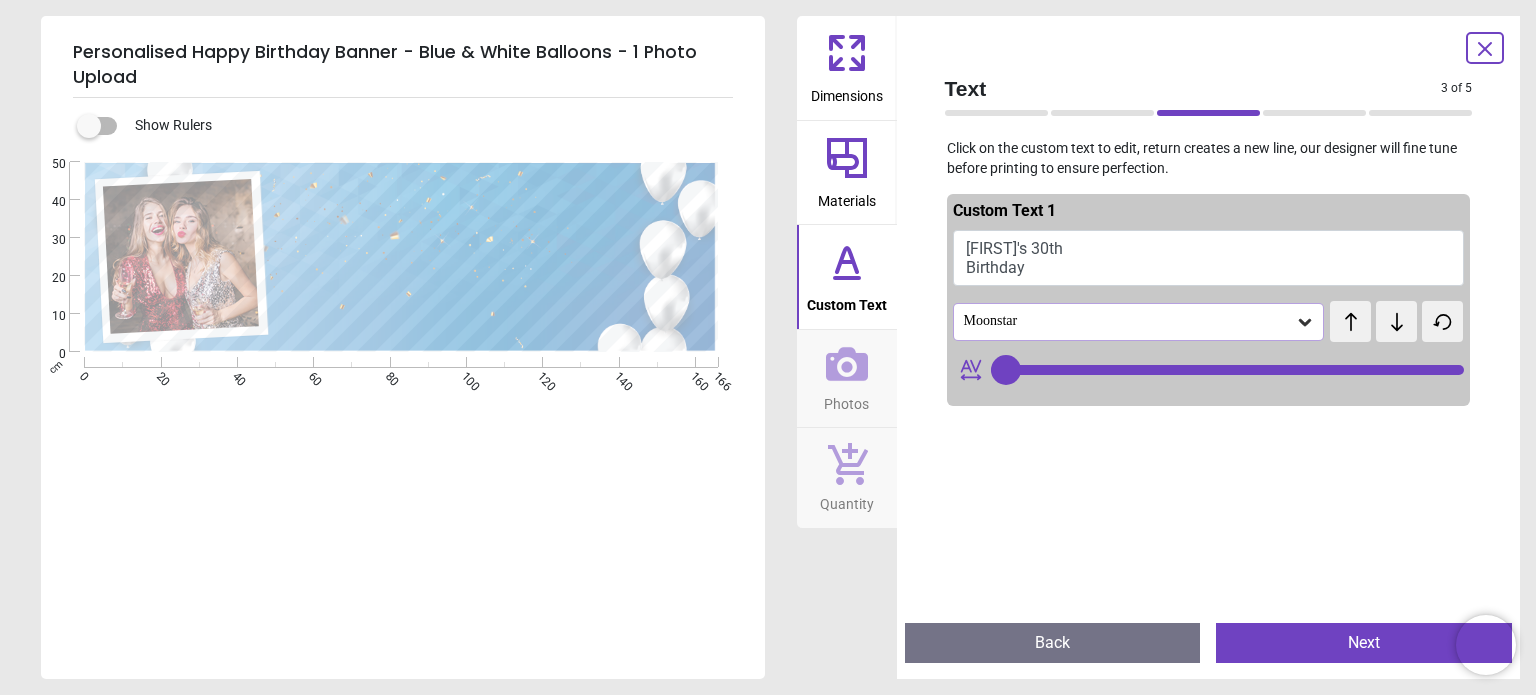 click 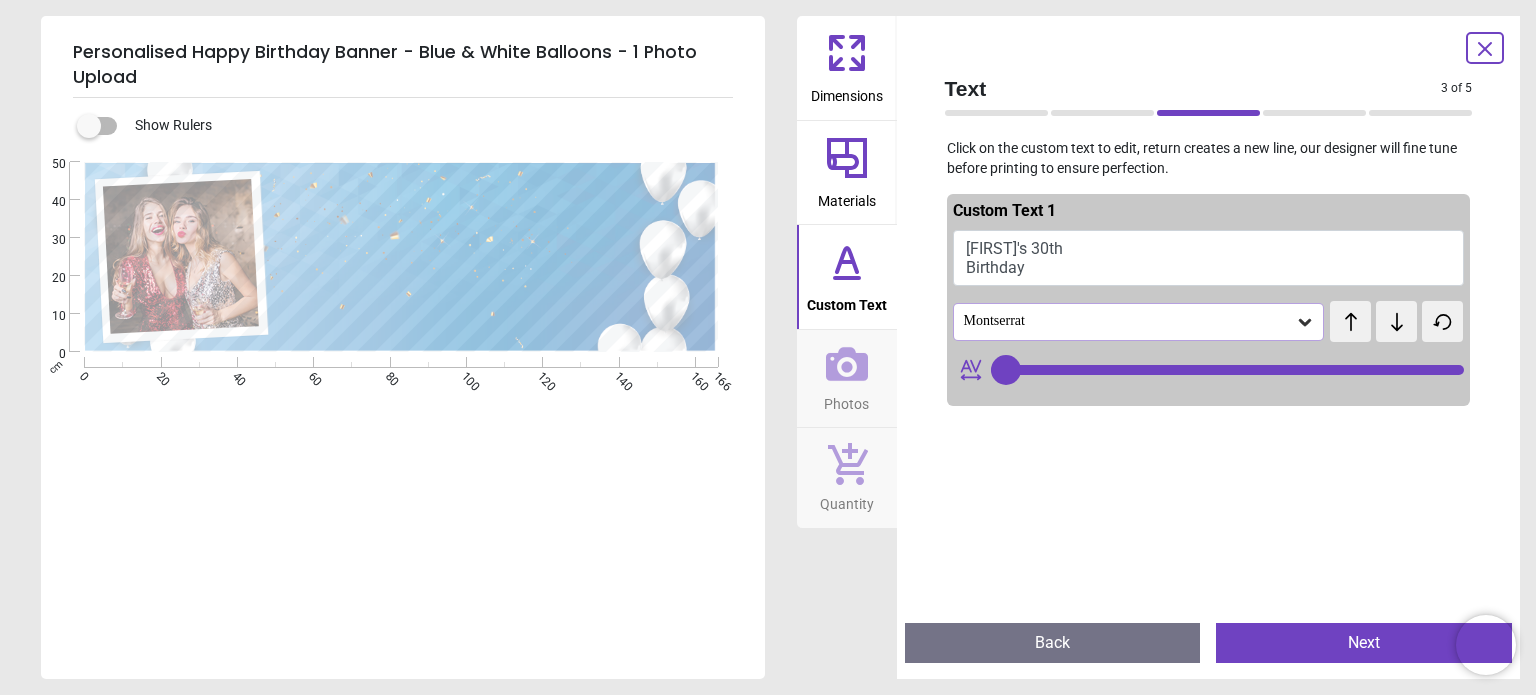 click 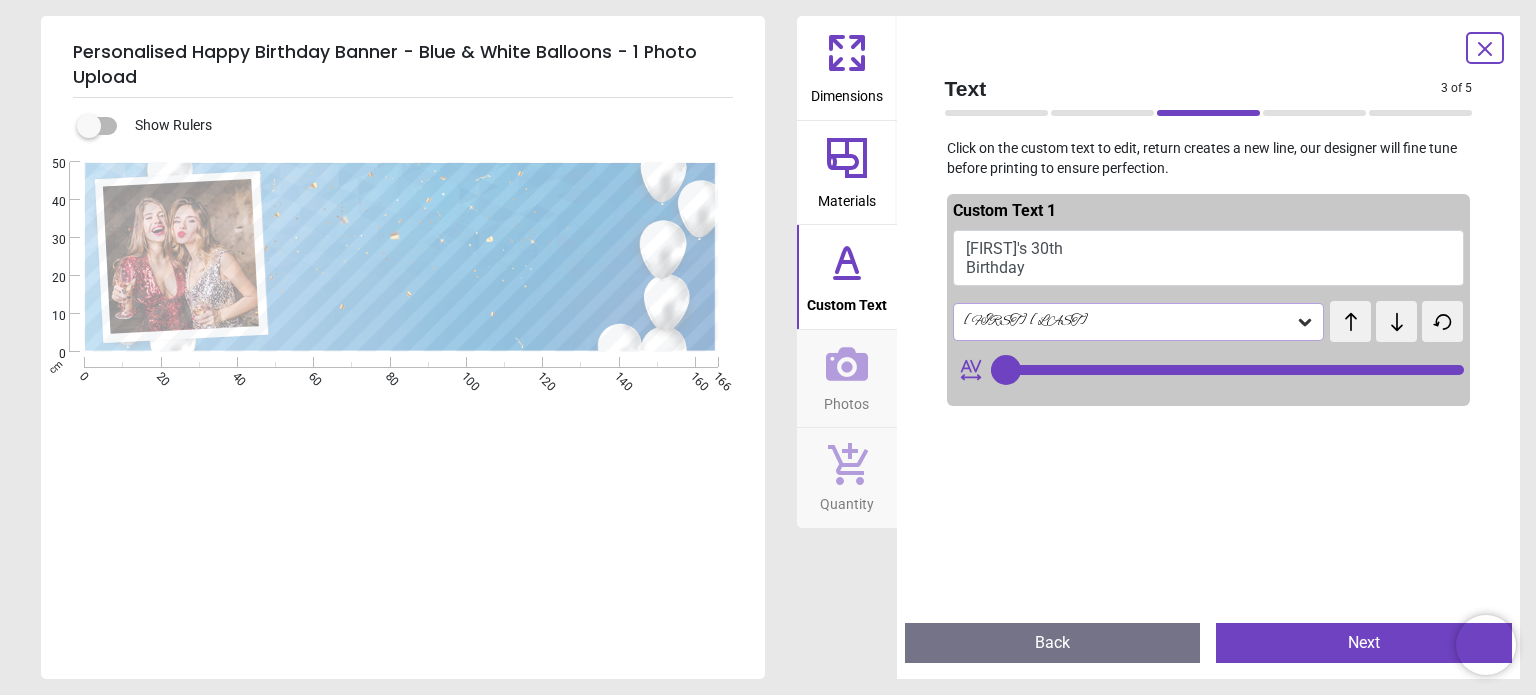 click 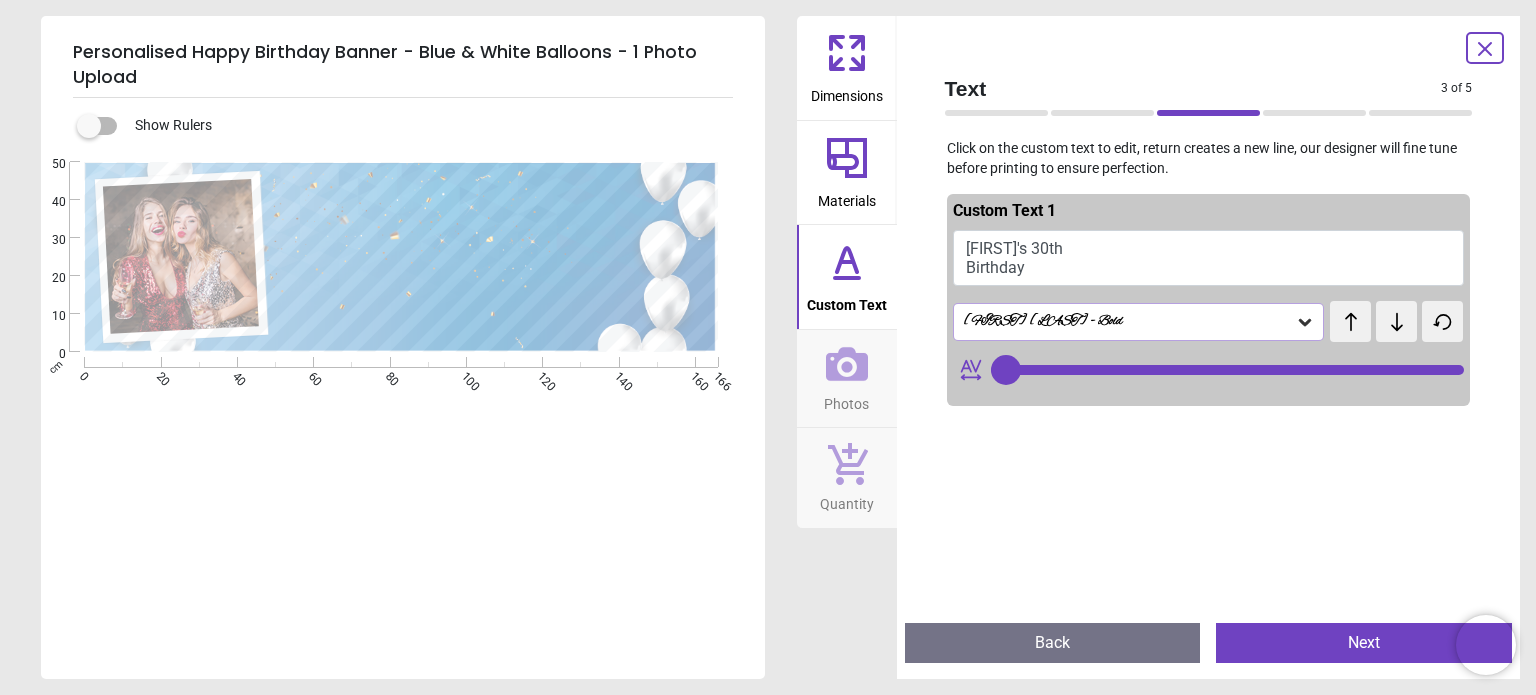click 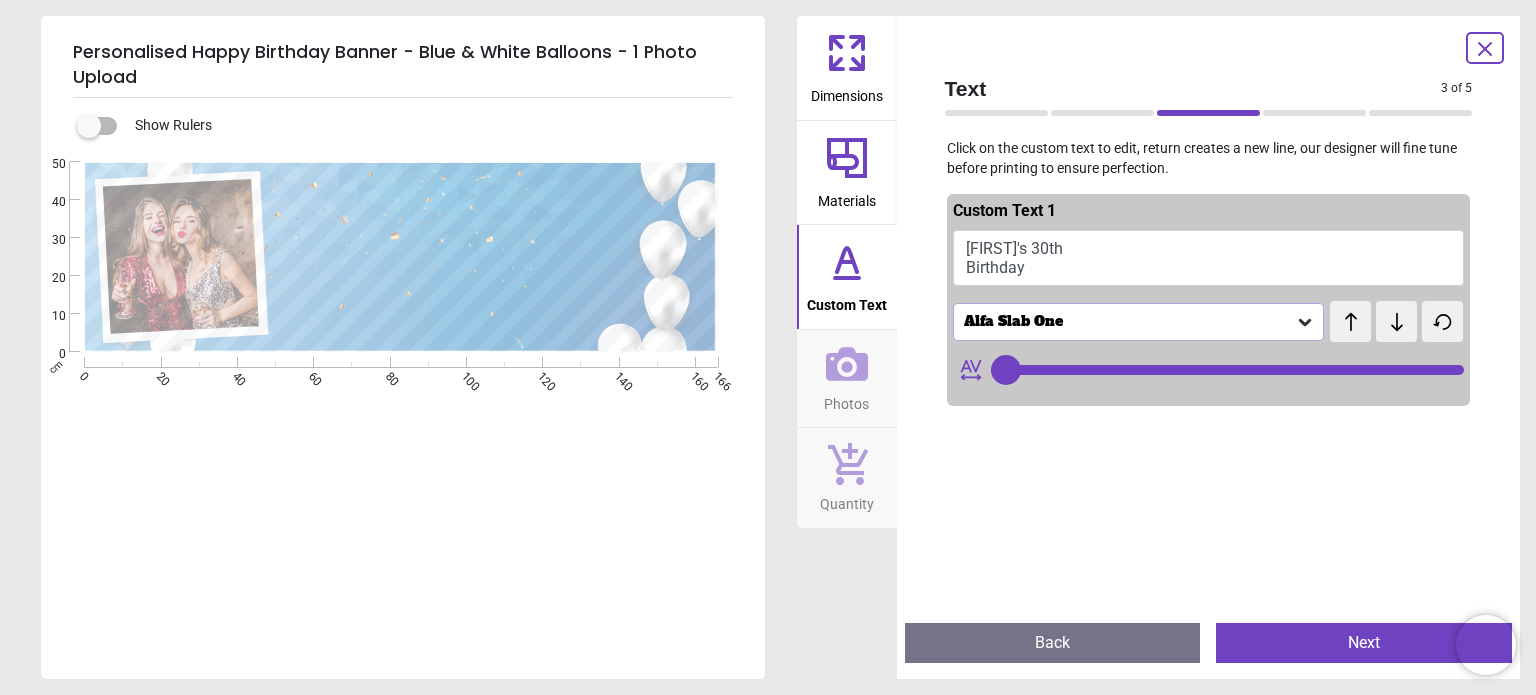 click 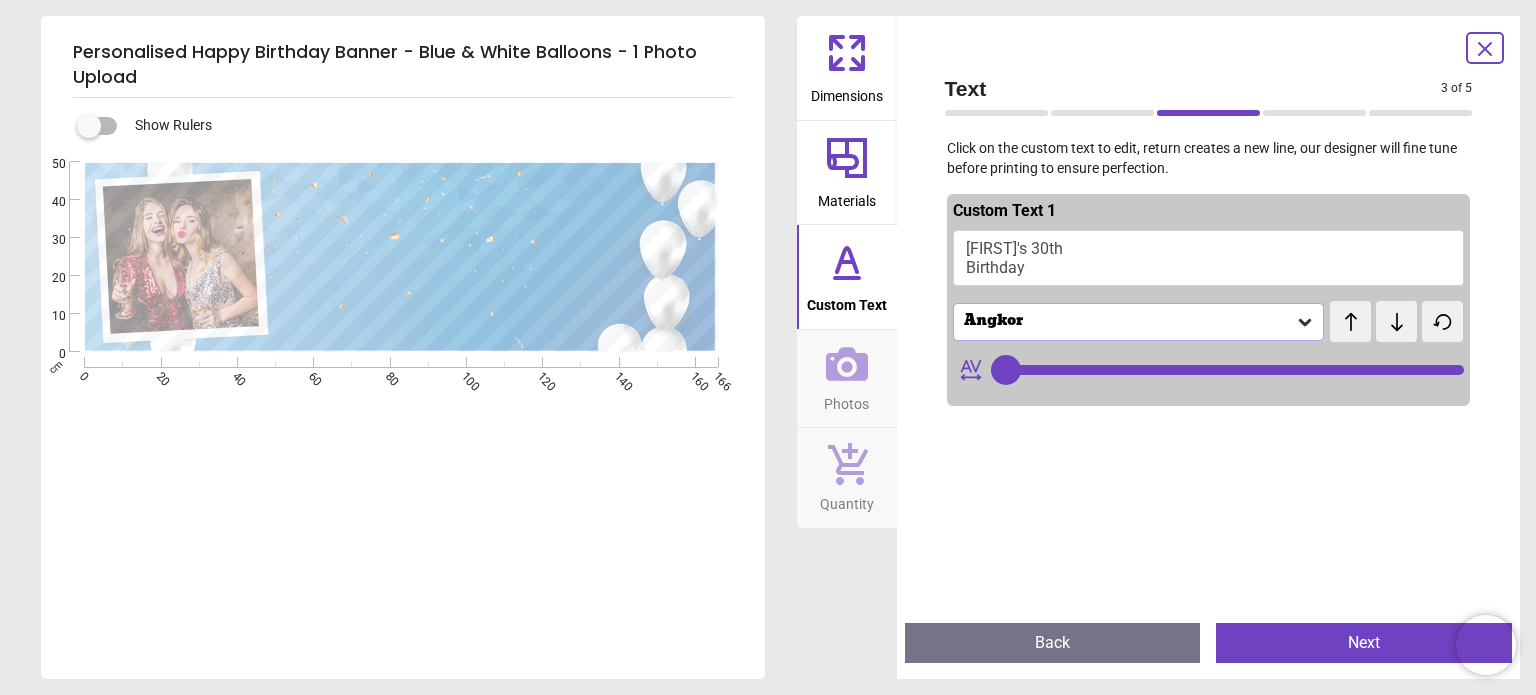 click 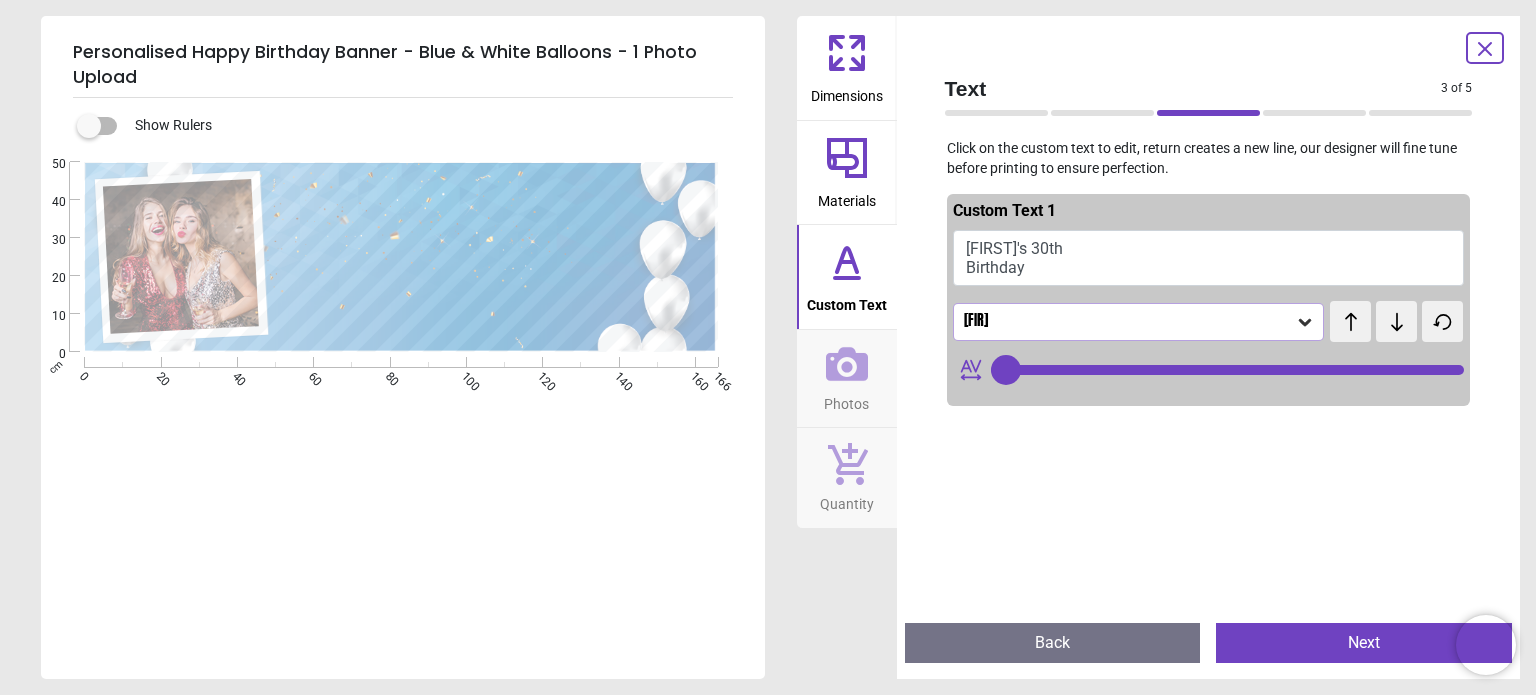 click on "Photos" at bounding box center (847, 379) 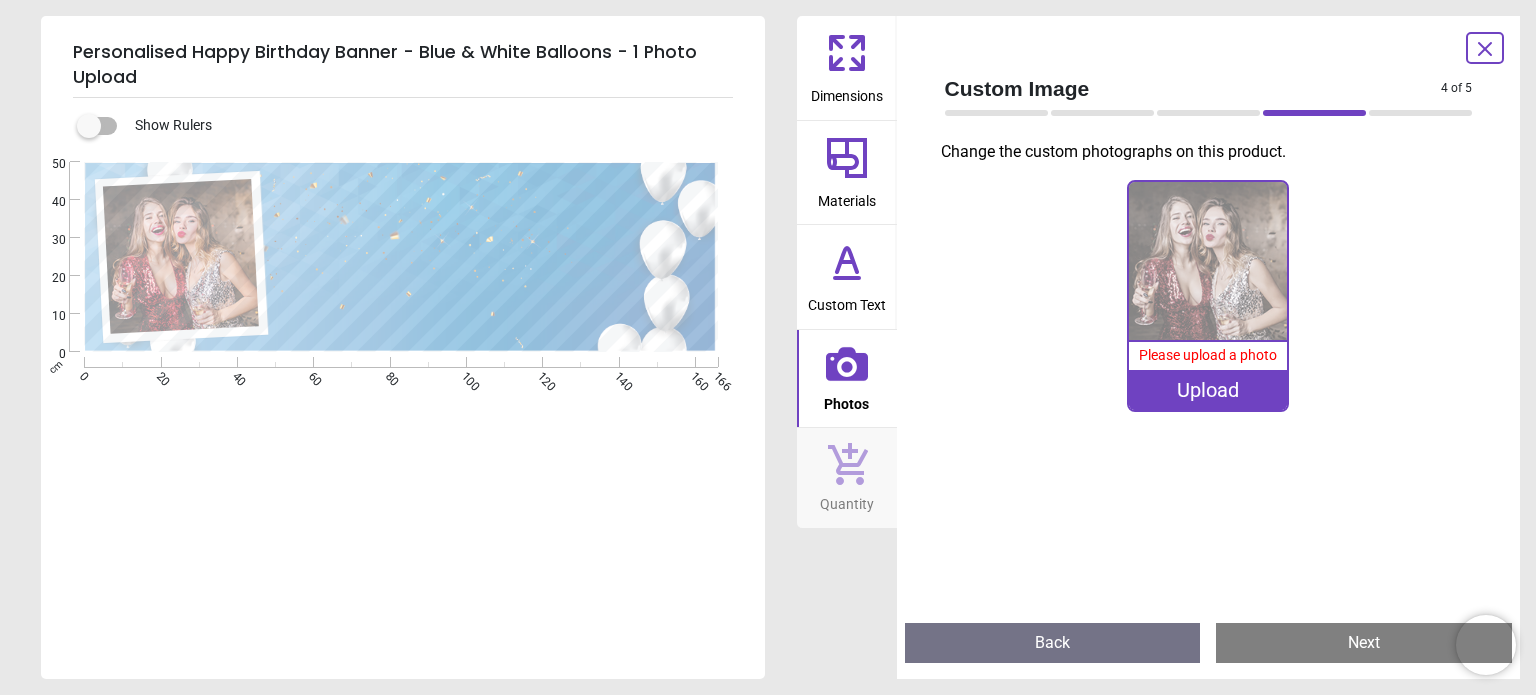 click on "0% Please upload a photo Upload" at bounding box center [1209, 306] 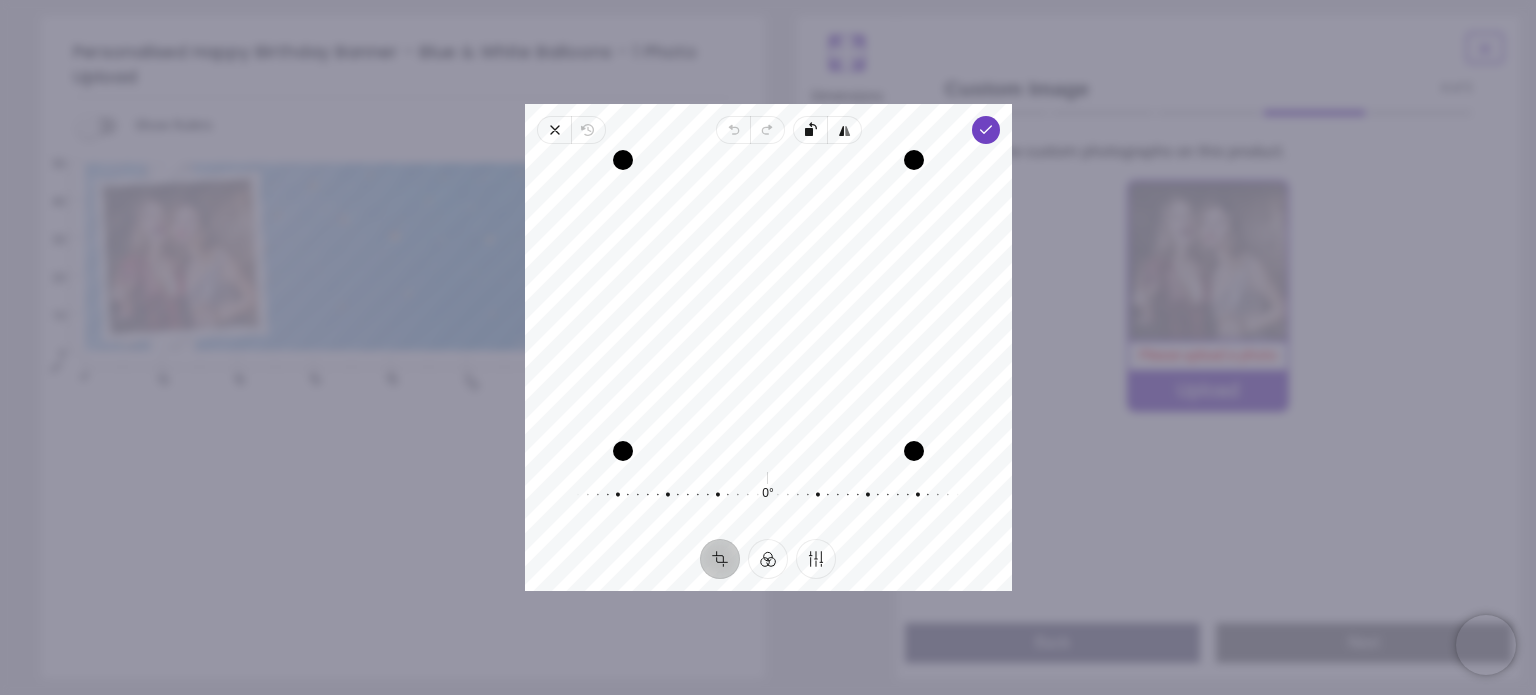 drag, startPoint x: 858, startPoint y: 347, endPoint x: 853, endPoint y: 435, distance: 88.14193 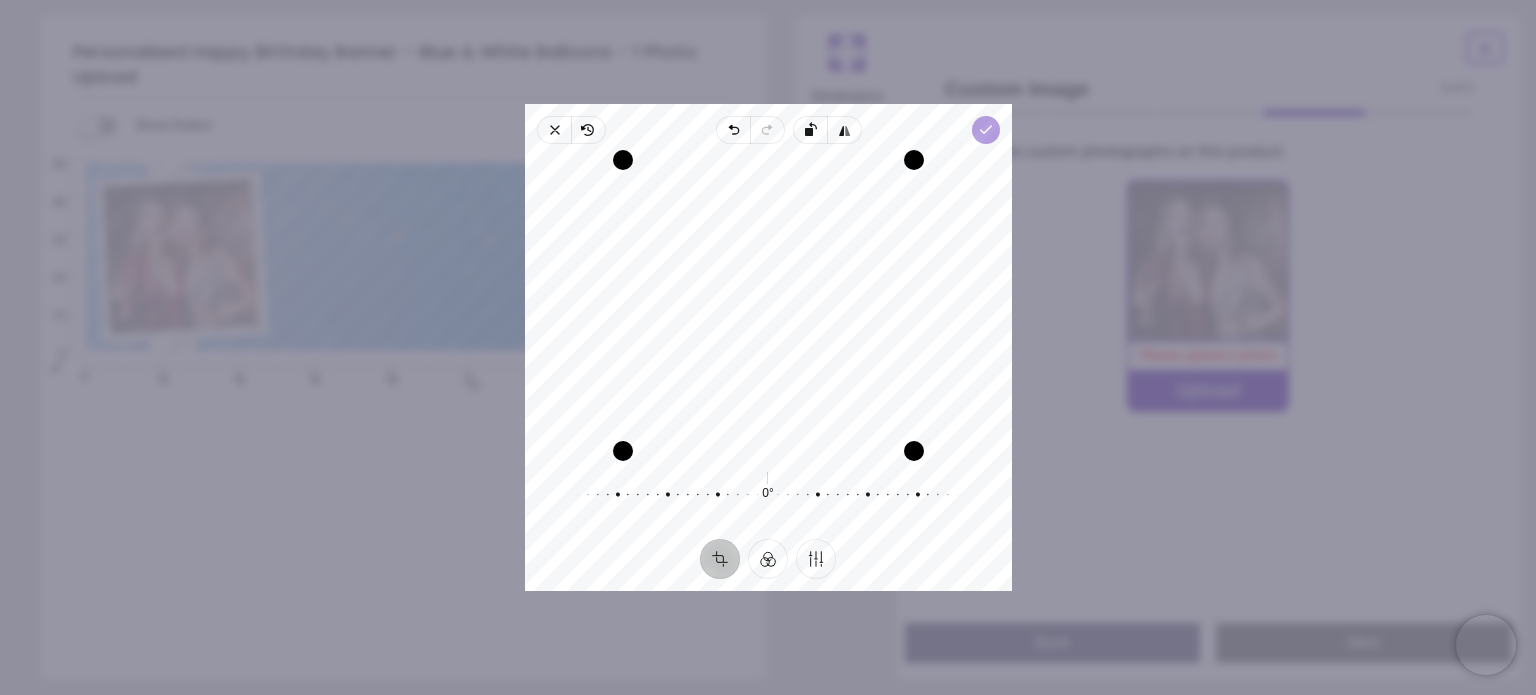 click 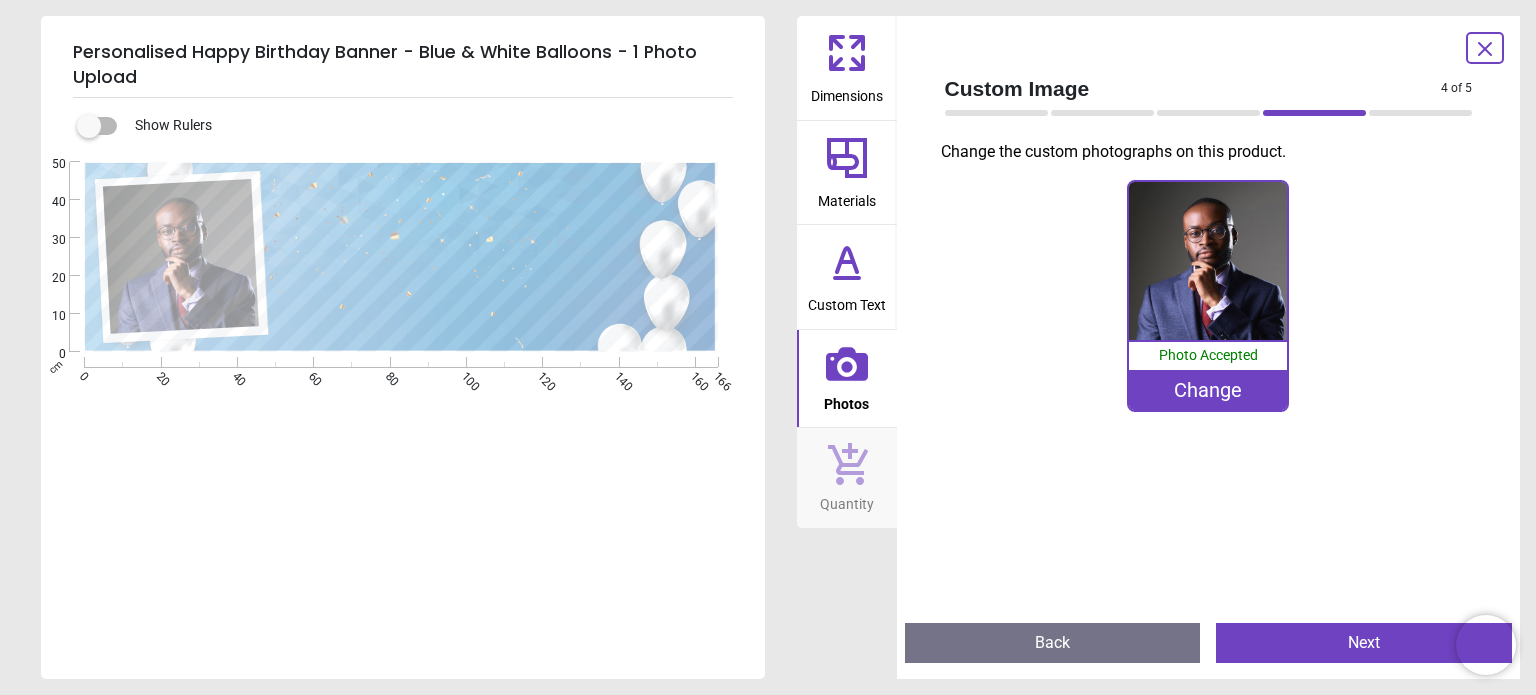 click on "Change" at bounding box center (1208, 390) 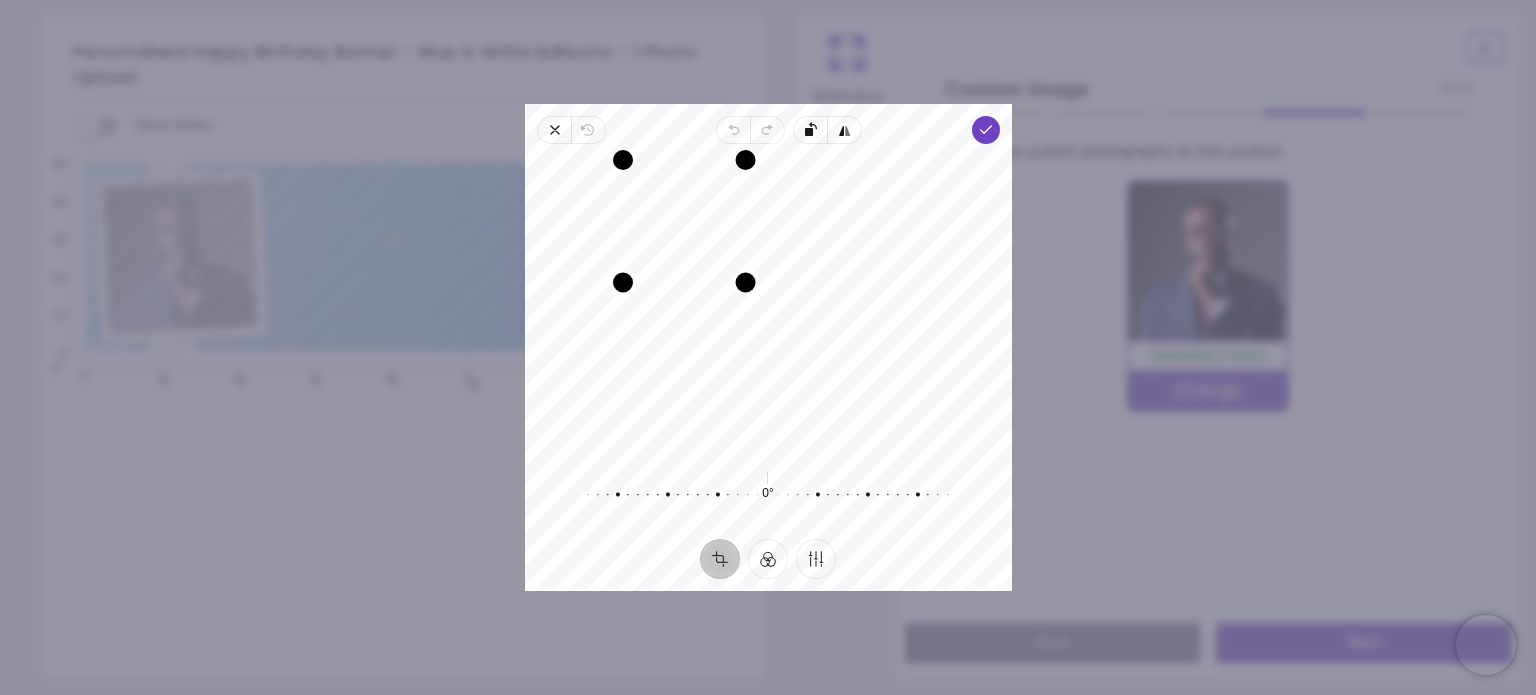 drag, startPoint x: 919, startPoint y: 453, endPoint x: 716, endPoint y: 307, distance: 250.04999 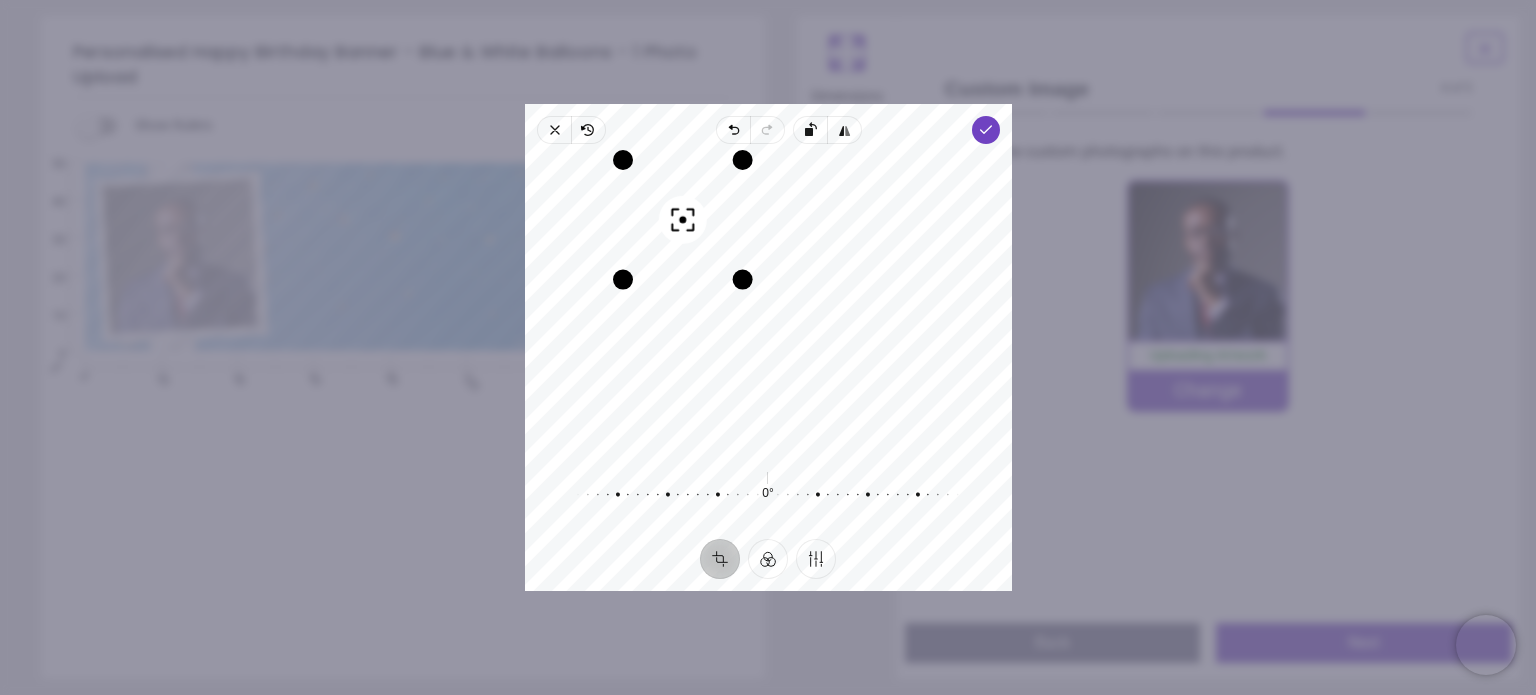 drag, startPoint x: 695, startPoint y: 255, endPoint x: 640, endPoint y: 263, distance: 55.578773 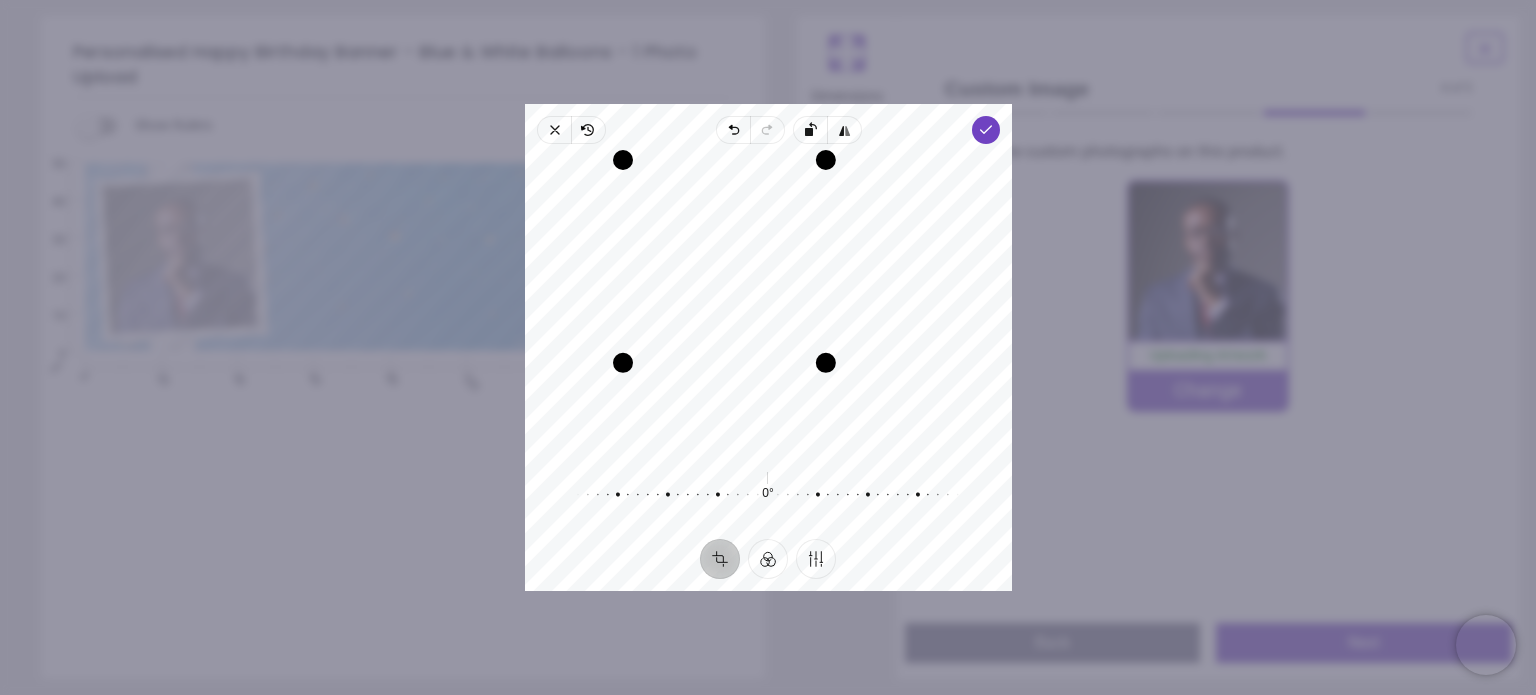 drag, startPoint x: 745, startPoint y: 284, endPoint x: 832, endPoint y: 364, distance: 118.19052 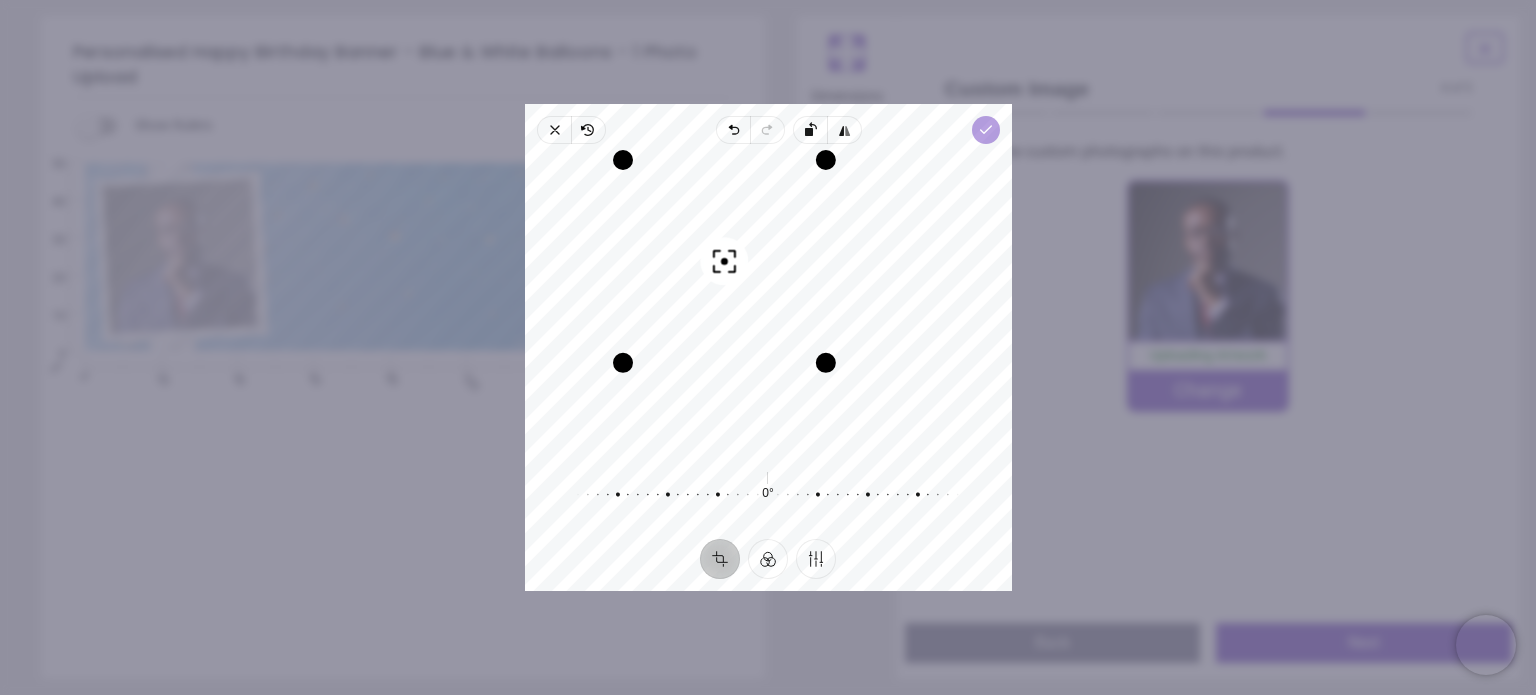 click 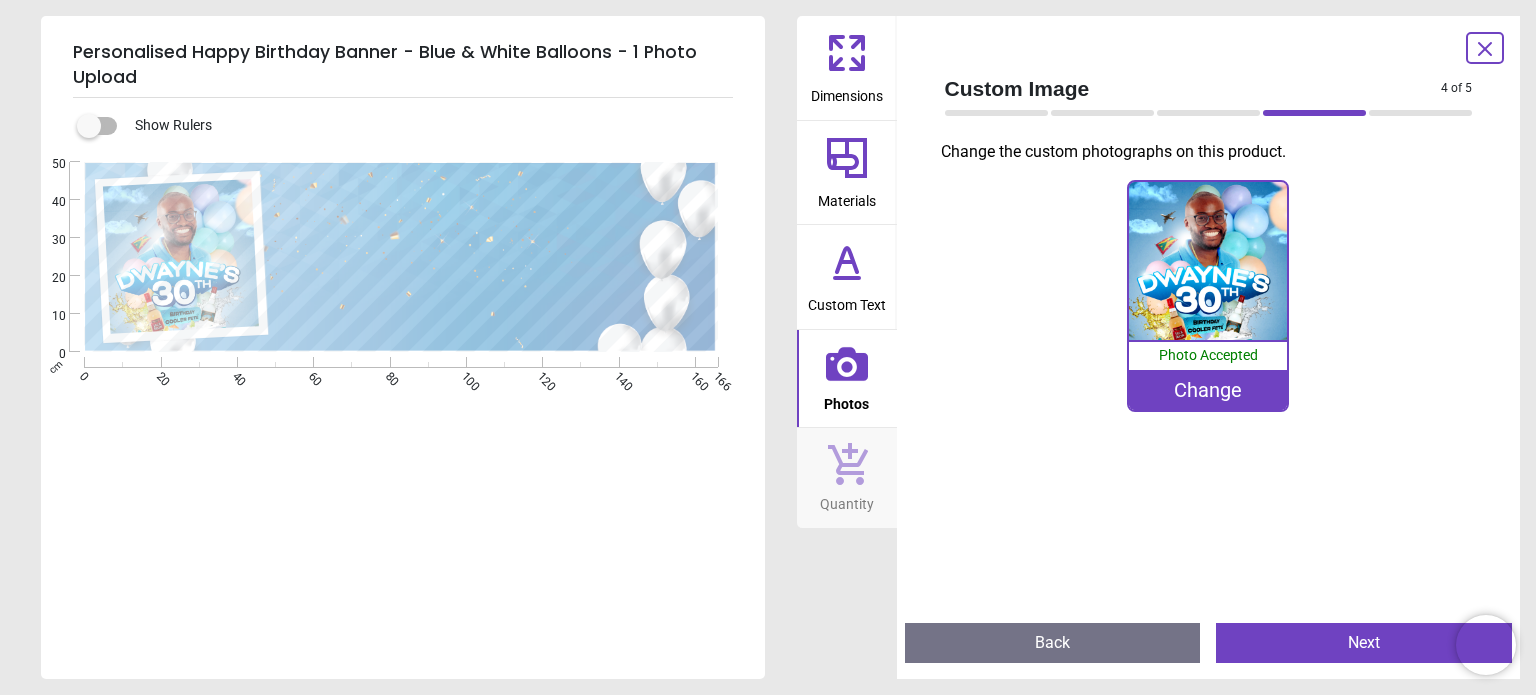 scroll, scrollTop: 0, scrollLeft: 0, axis: both 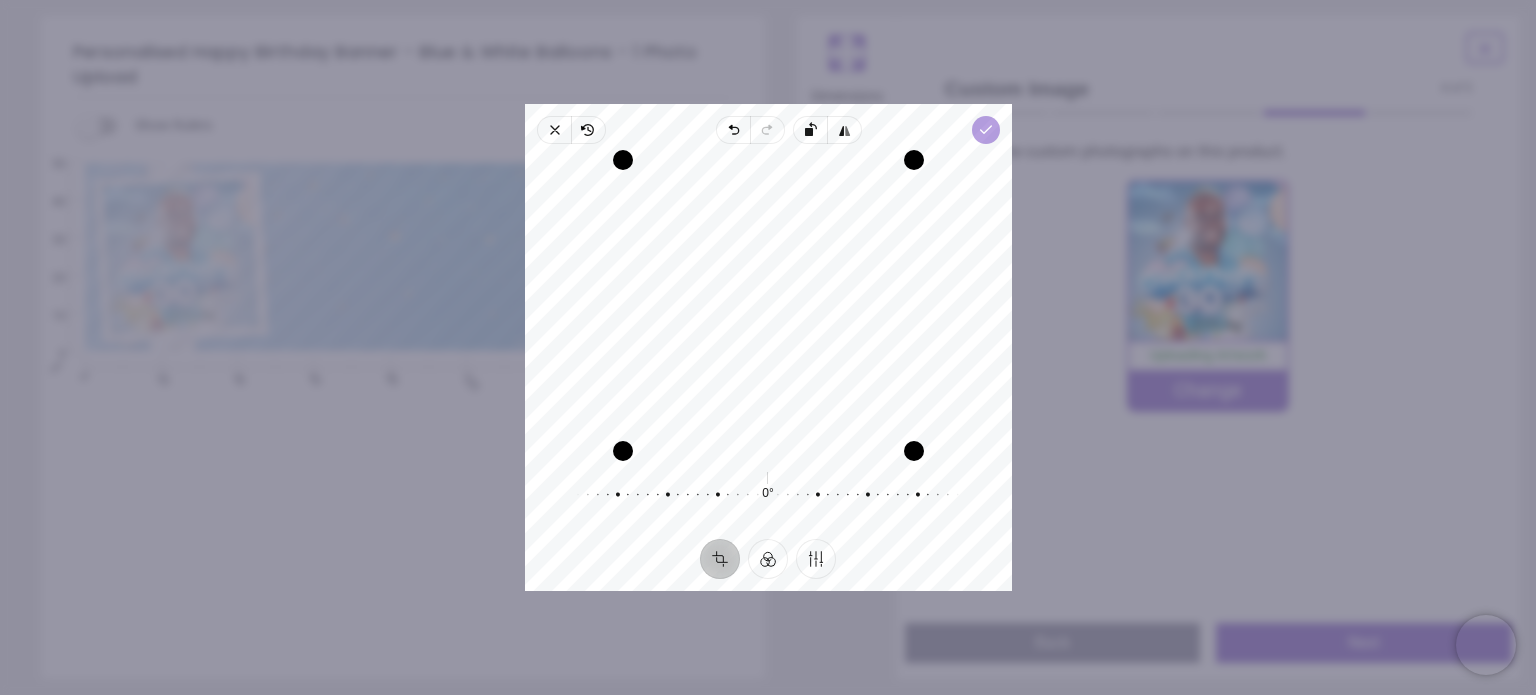 click 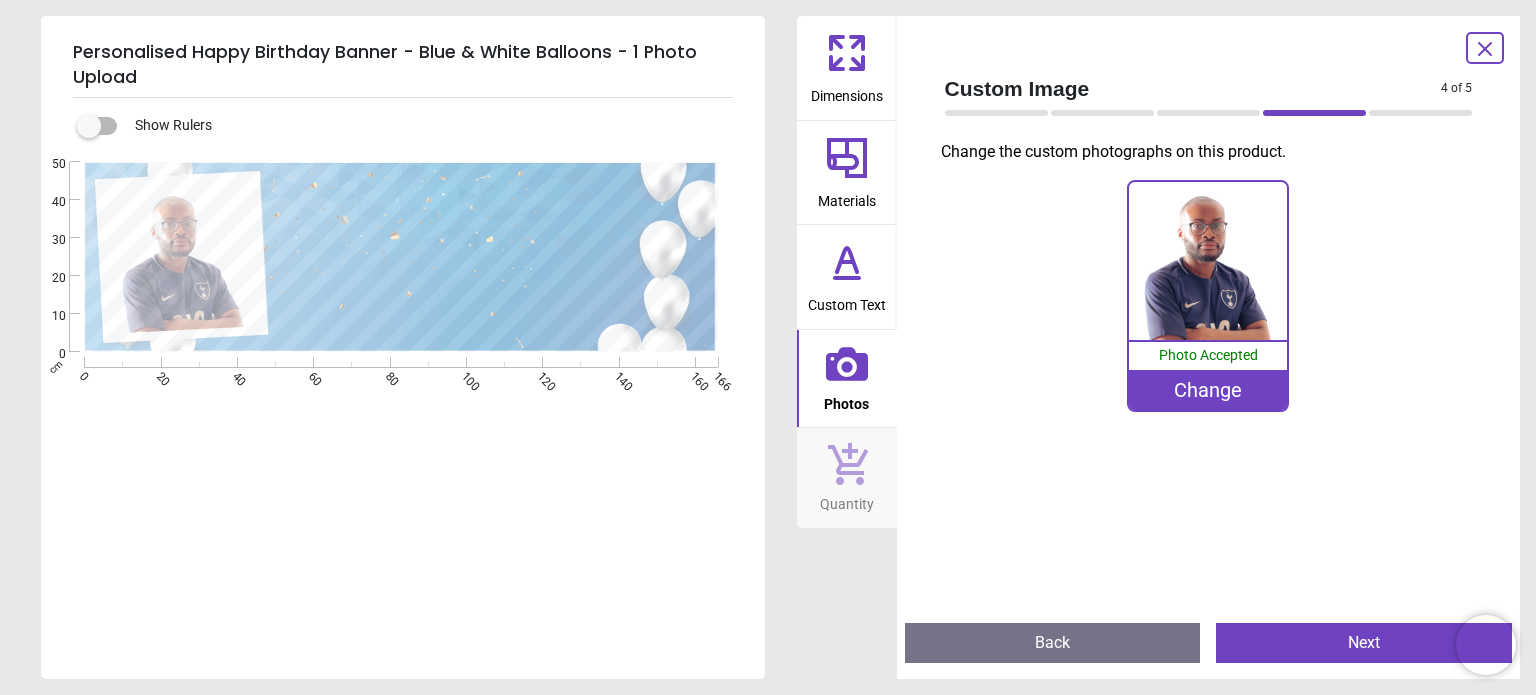 scroll, scrollTop: 0, scrollLeft: 0, axis: both 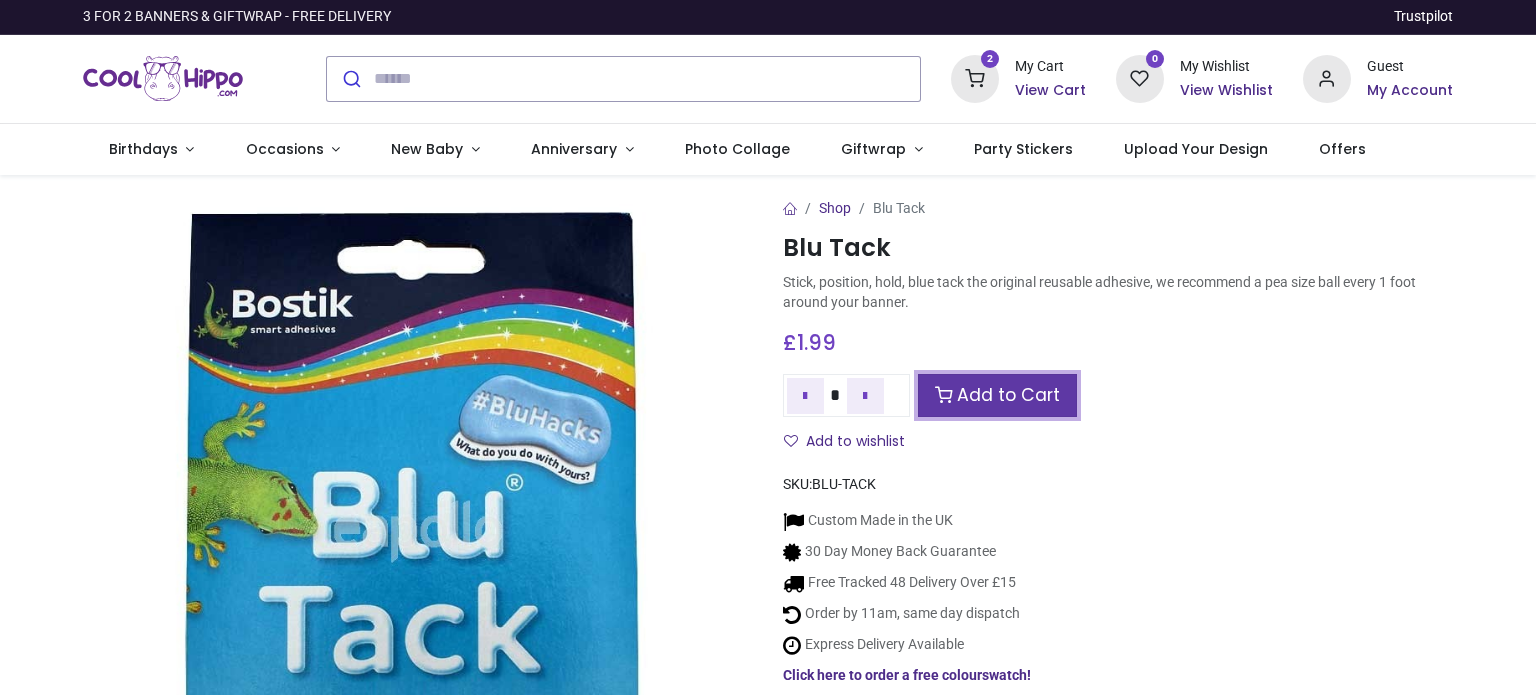 click on "Add to Cart" at bounding box center (997, 395) 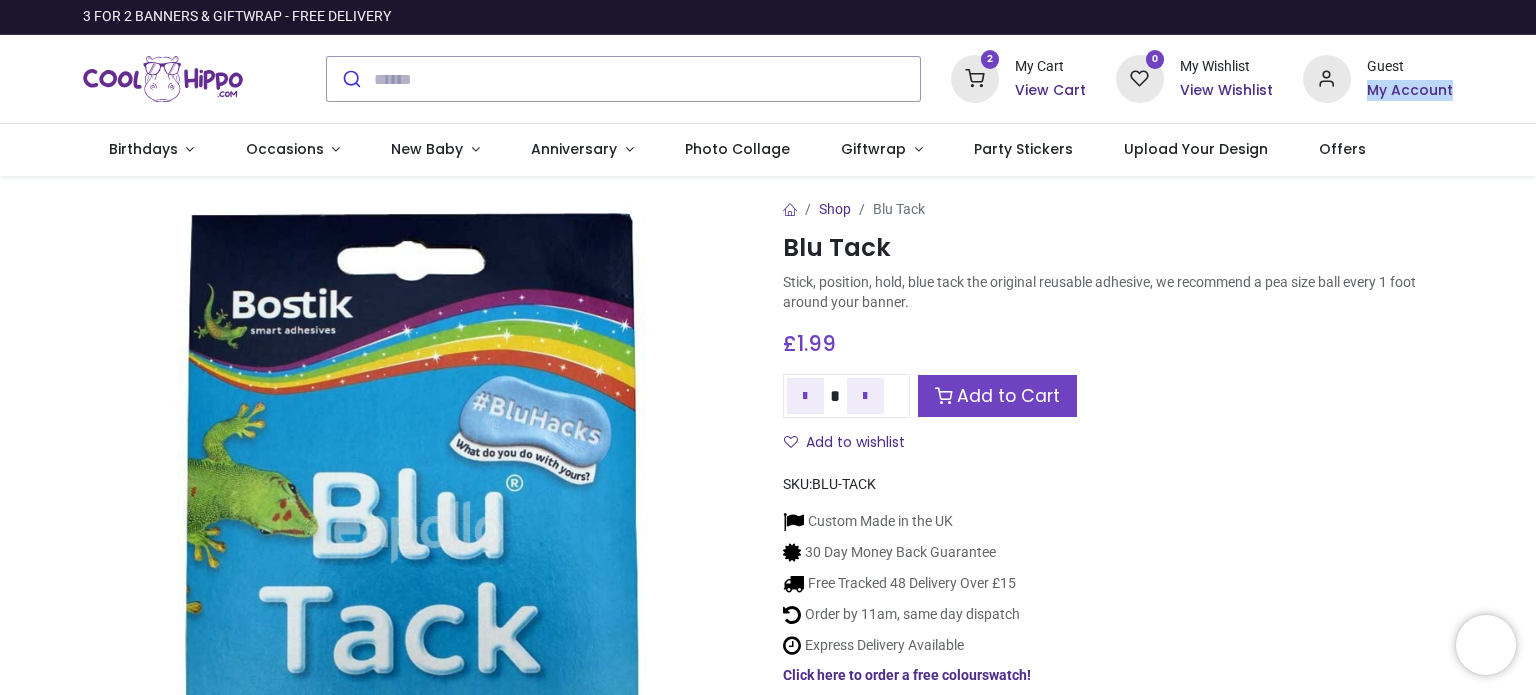 drag, startPoint x: 1531, startPoint y: 62, endPoint x: 1535, endPoint y: 115, distance: 53.15073 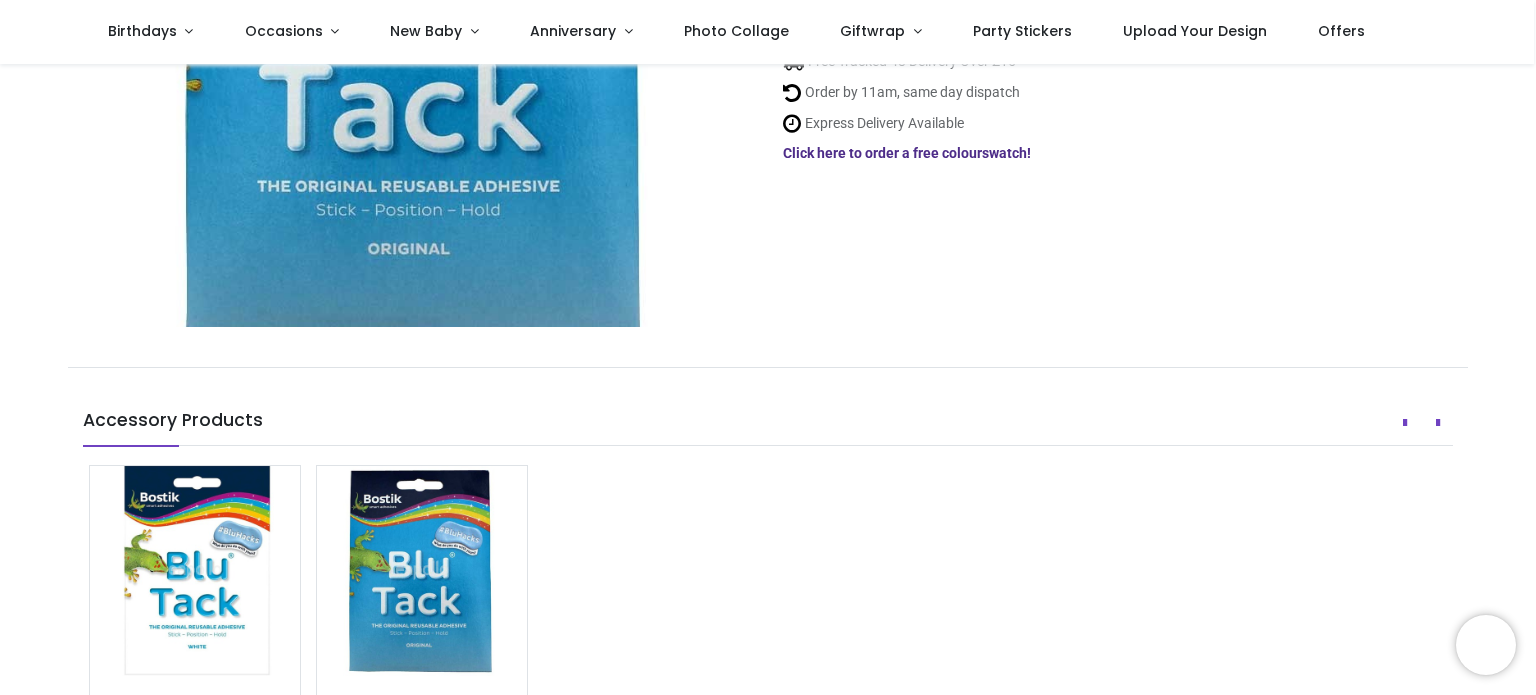 scroll, scrollTop: 0, scrollLeft: 0, axis: both 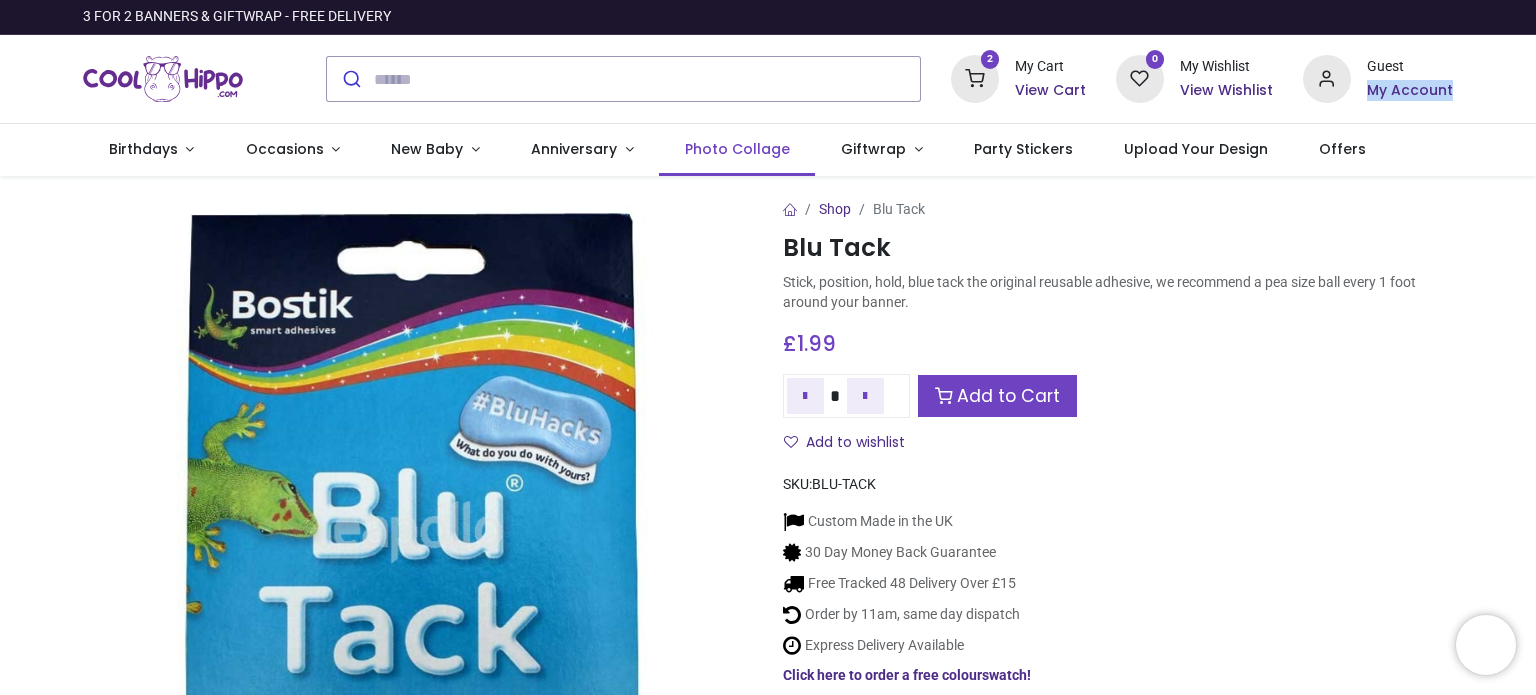 click on "Photo Collage" at bounding box center (737, 150) 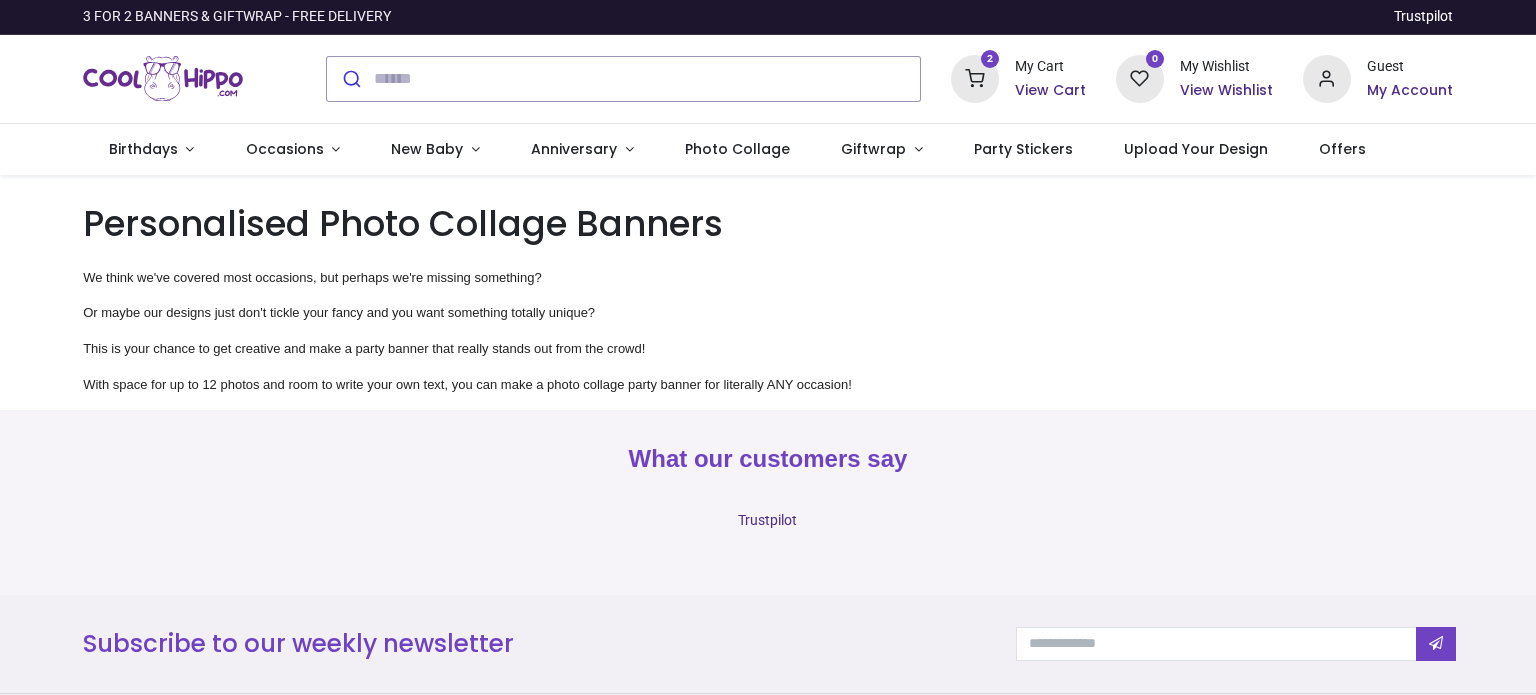 scroll, scrollTop: 0, scrollLeft: 0, axis: both 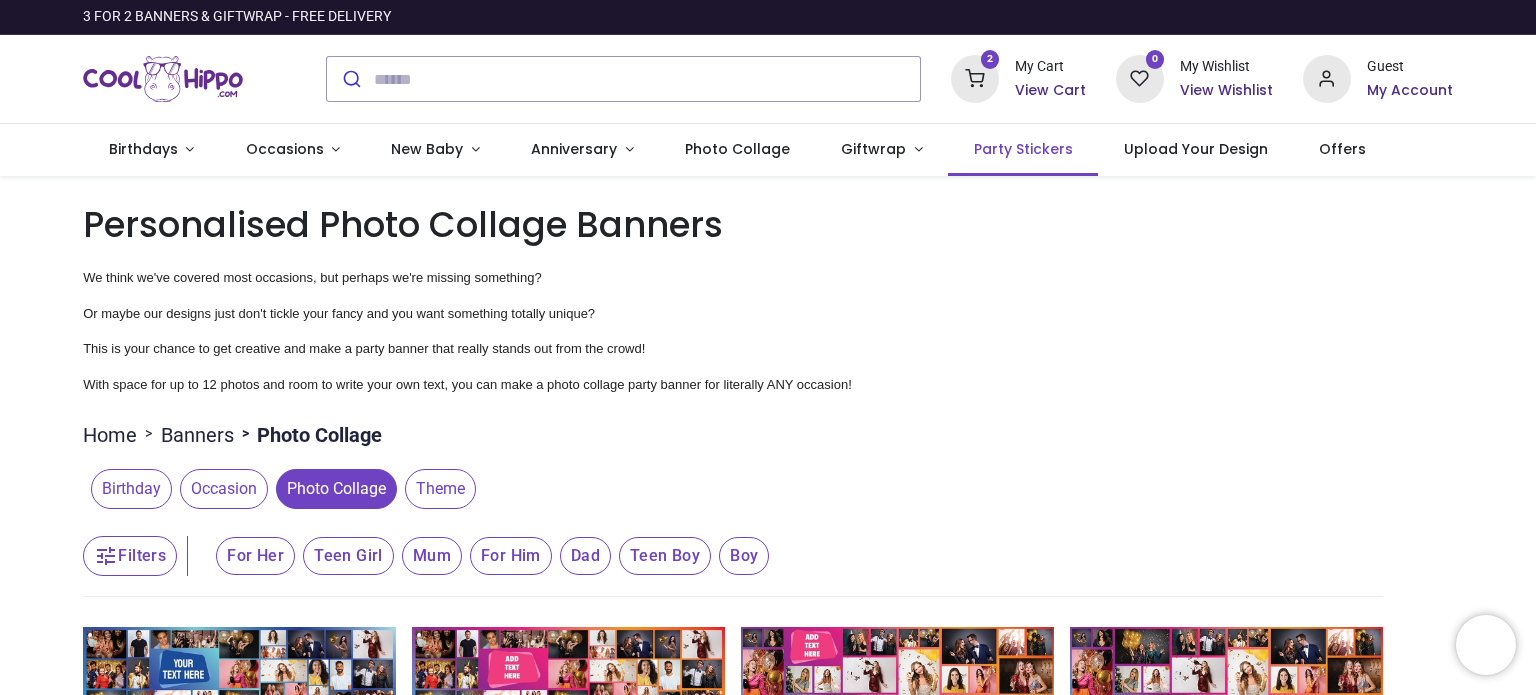 click on "Party Stickers" at bounding box center (1023, 149) 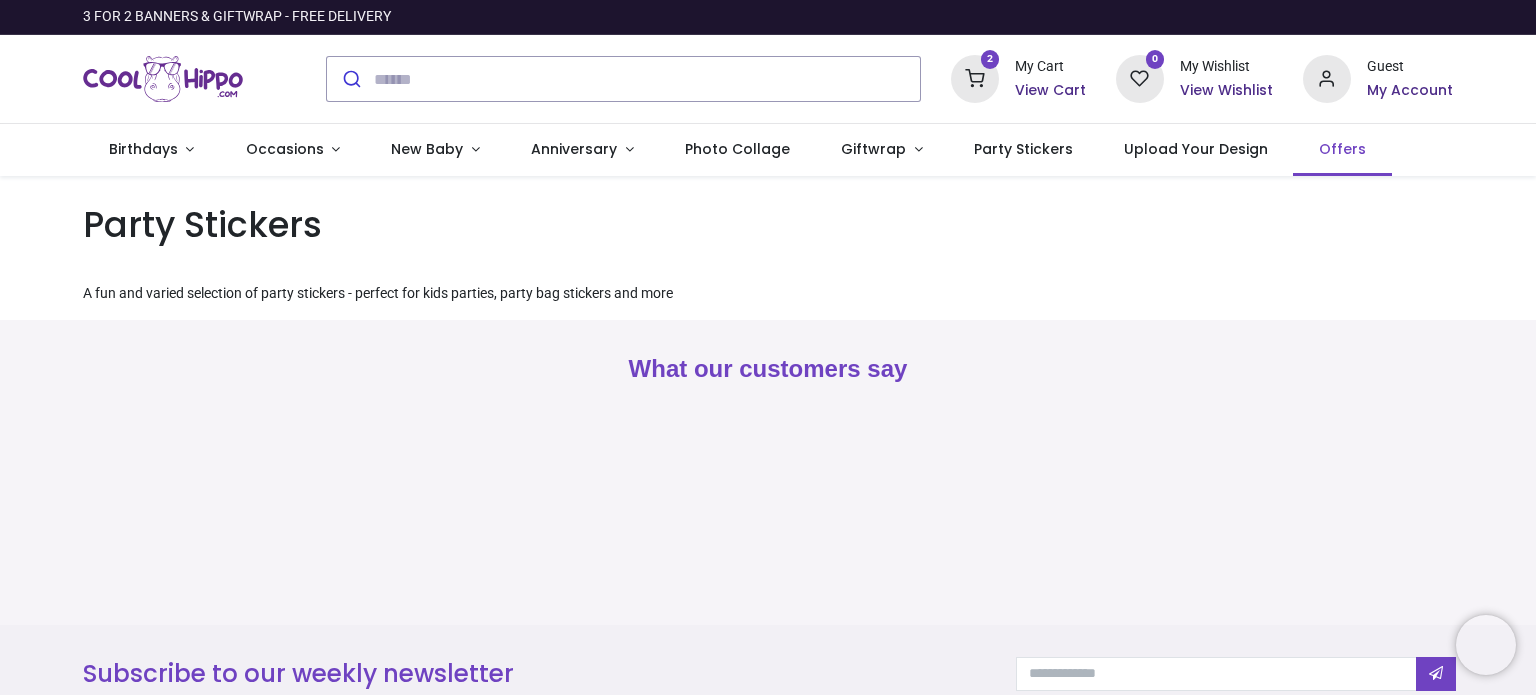 scroll, scrollTop: 0, scrollLeft: 0, axis: both 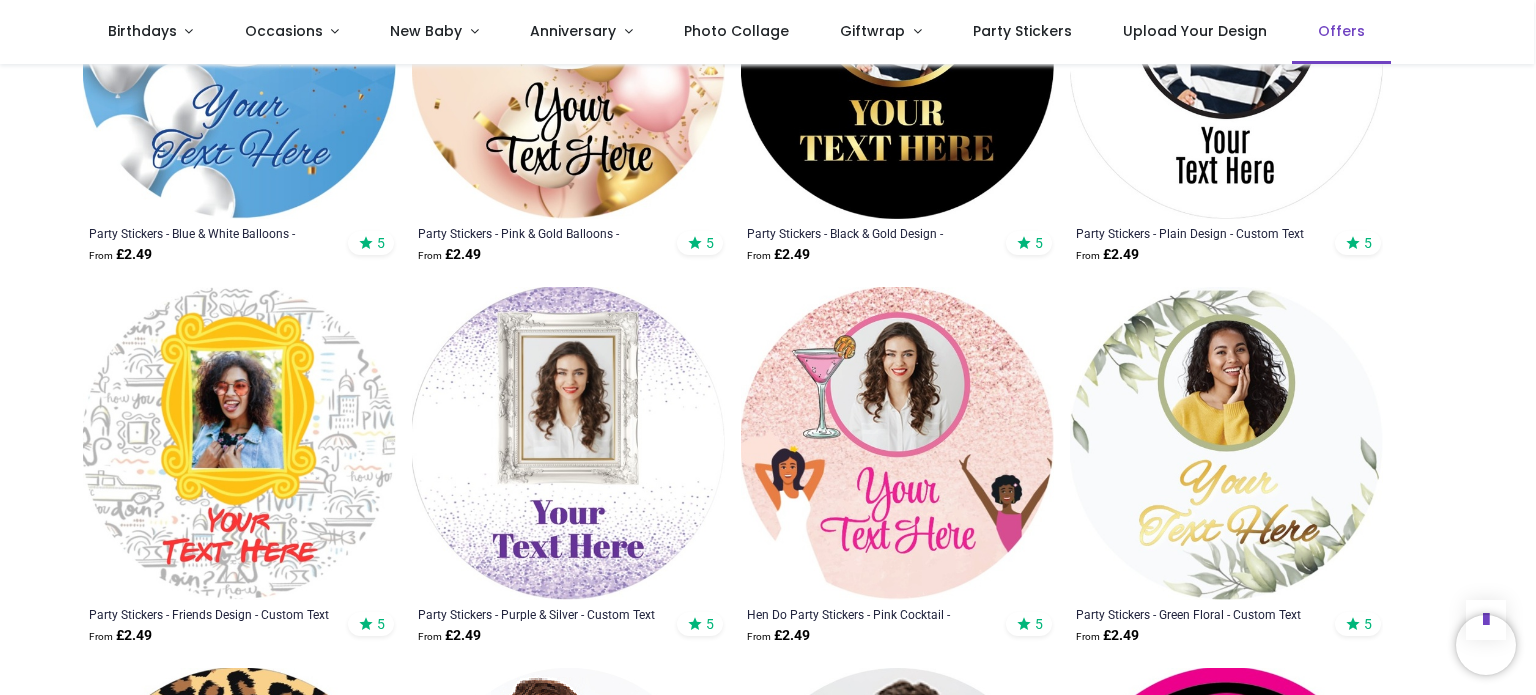 click on "Offers" at bounding box center [1341, 31] 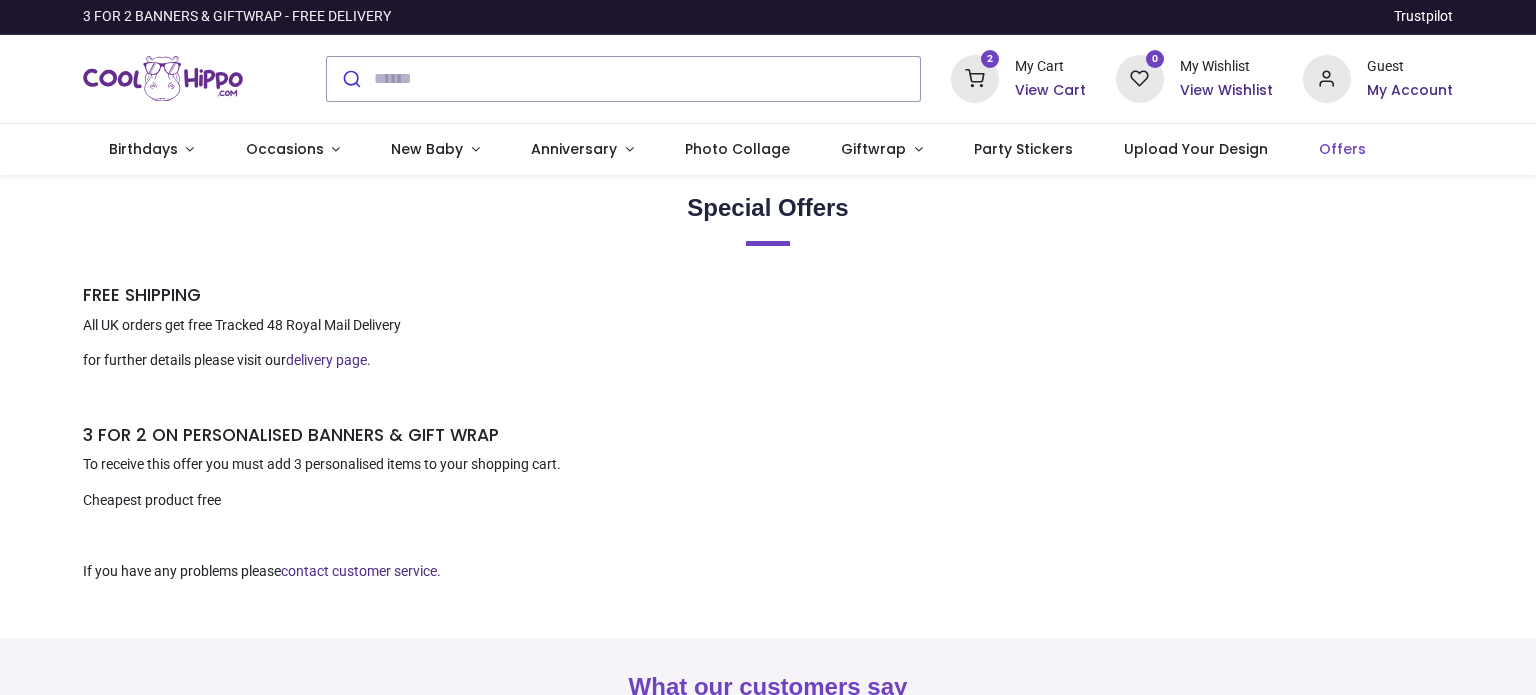 scroll, scrollTop: 0, scrollLeft: 0, axis: both 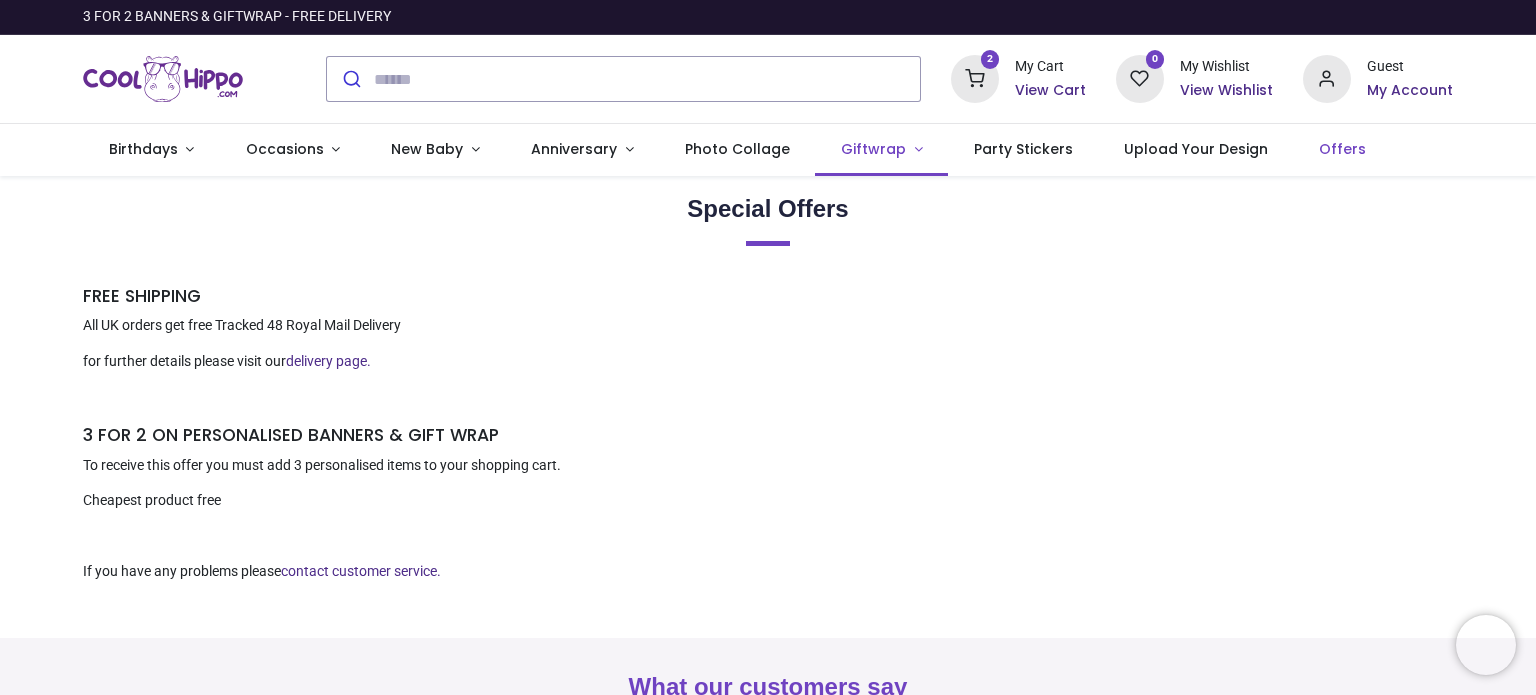 click on "Giftwrap" at bounding box center [873, 149] 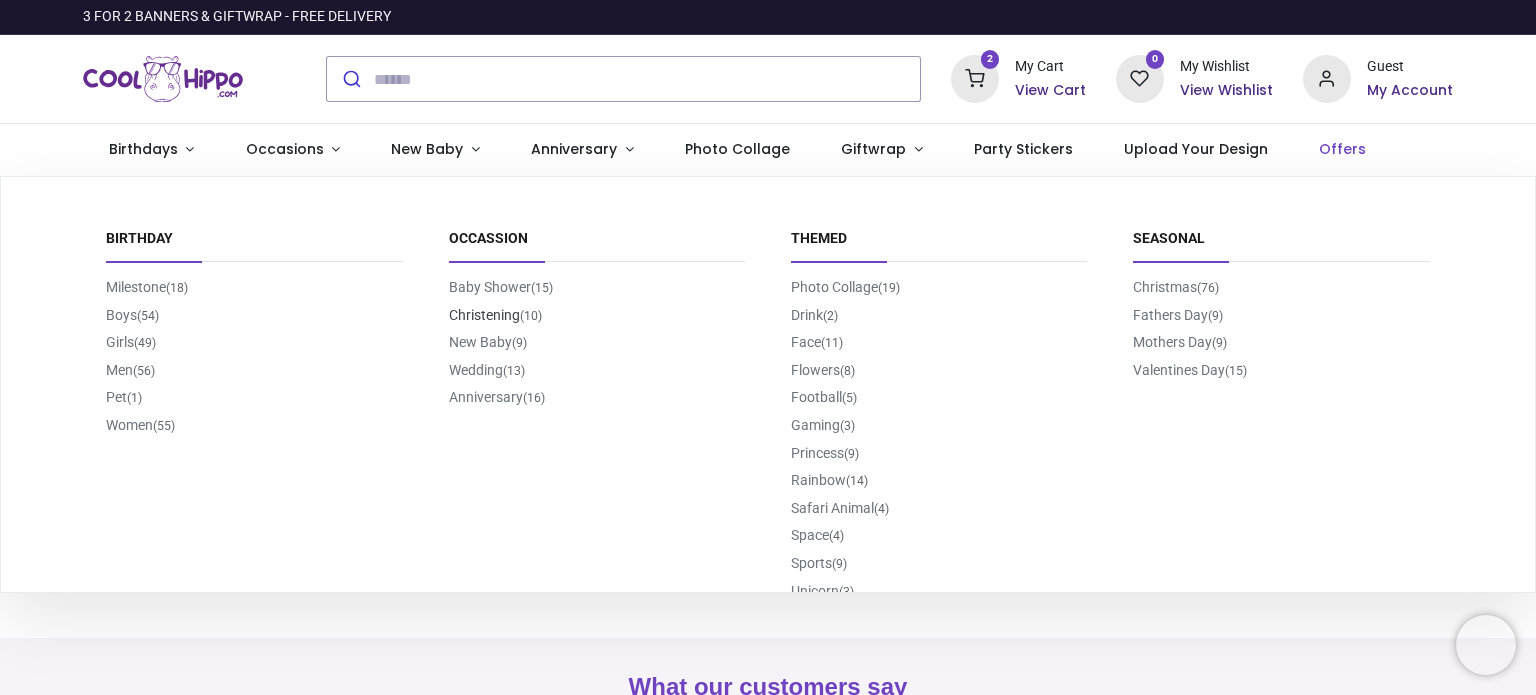 click on "Christening
(10)" at bounding box center (495, 315) 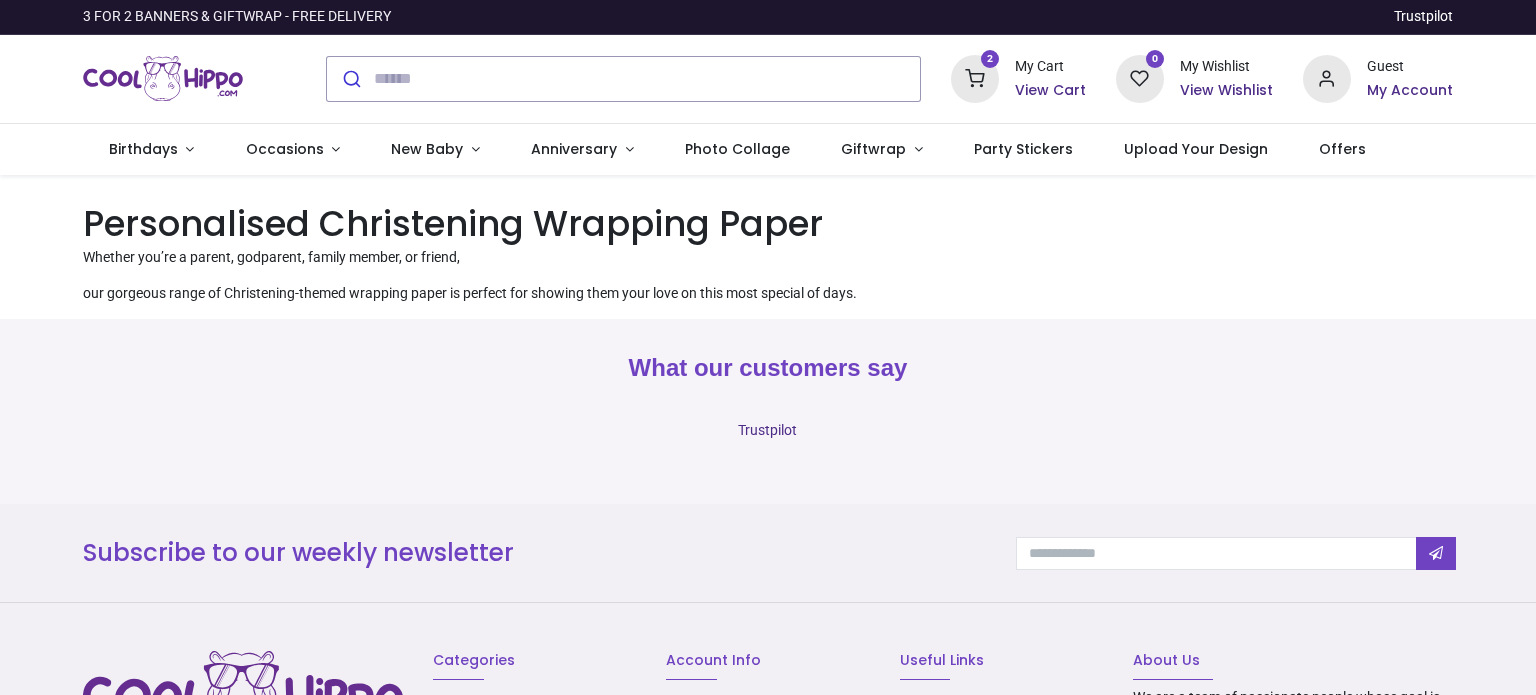 scroll, scrollTop: 0, scrollLeft: 0, axis: both 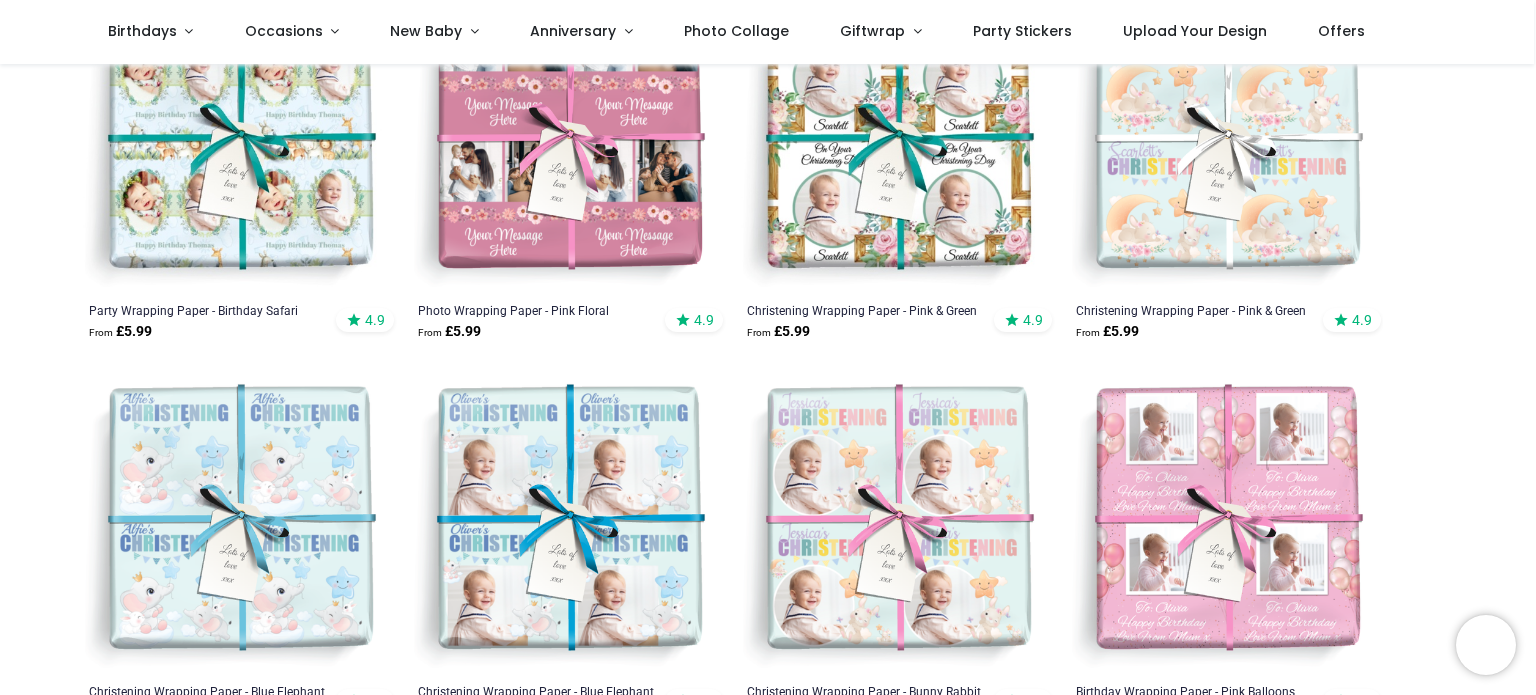 click at bounding box center [1226, 139] 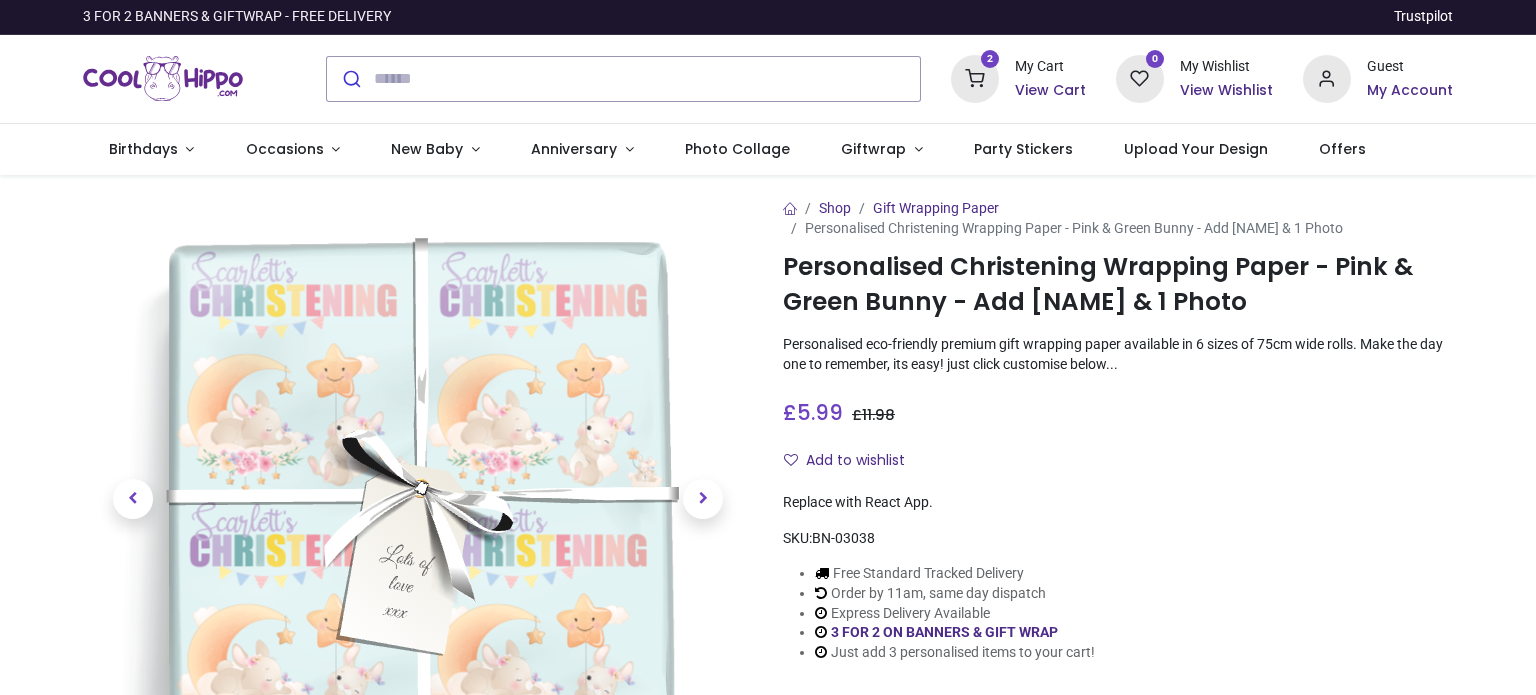 scroll, scrollTop: 0, scrollLeft: 0, axis: both 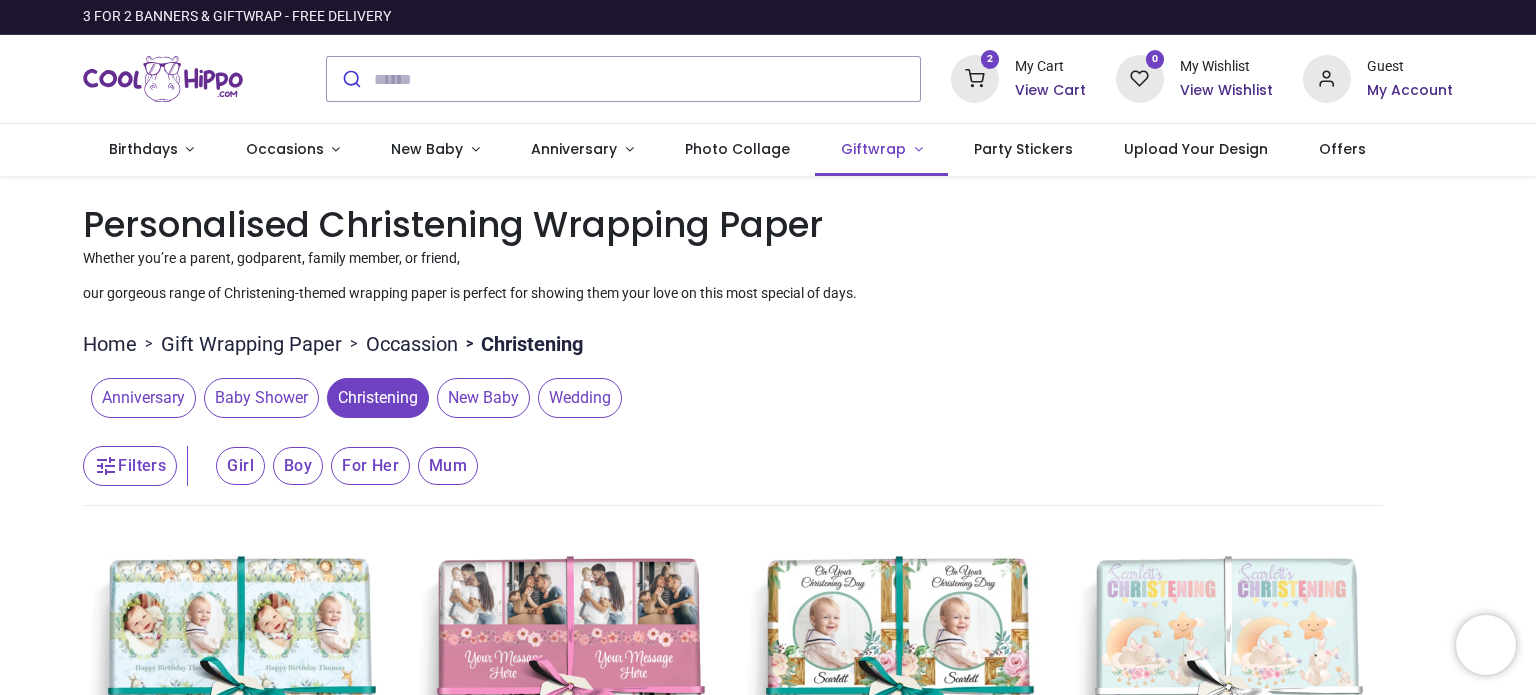 click on "Giftwrap" at bounding box center [881, 150] 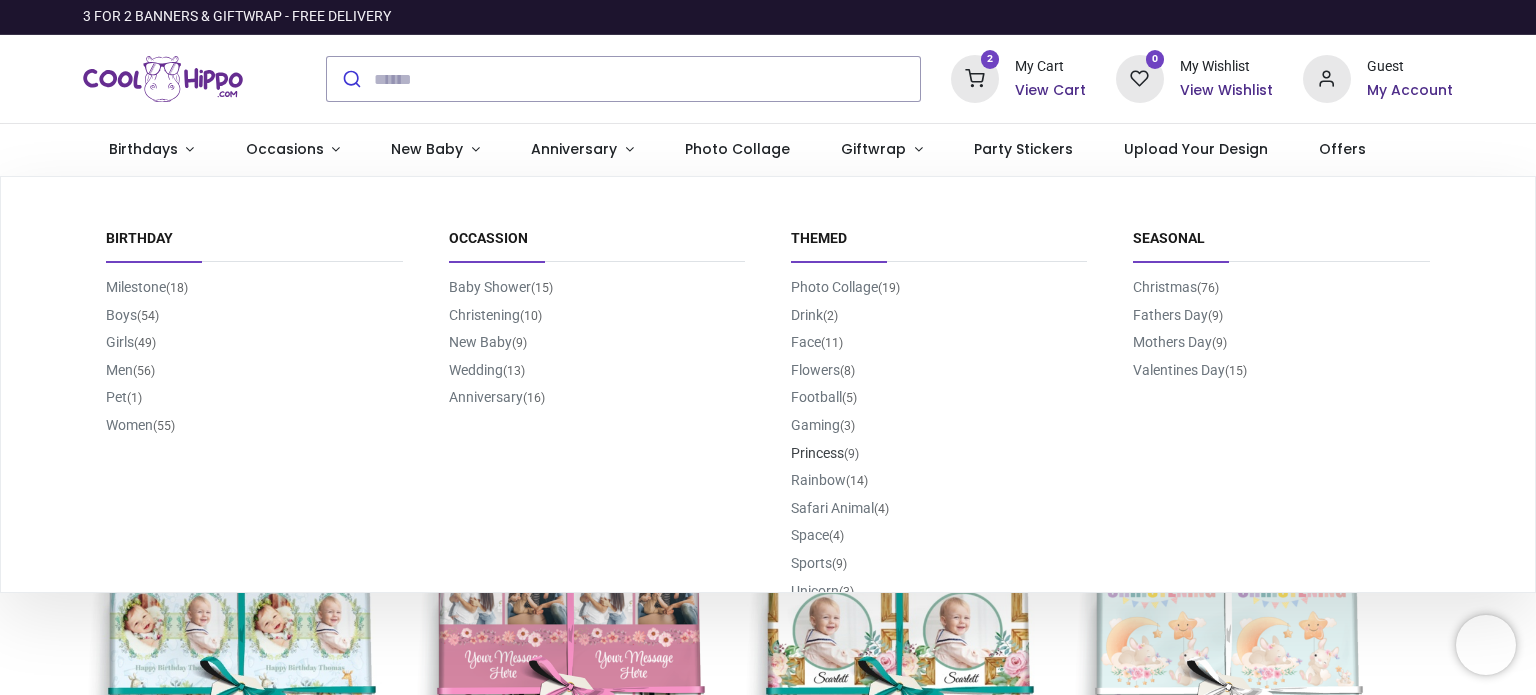 click on "Princess
(9)" at bounding box center (825, 453) 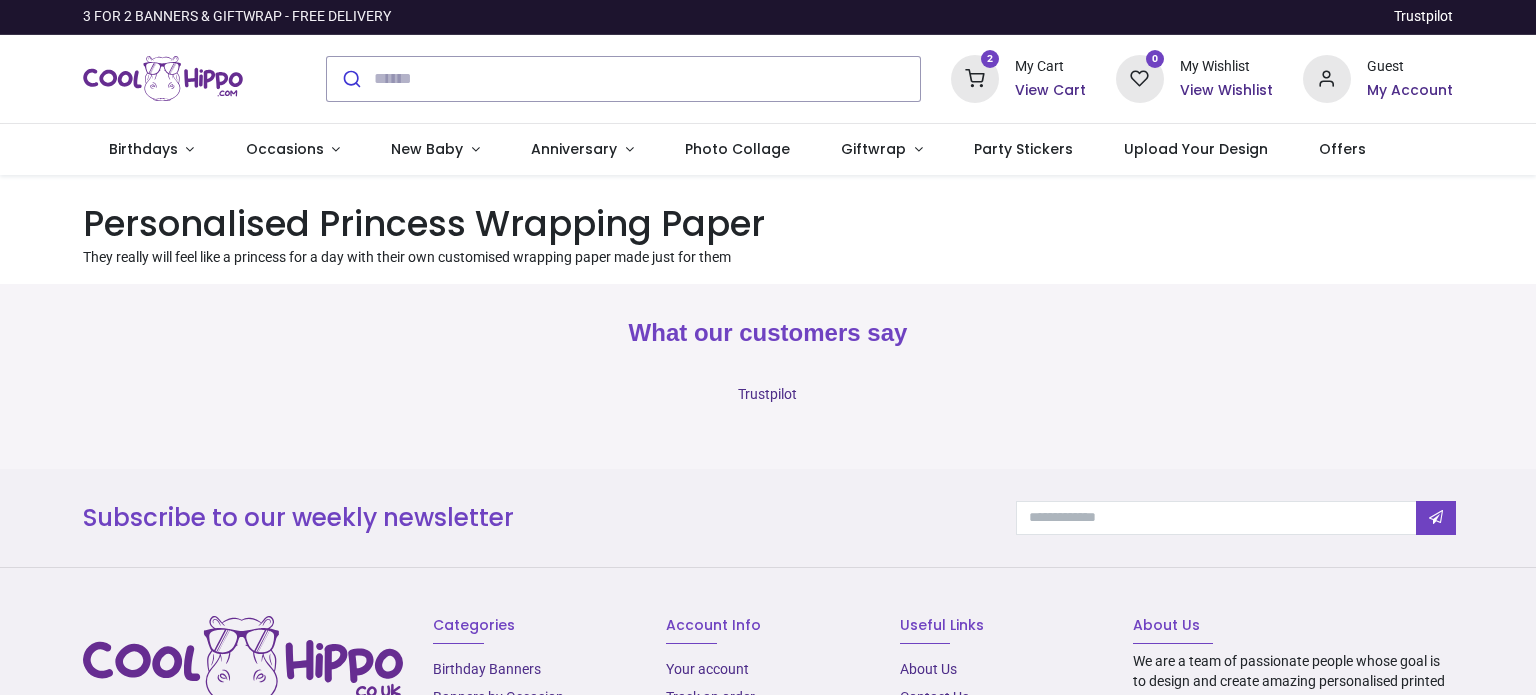 scroll, scrollTop: 0, scrollLeft: 0, axis: both 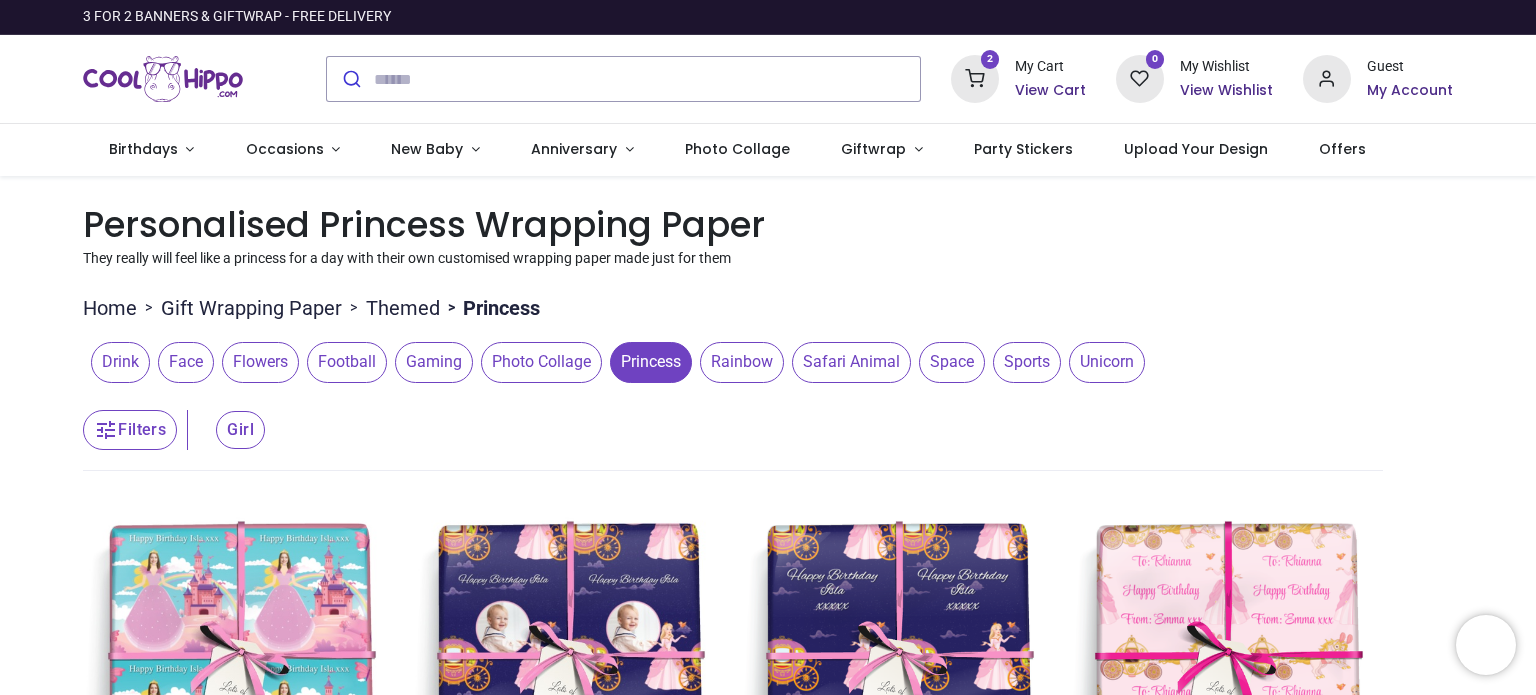 drag, startPoint x: 1532, startPoint y: 27, endPoint x: 1535, endPoint y: 62, distance: 35.128338 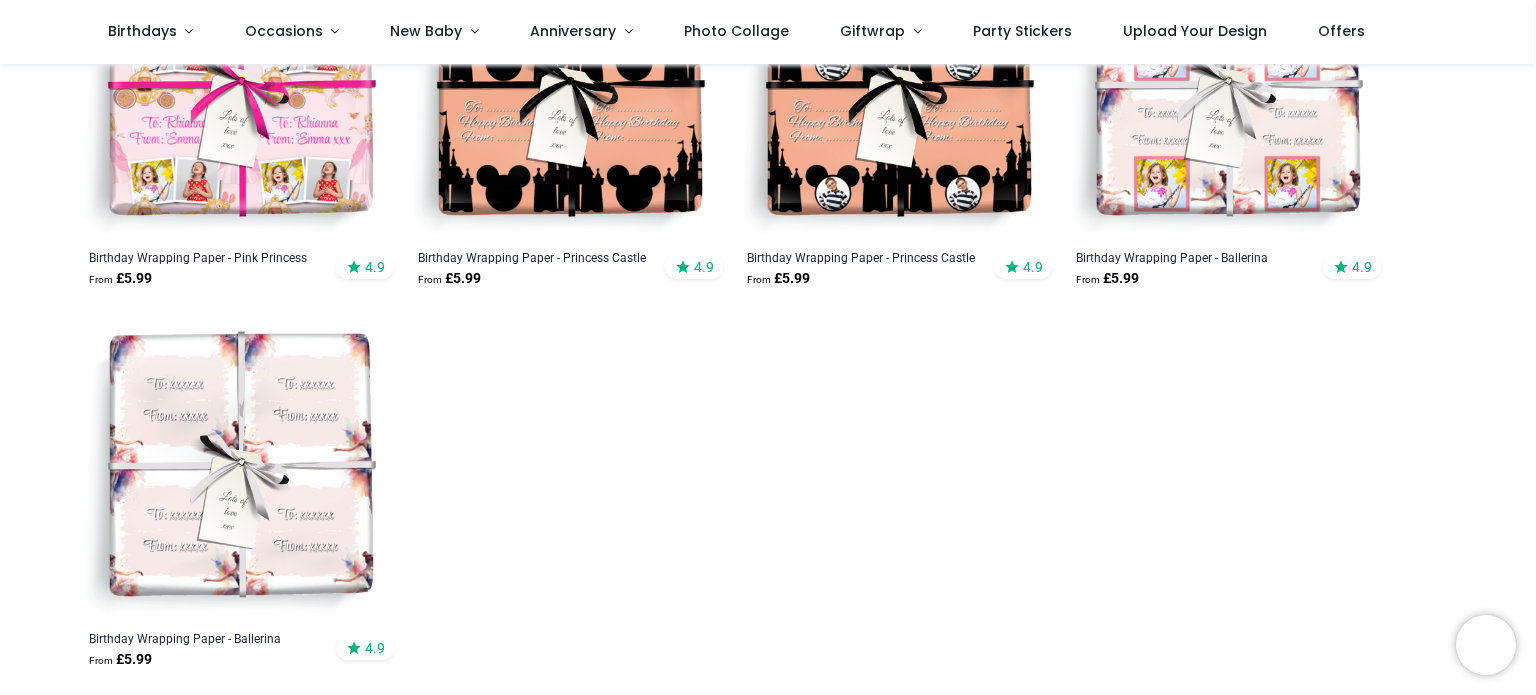 scroll, scrollTop: 0, scrollLeft: 0, axis: both 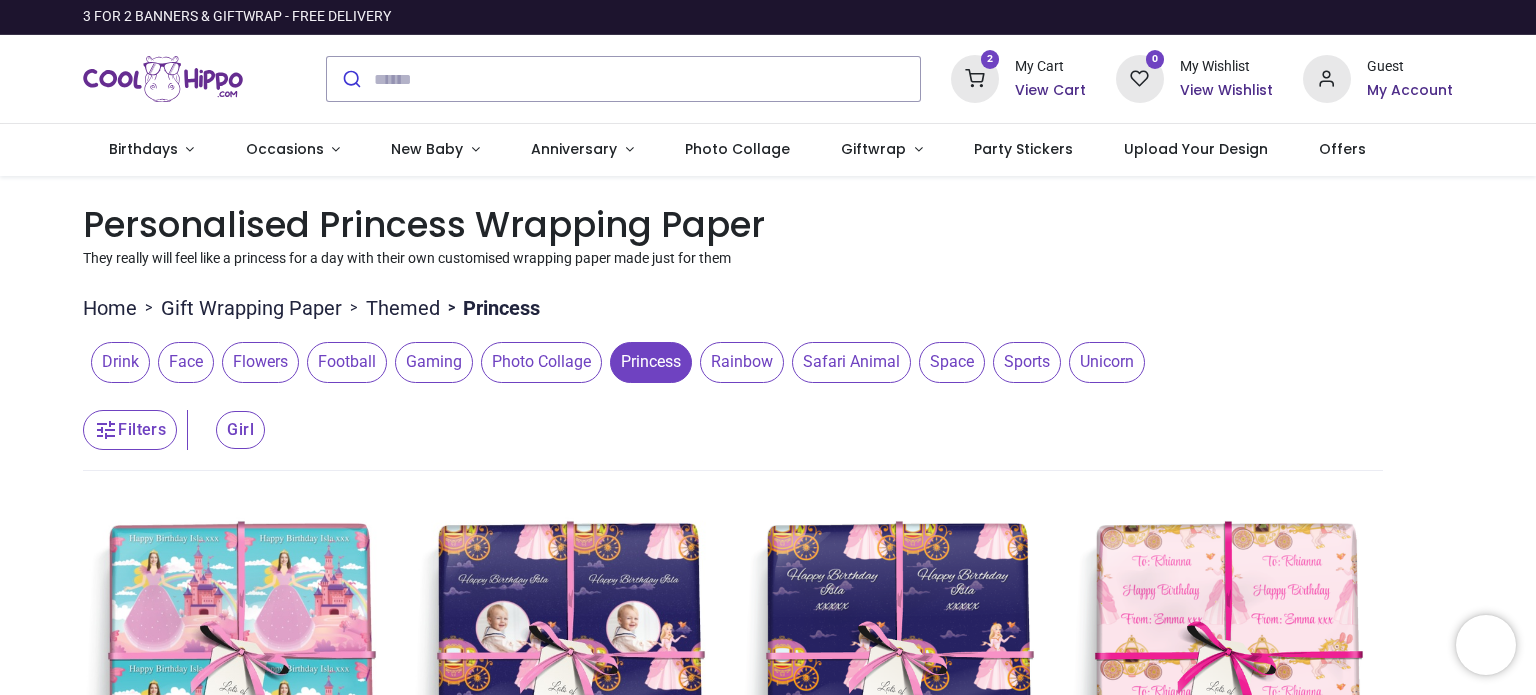 click on "My Cart" at bounding box center [1050, 67] 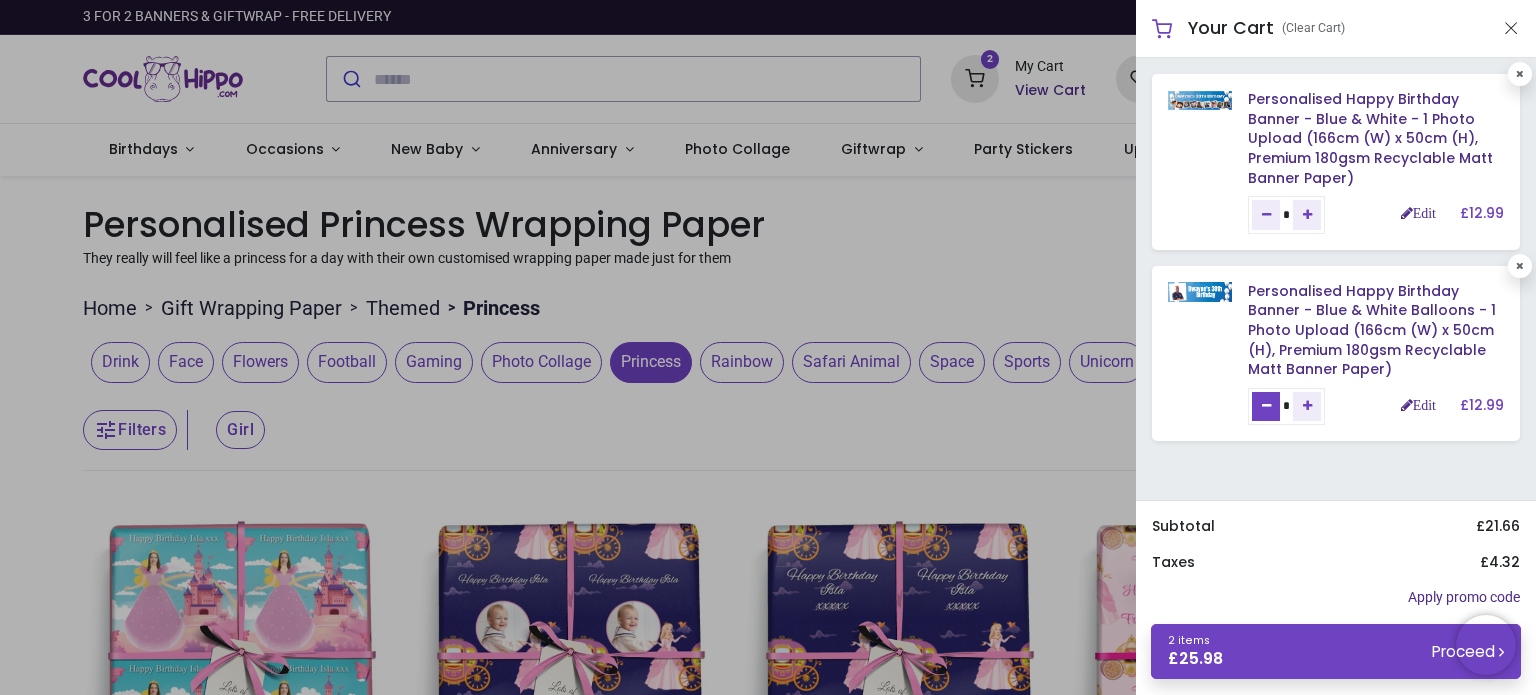 click at bounding box center (1266, 406) 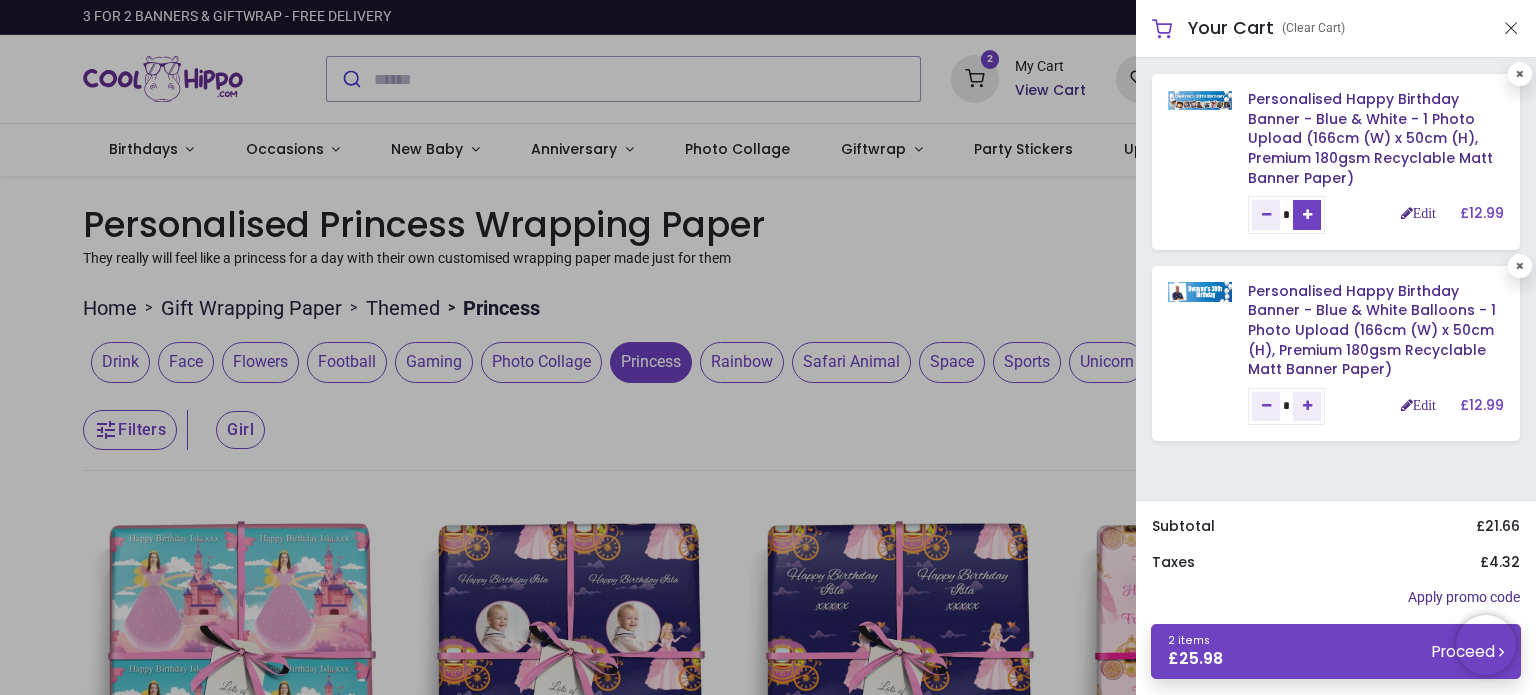 click at bounding box center (1307, 215) 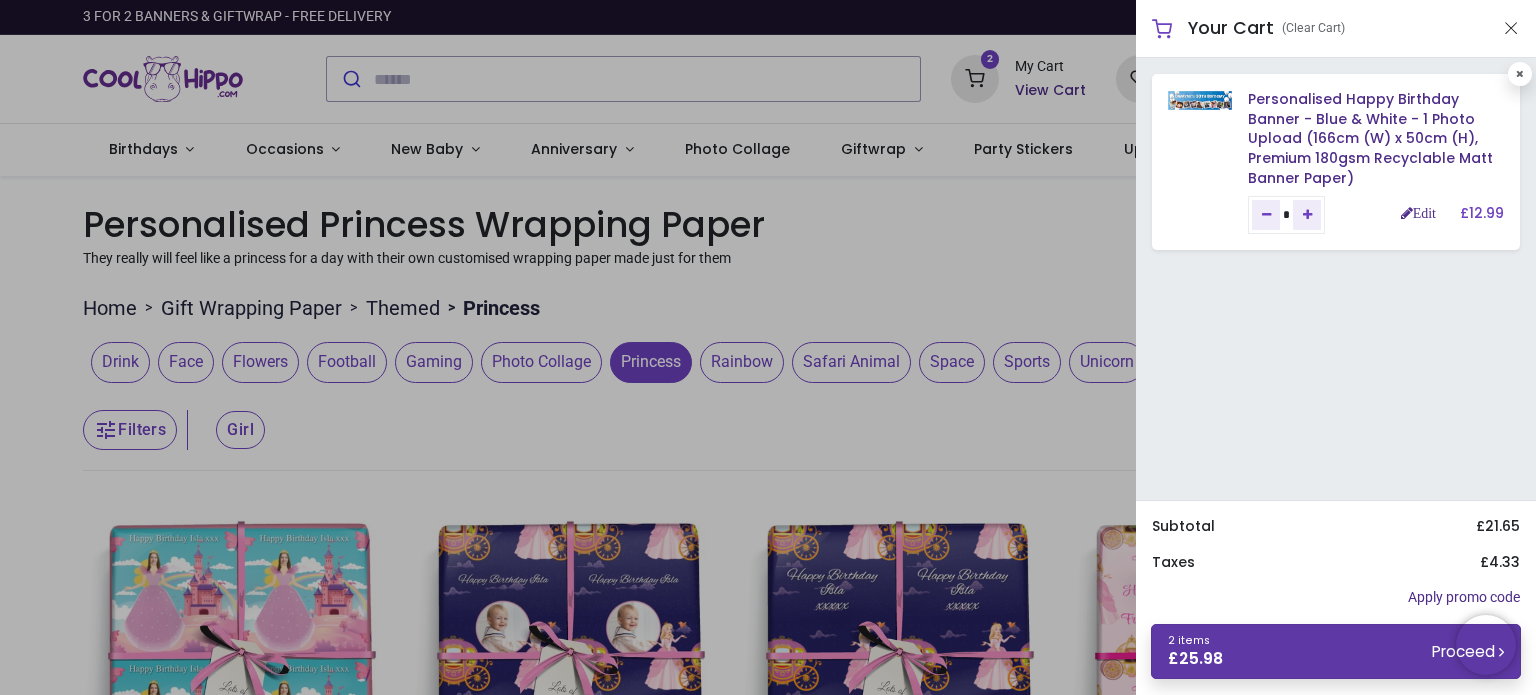 click on "2 items
£  25.98
Proceed" at bounding box center [1336, 651] 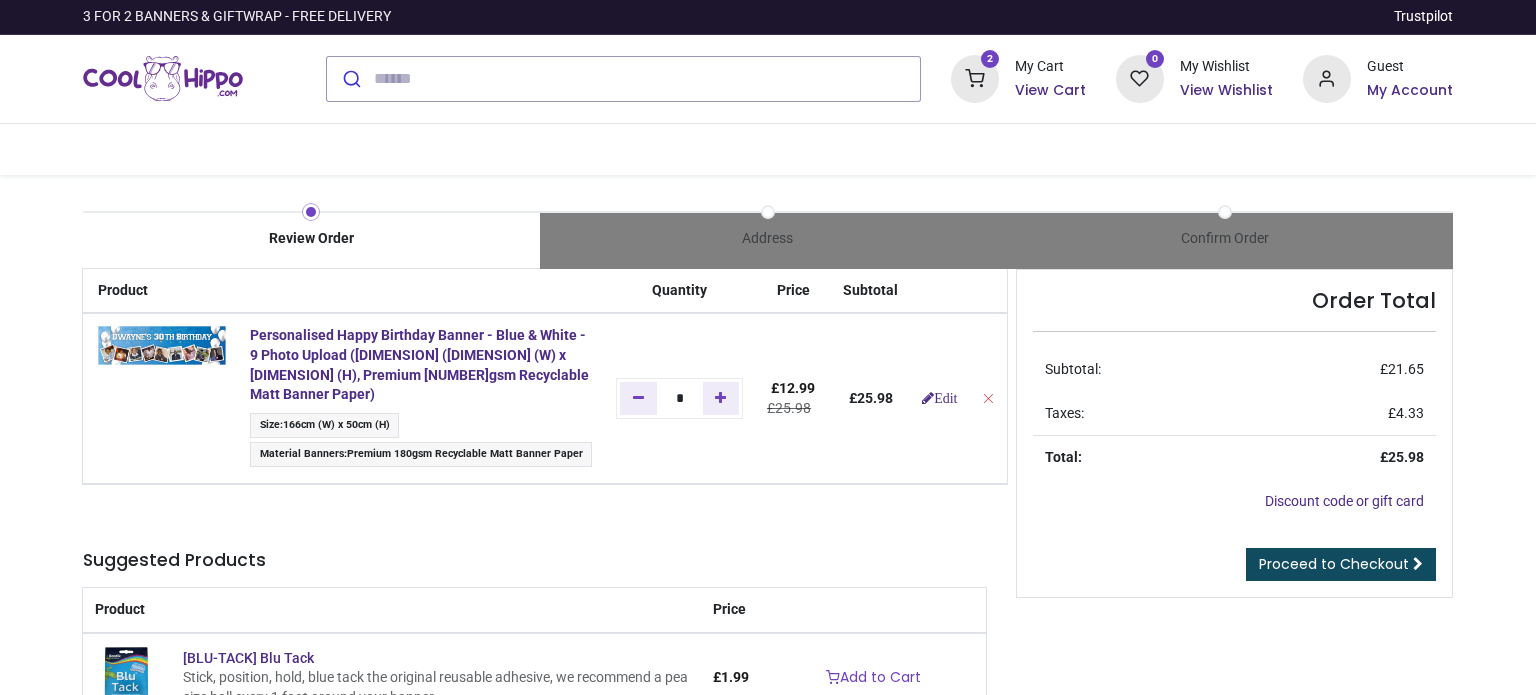 scroll, scrollTop: 0, scrollLeft: 0, axis: both 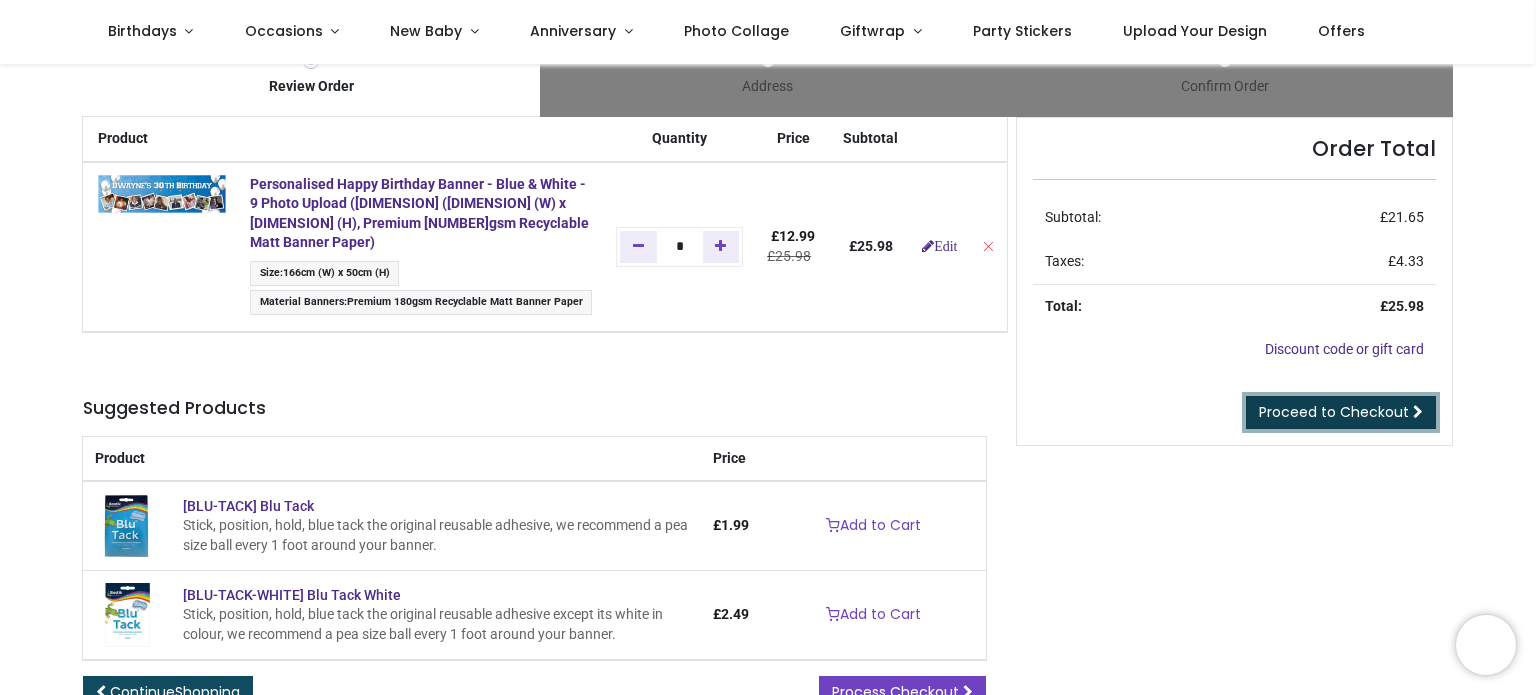click on "Proceed to Checkout" at bounding box center (1334, 412) 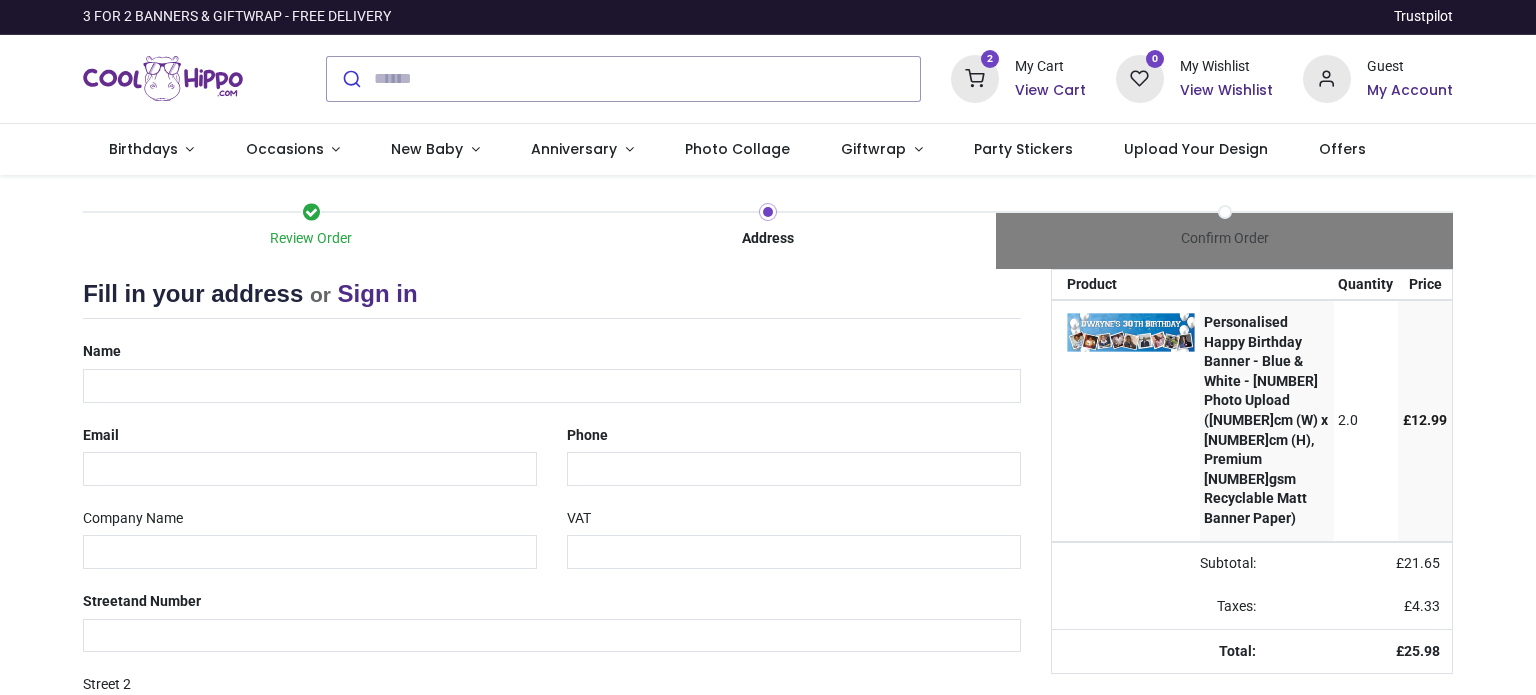 scroll, scrollTop: 0, scrollLeft: 0, axis: both 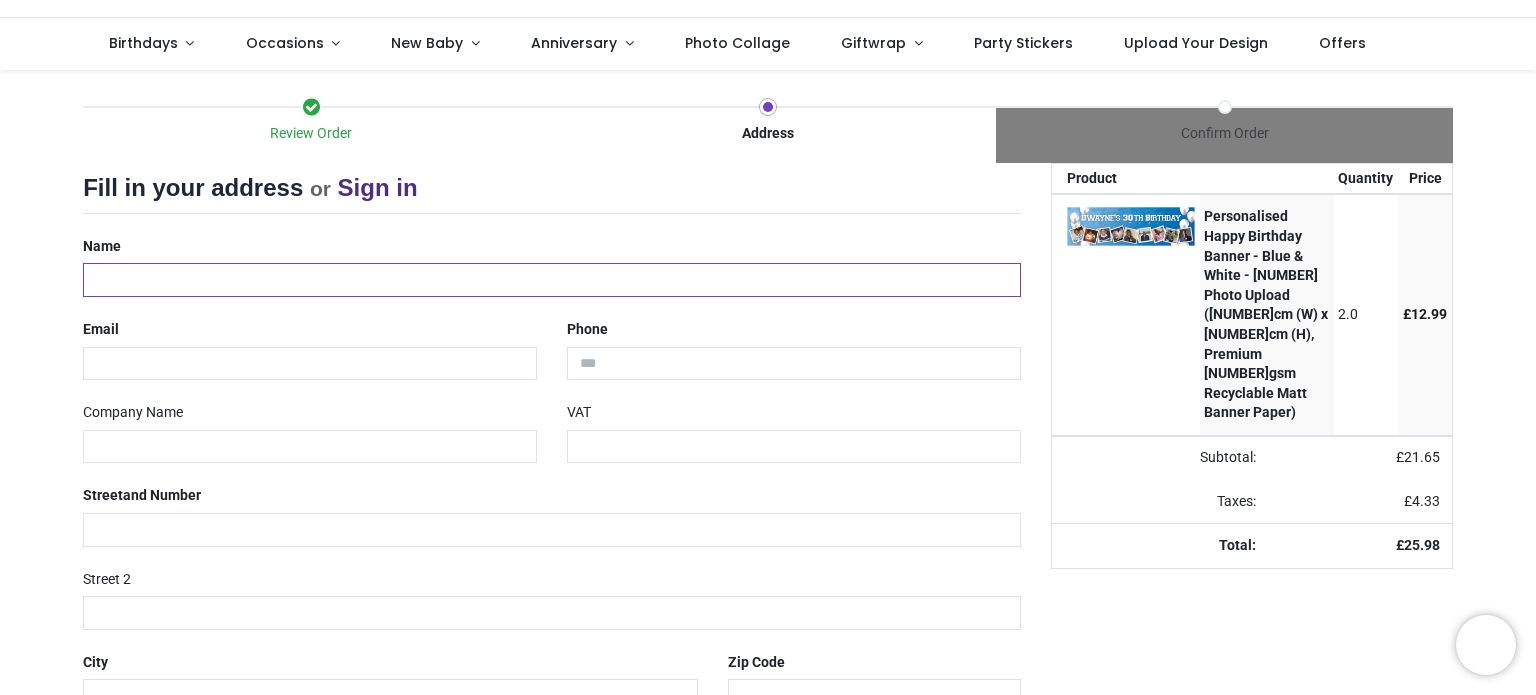 click at bounding box center [552, 280] 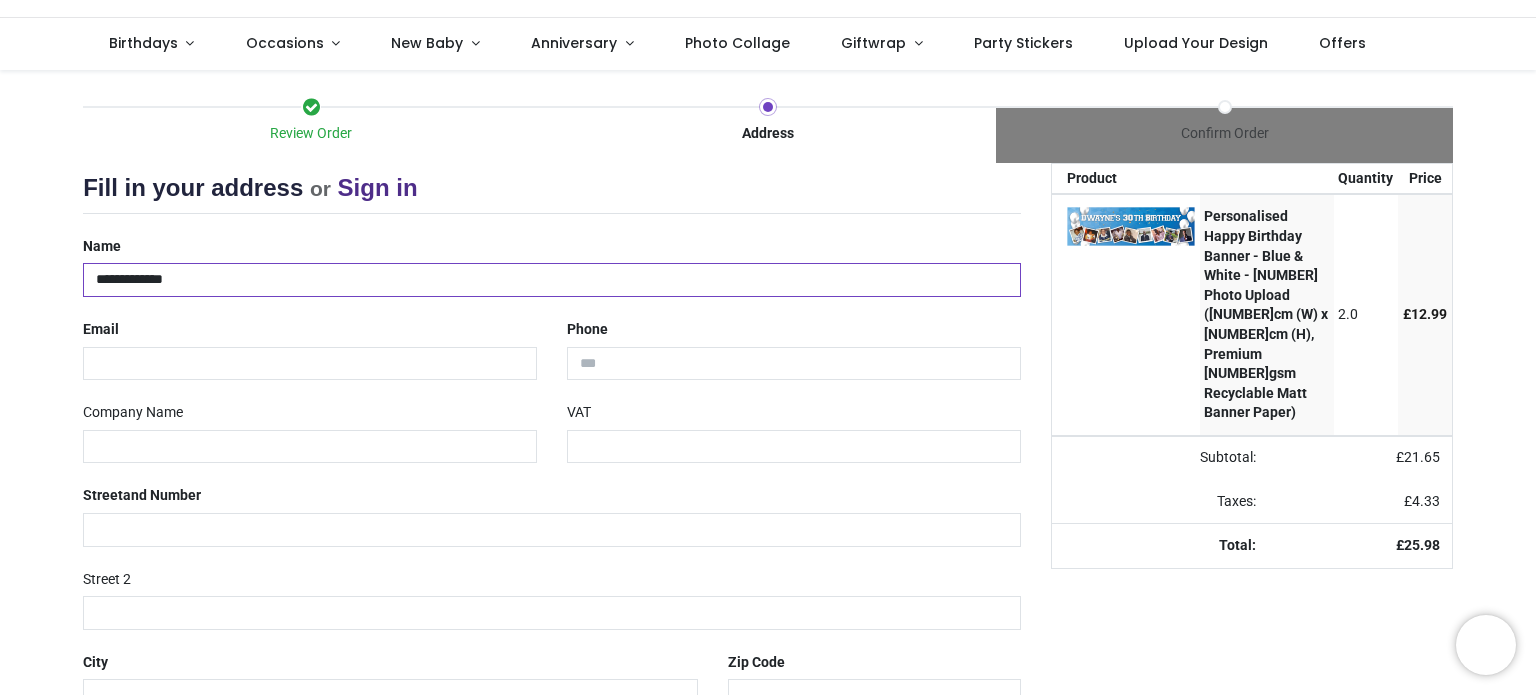 type on "**********" 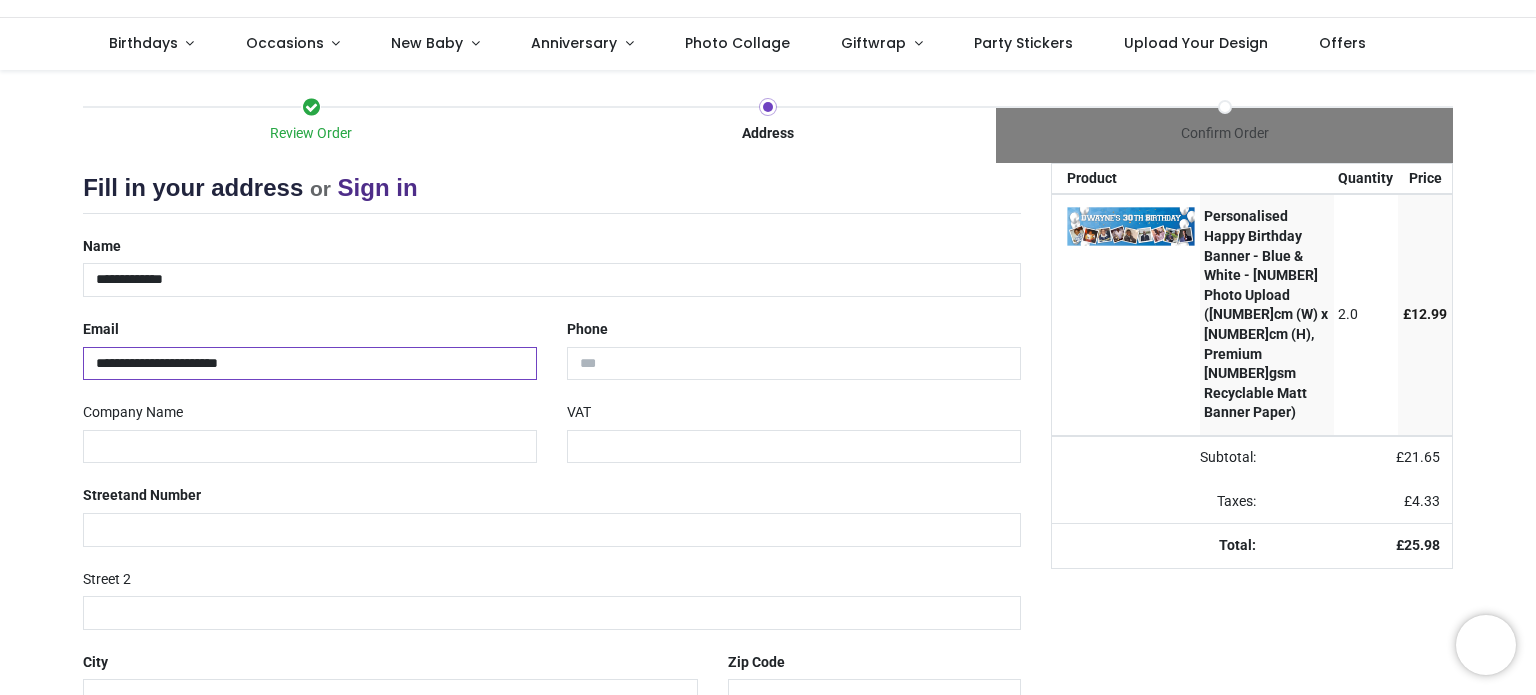 type on "**********" 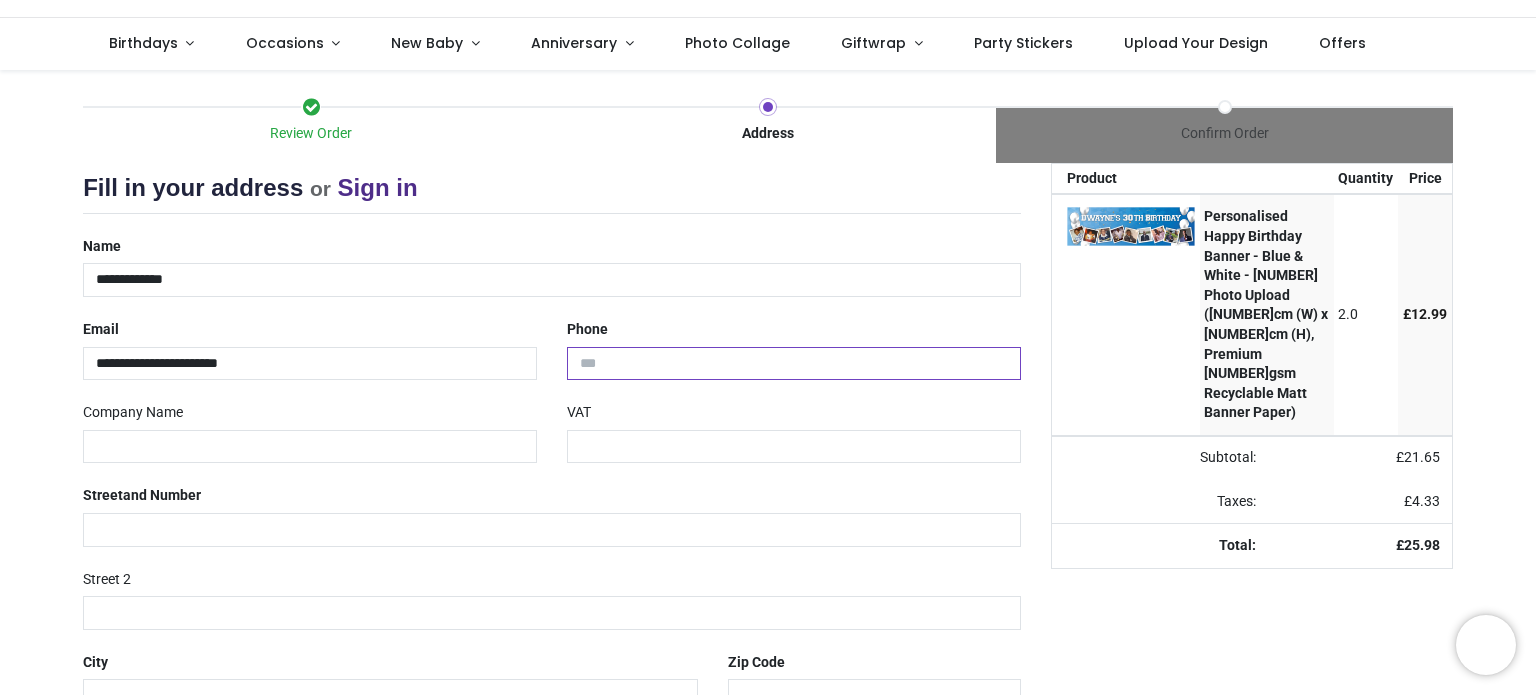 click at bounding box center [794, 364] 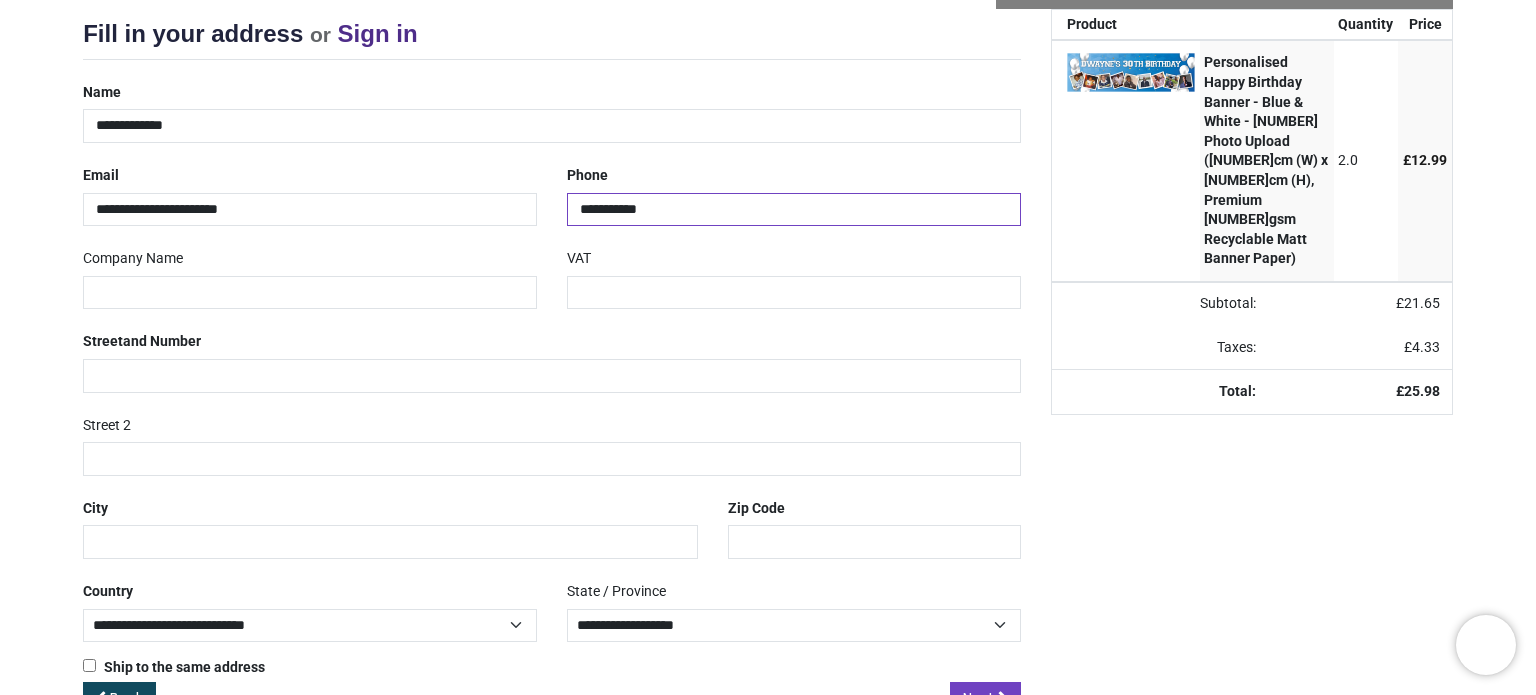 scroll, scrollTop: 291, scrollLeft: 0, axis: vertical 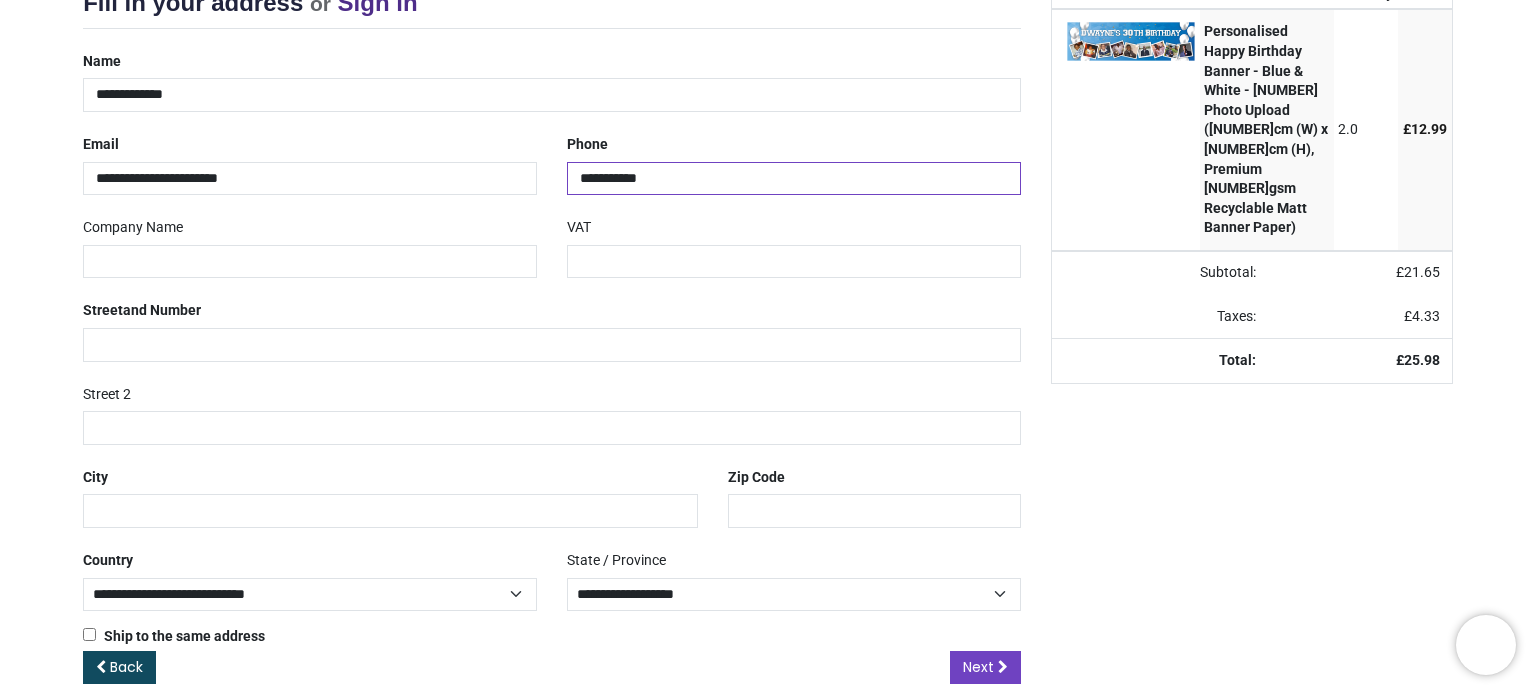 type on "**********" 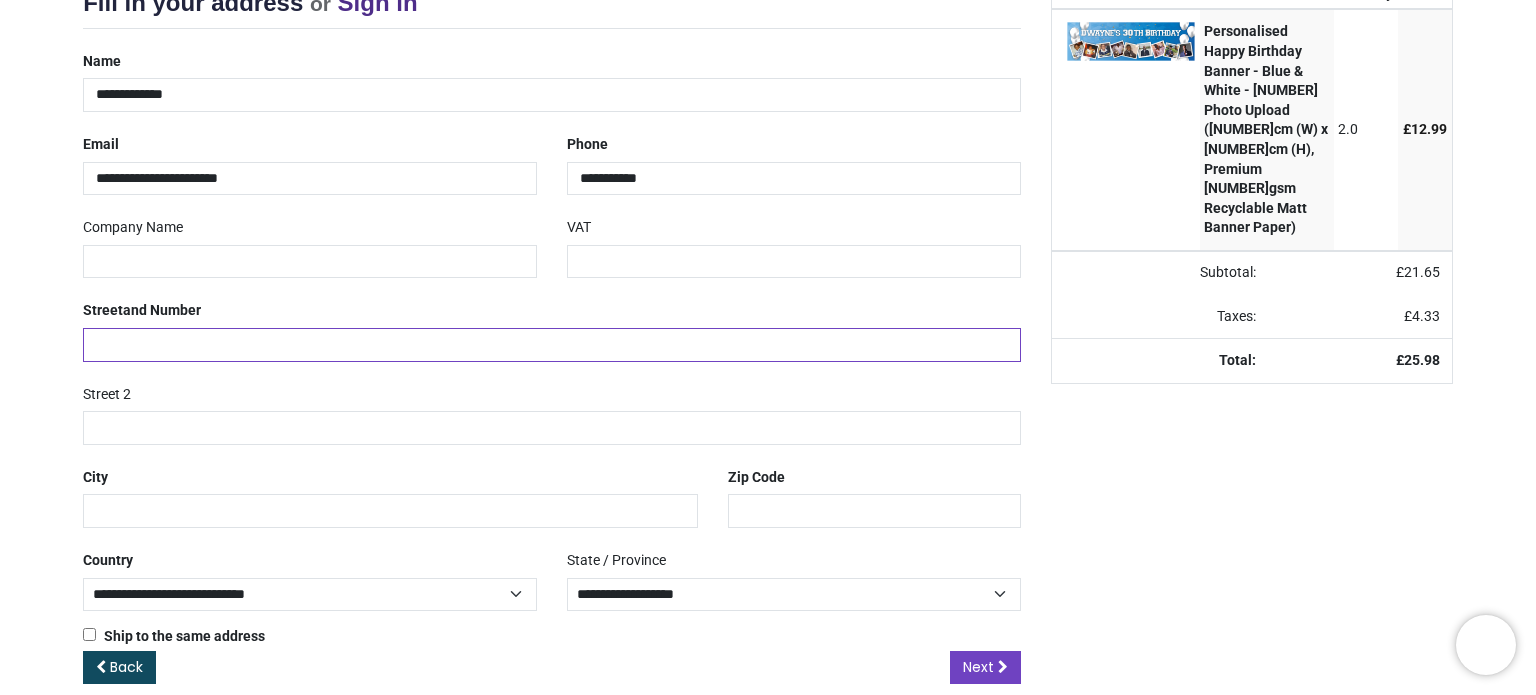 click at bounding box center [552, 345] 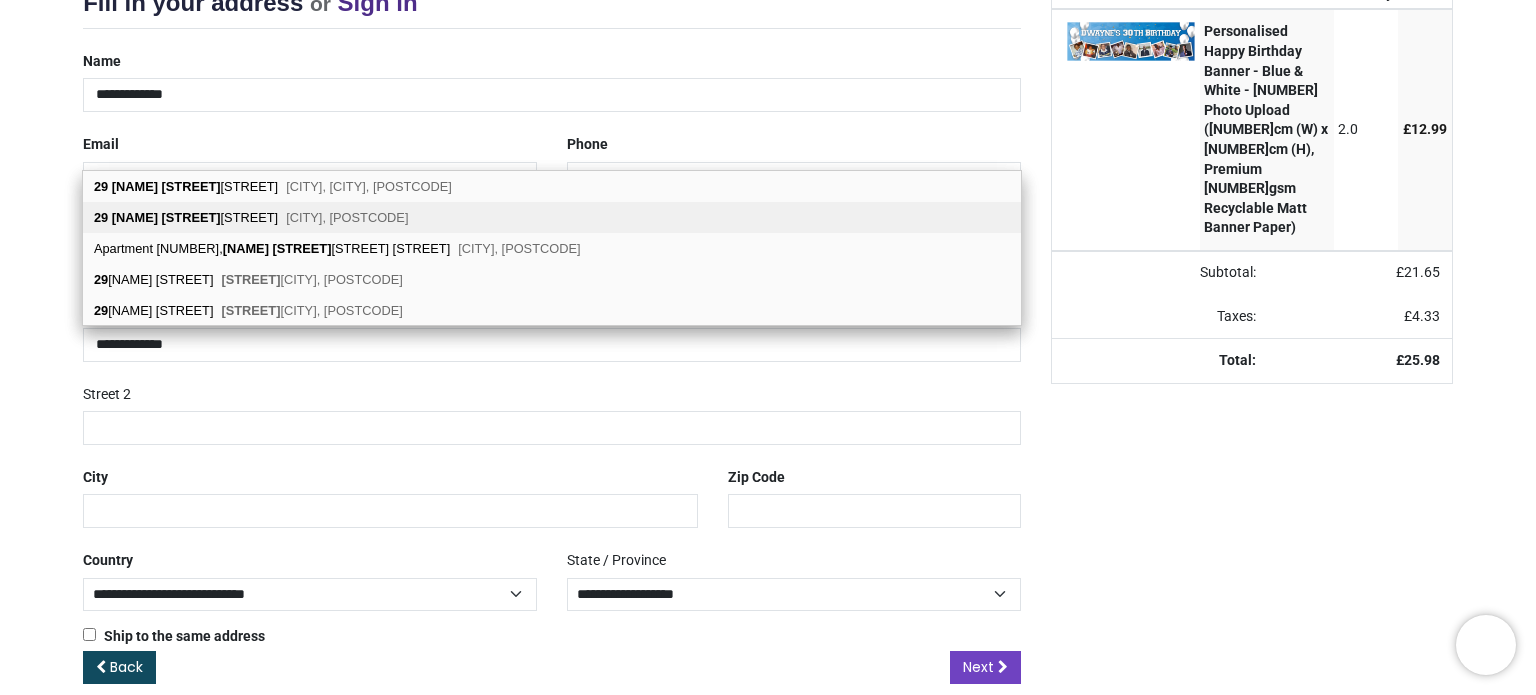 click on "Romford, RM3 7BH" at bounding box center (347, 217) 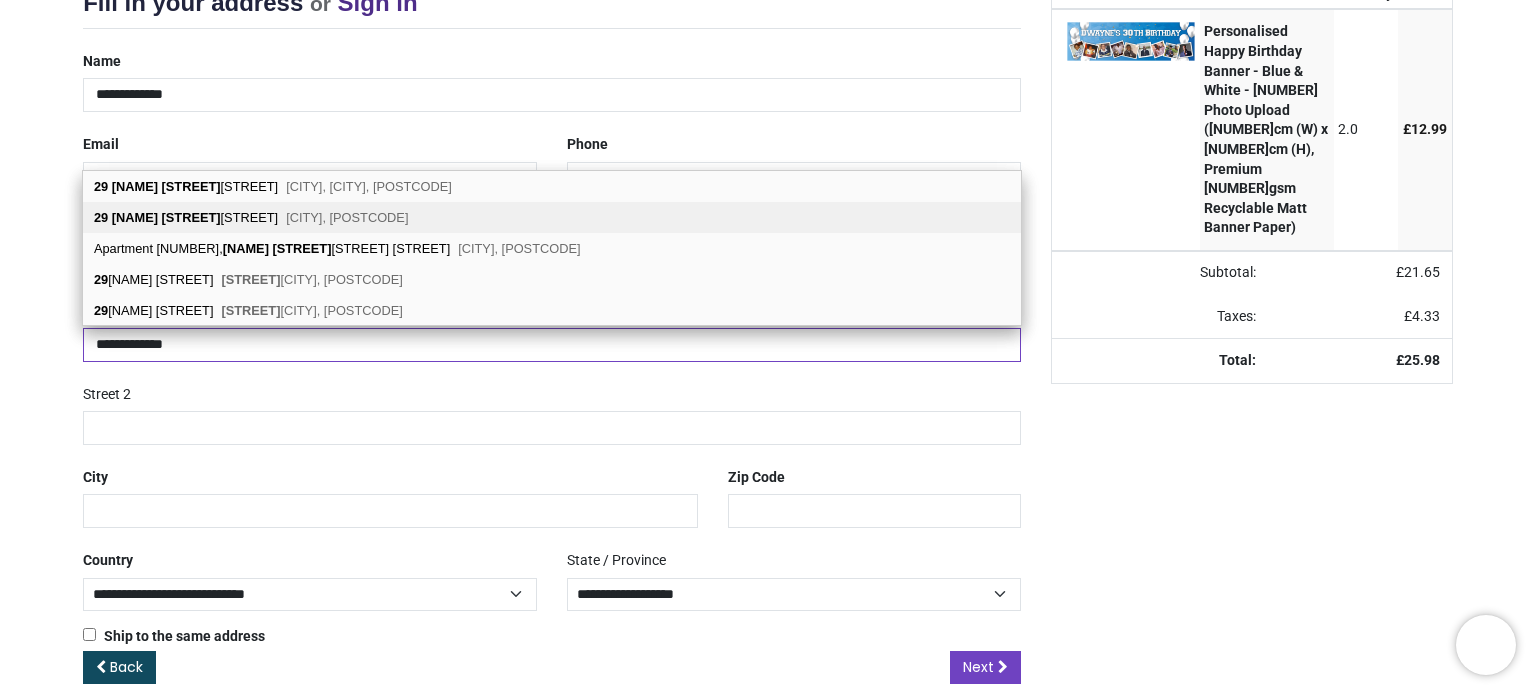 type on "**********" 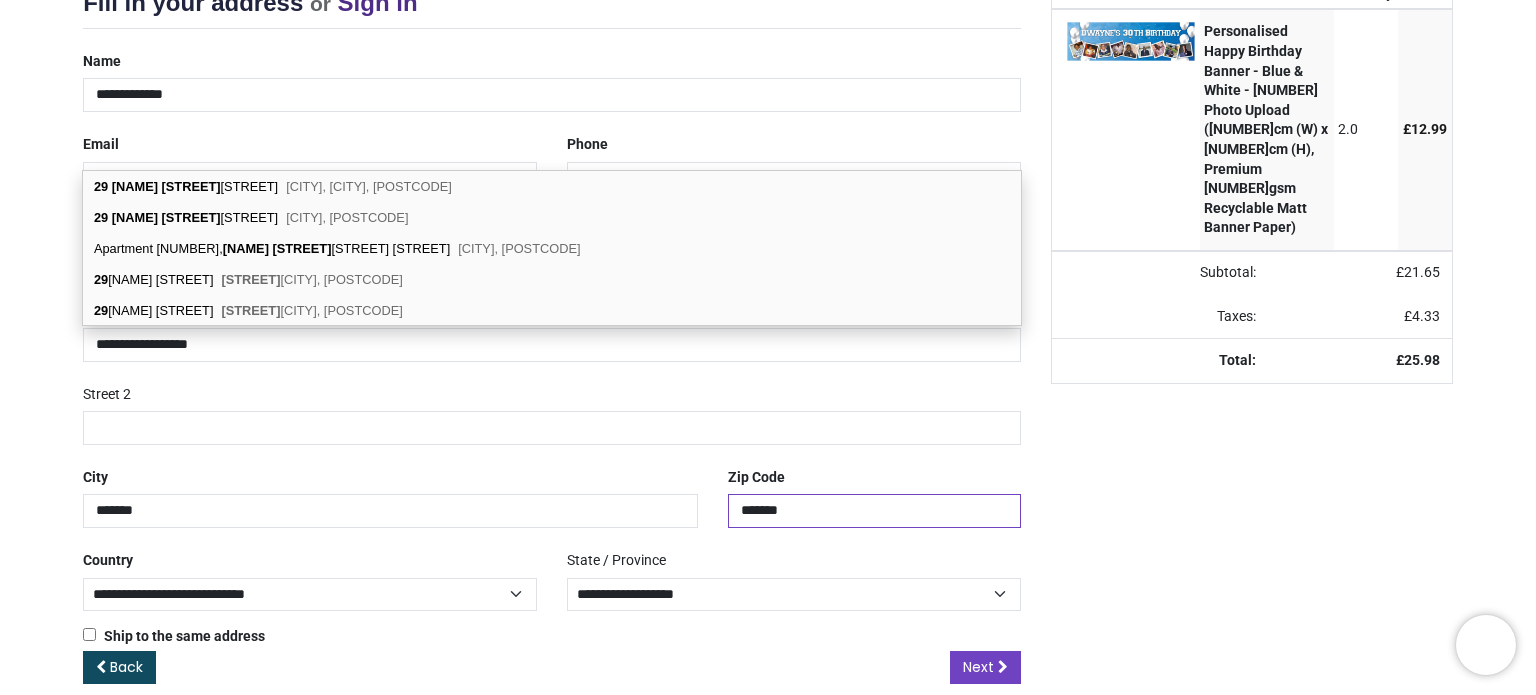 click on "*******" at bounding box center [874, 511] 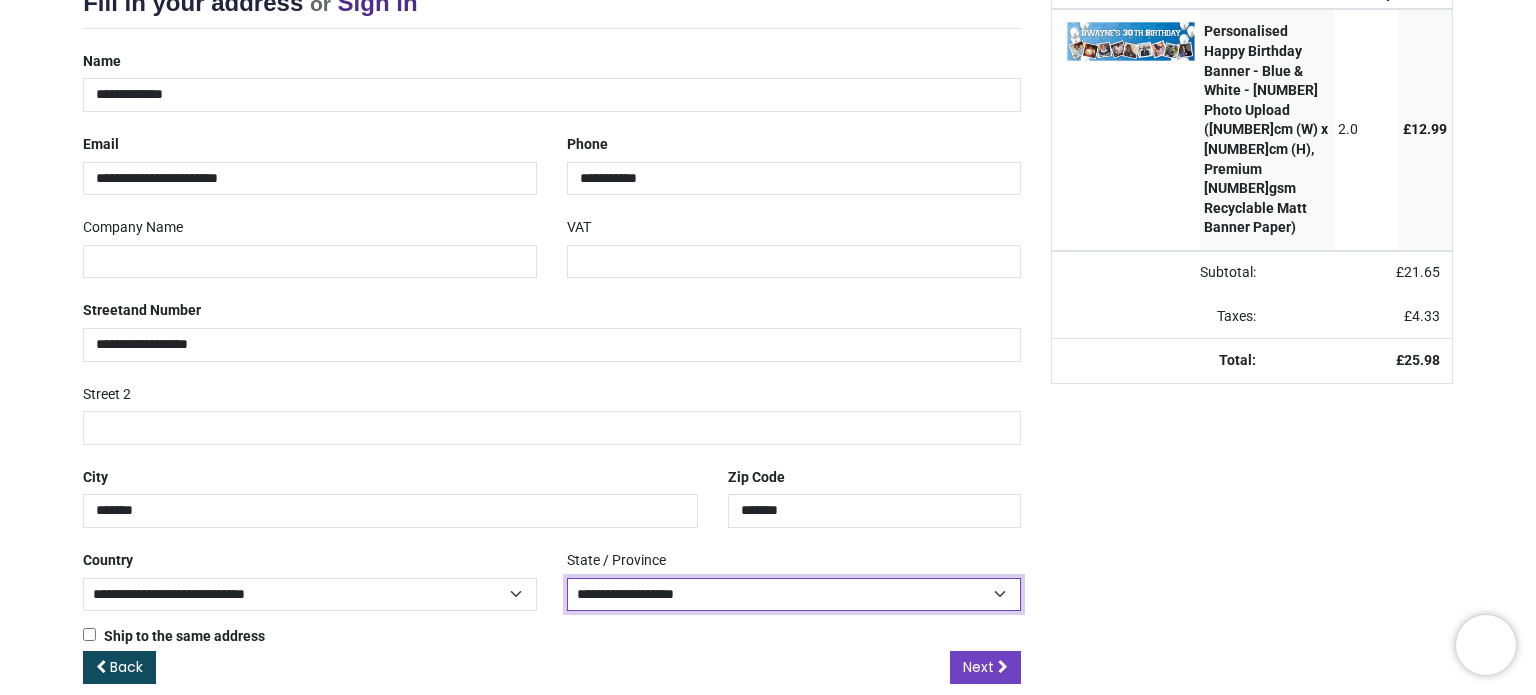 click on "**********" at bounding box center (794, 594) 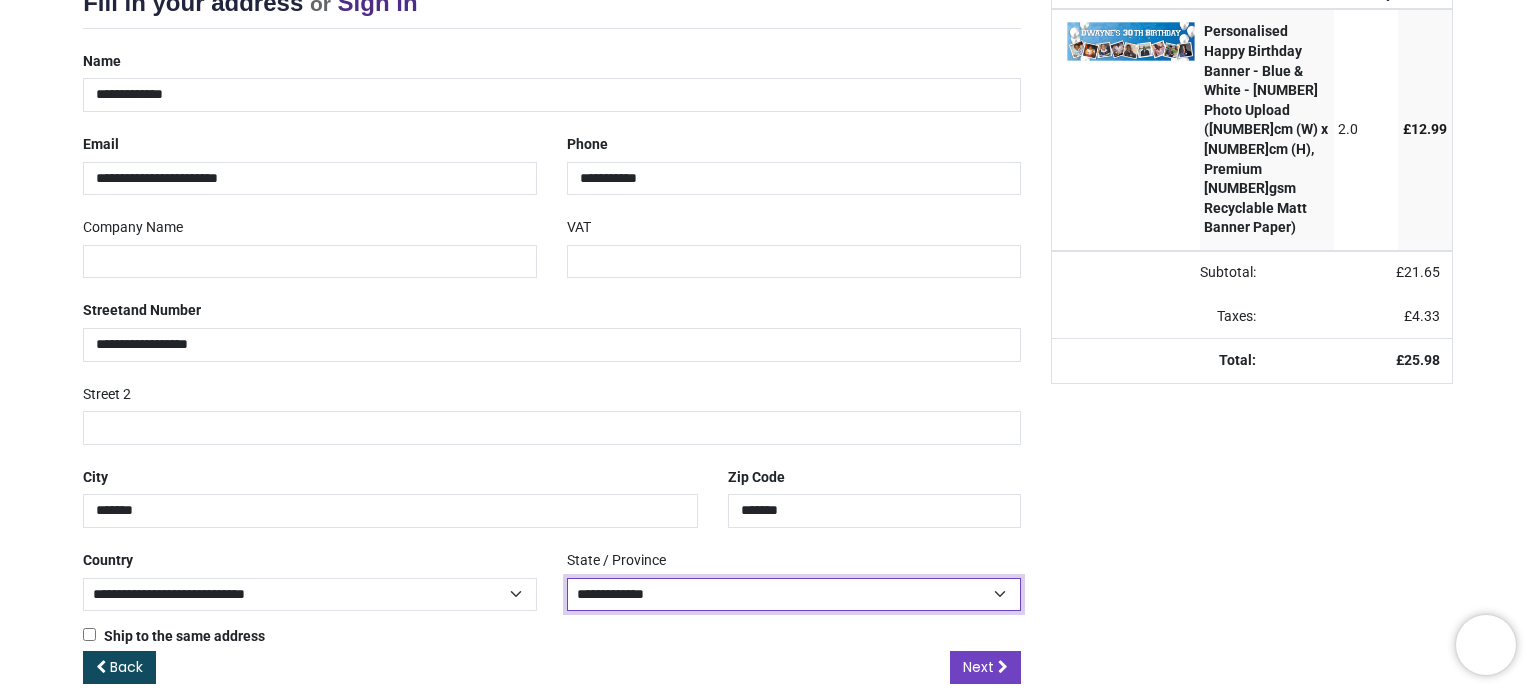 click on "**********" at bounding box center (794, 594) 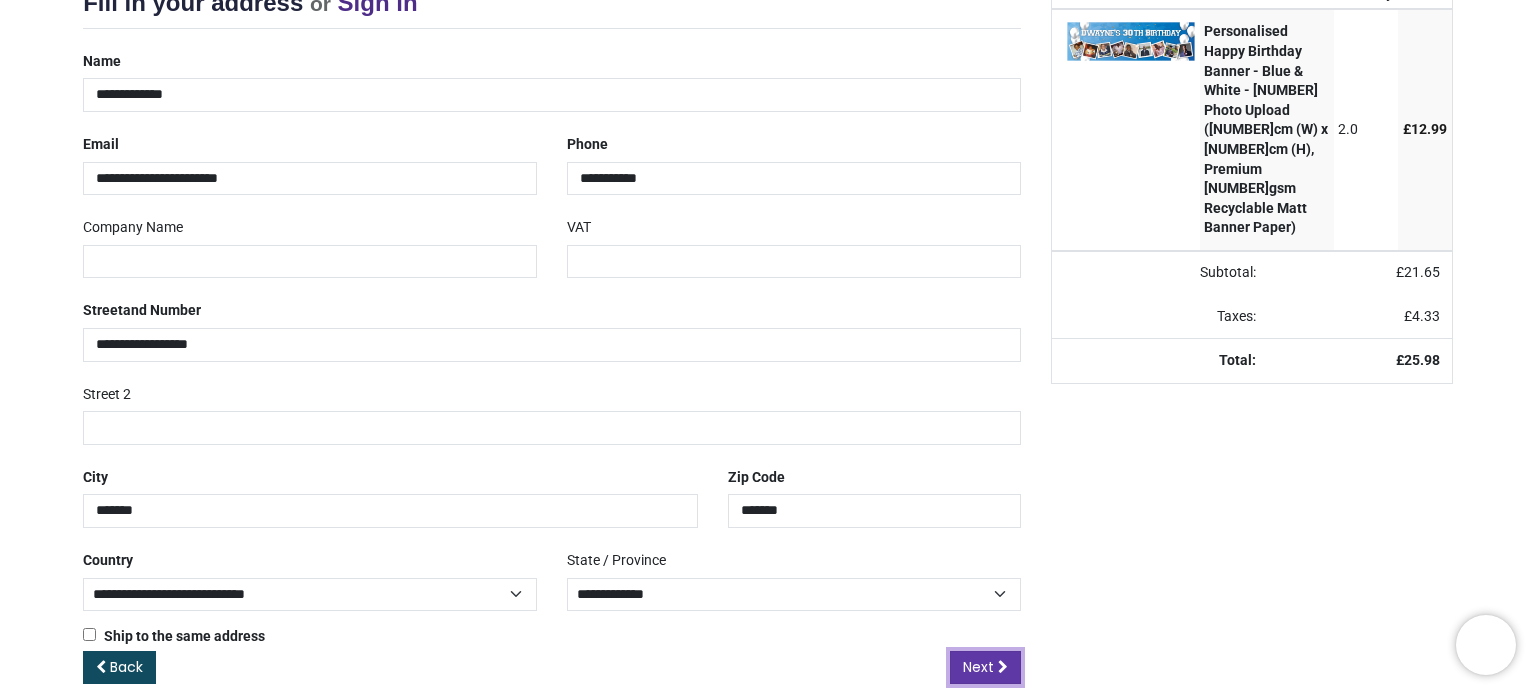 click on "Next" at bounding box center (978, 667) 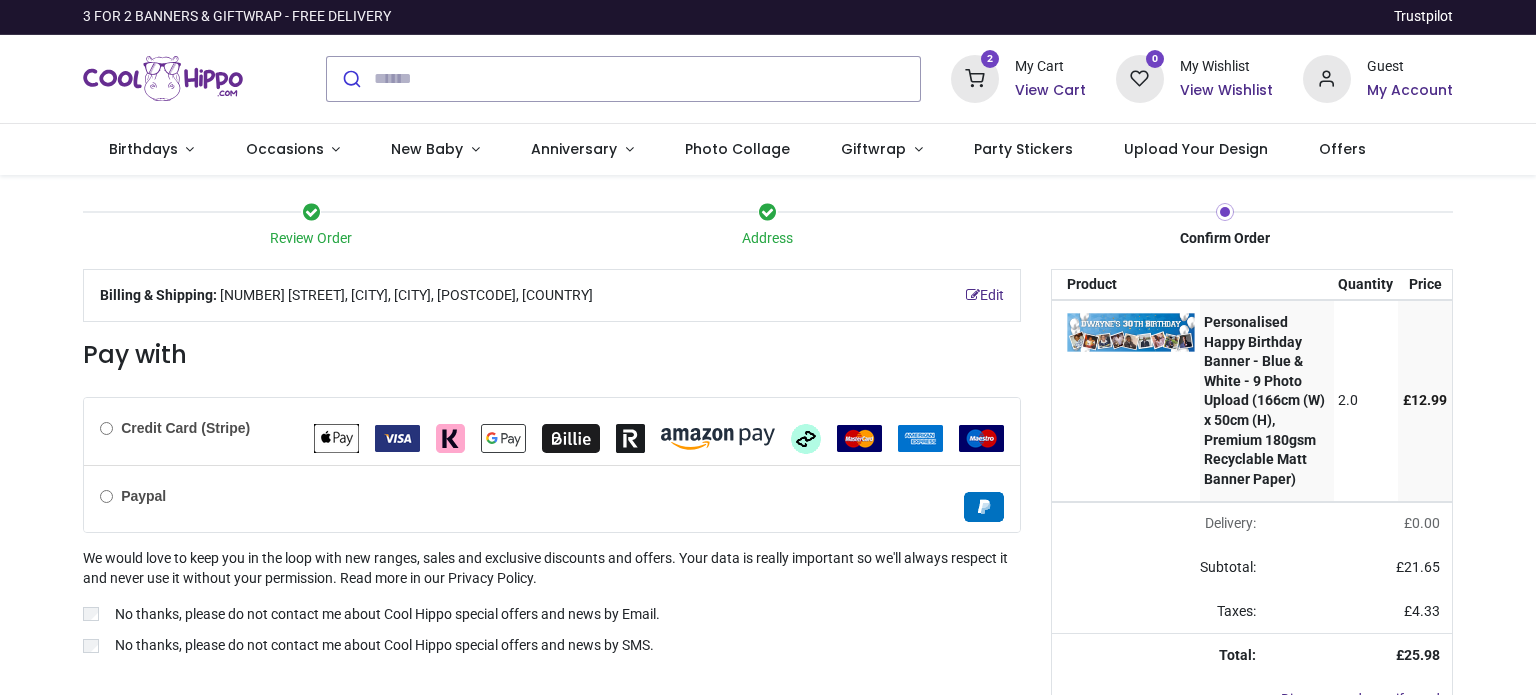 scroll, scrollTop: 0, scrollLeft: 0, axis: both 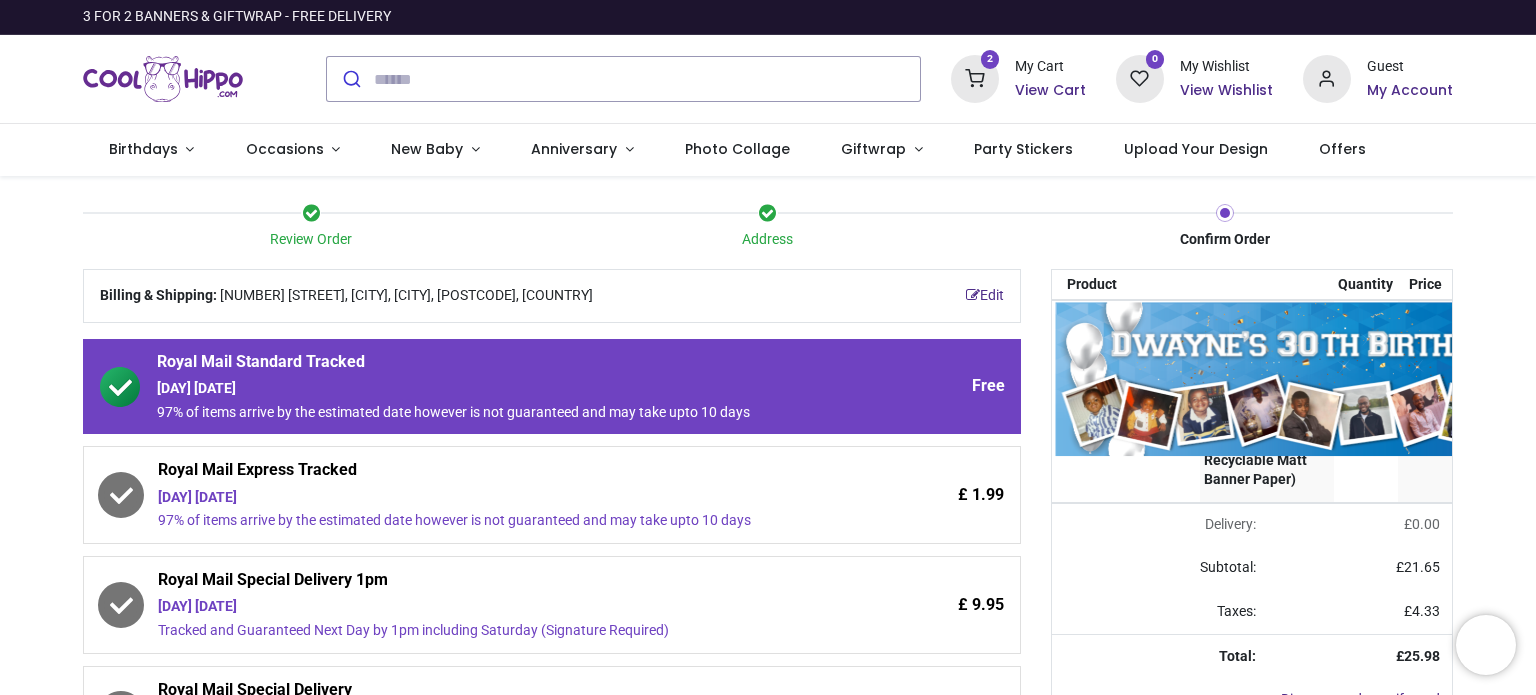 click at bounding box center [1310, 380] 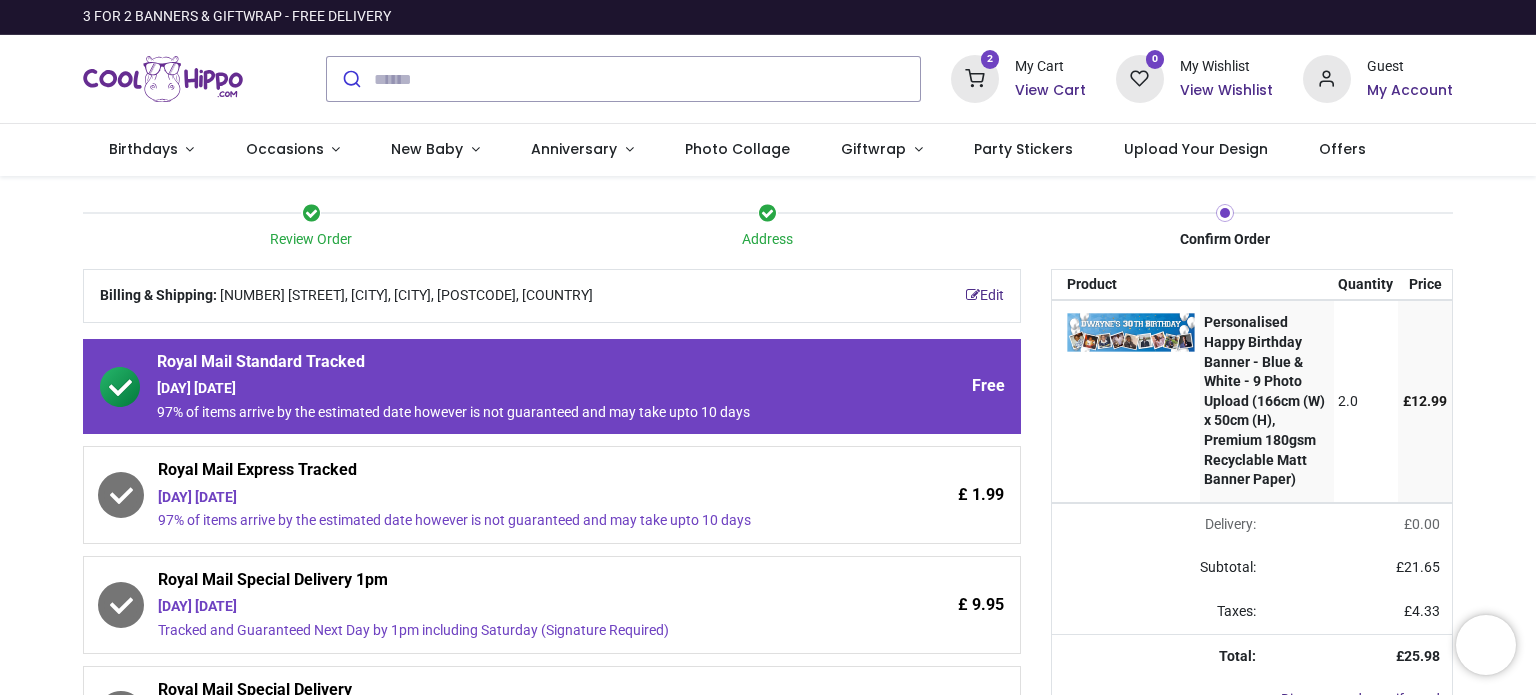 click on "Personalised Happy Birthday Banner - Blue & White - 9 Photo Upload (166cm (W) x 50cm (H), Premium 180gsm Recyclable Matt Banner Paper)" at bounding box center [1264, 400] 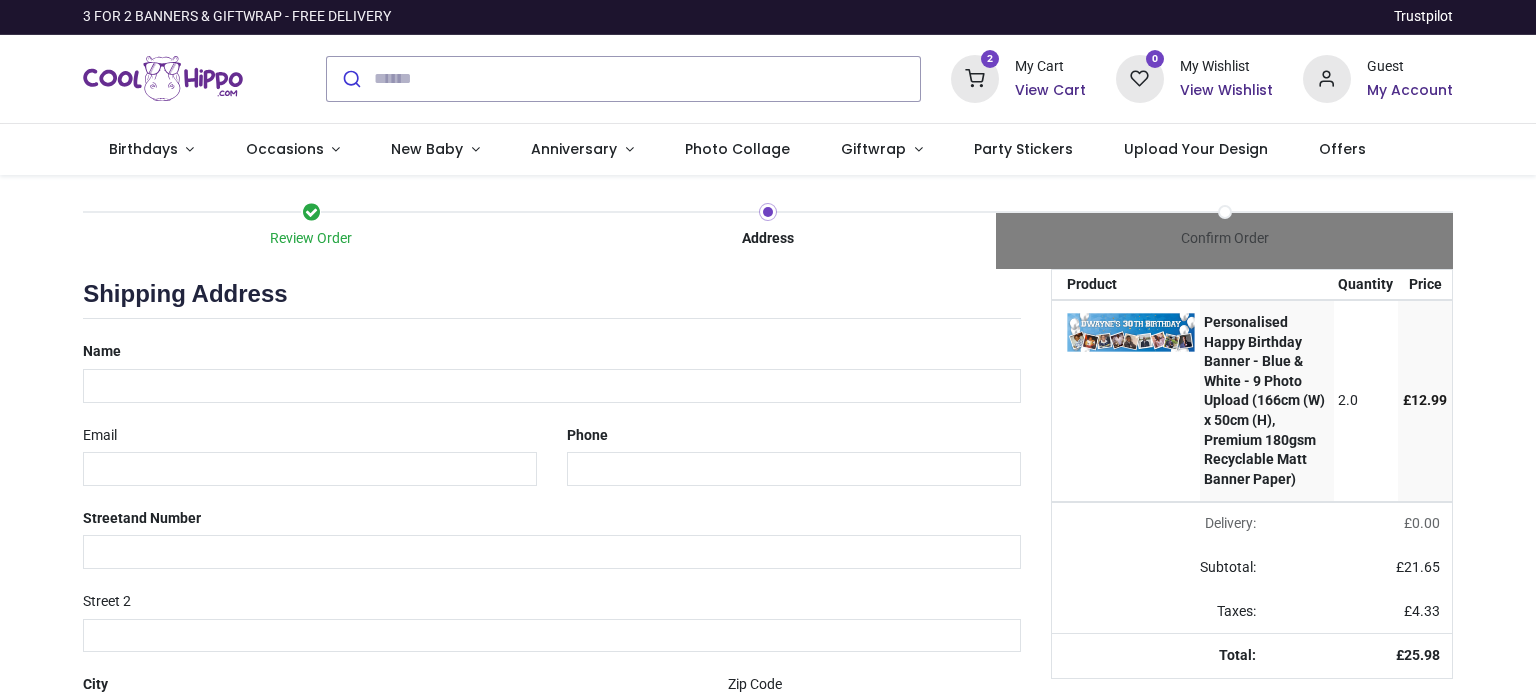 scroll, scrollTop: 0, scrollLeft: 0, axis: both 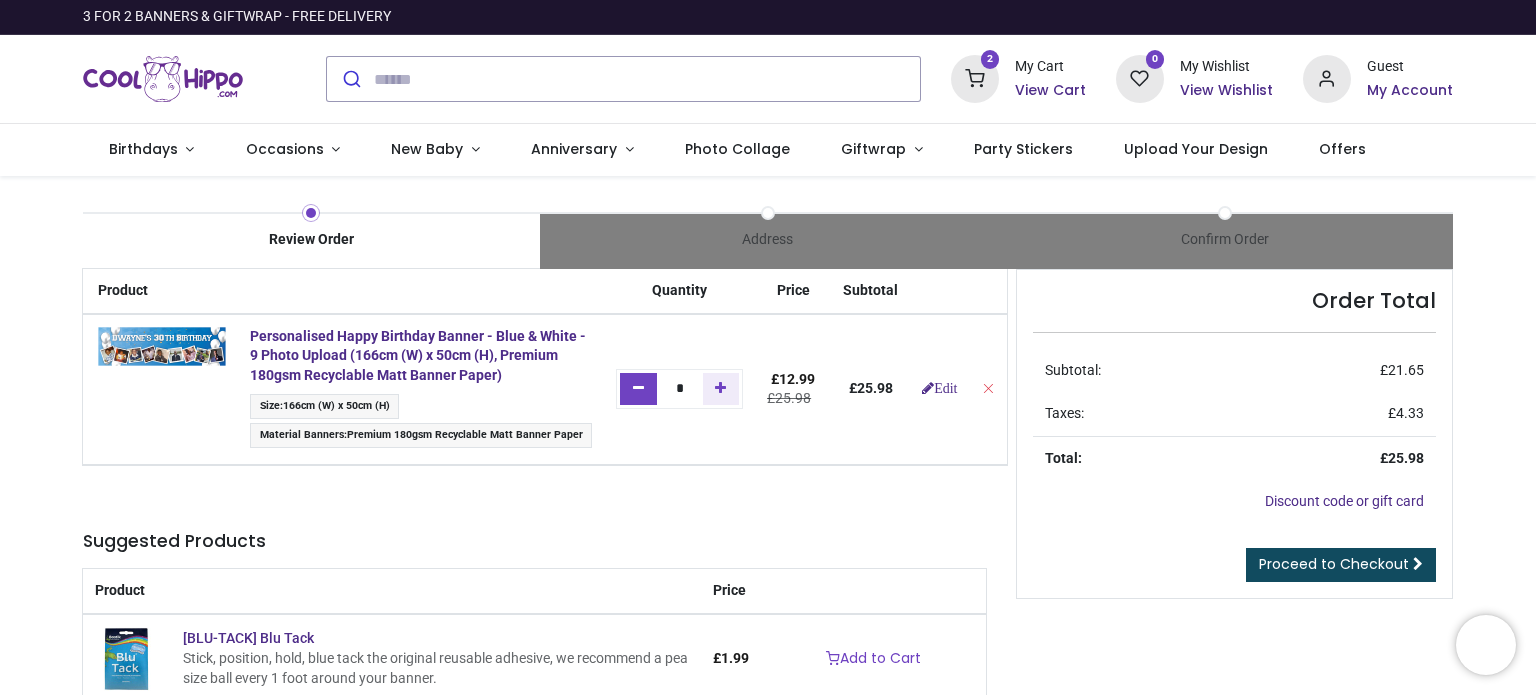 click at bounding box center (638, 389) 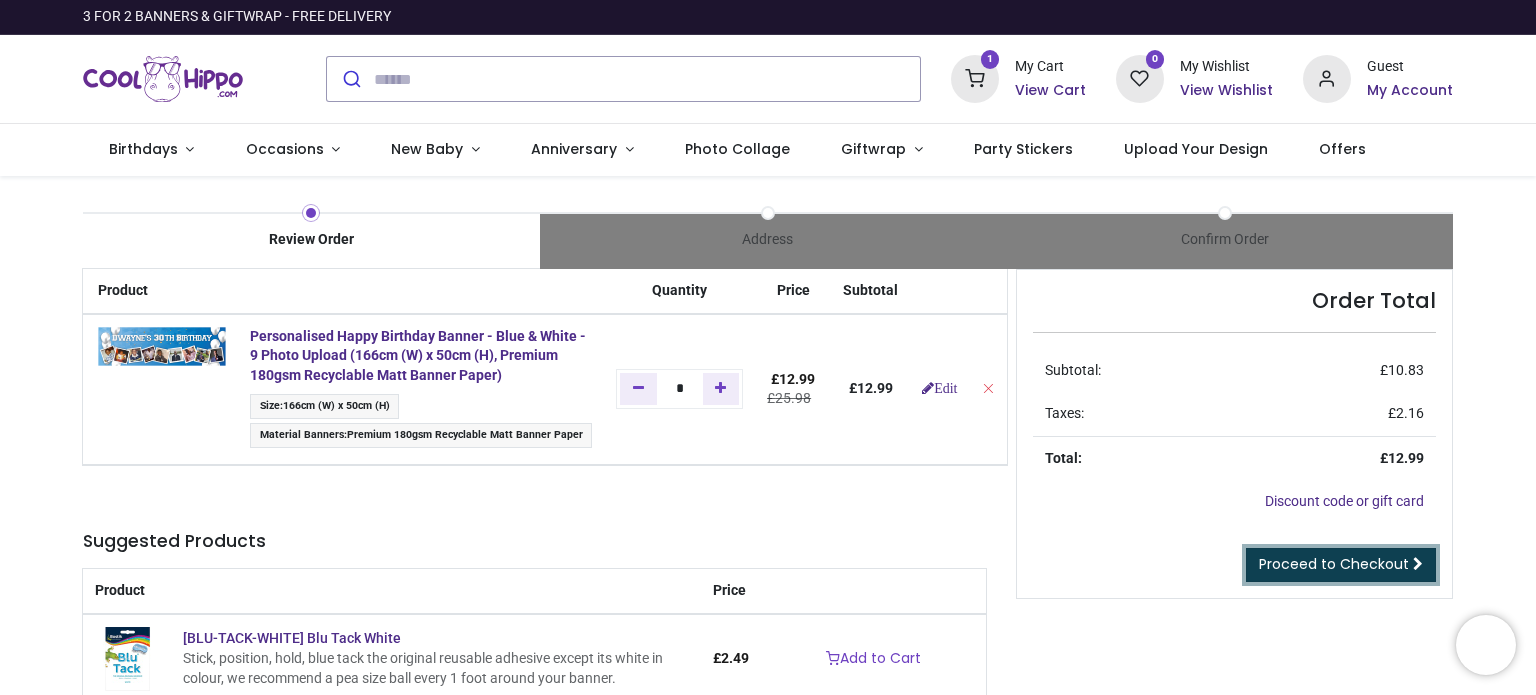 click on "Proceed to Checkout" at bounding box center [1334, 564] 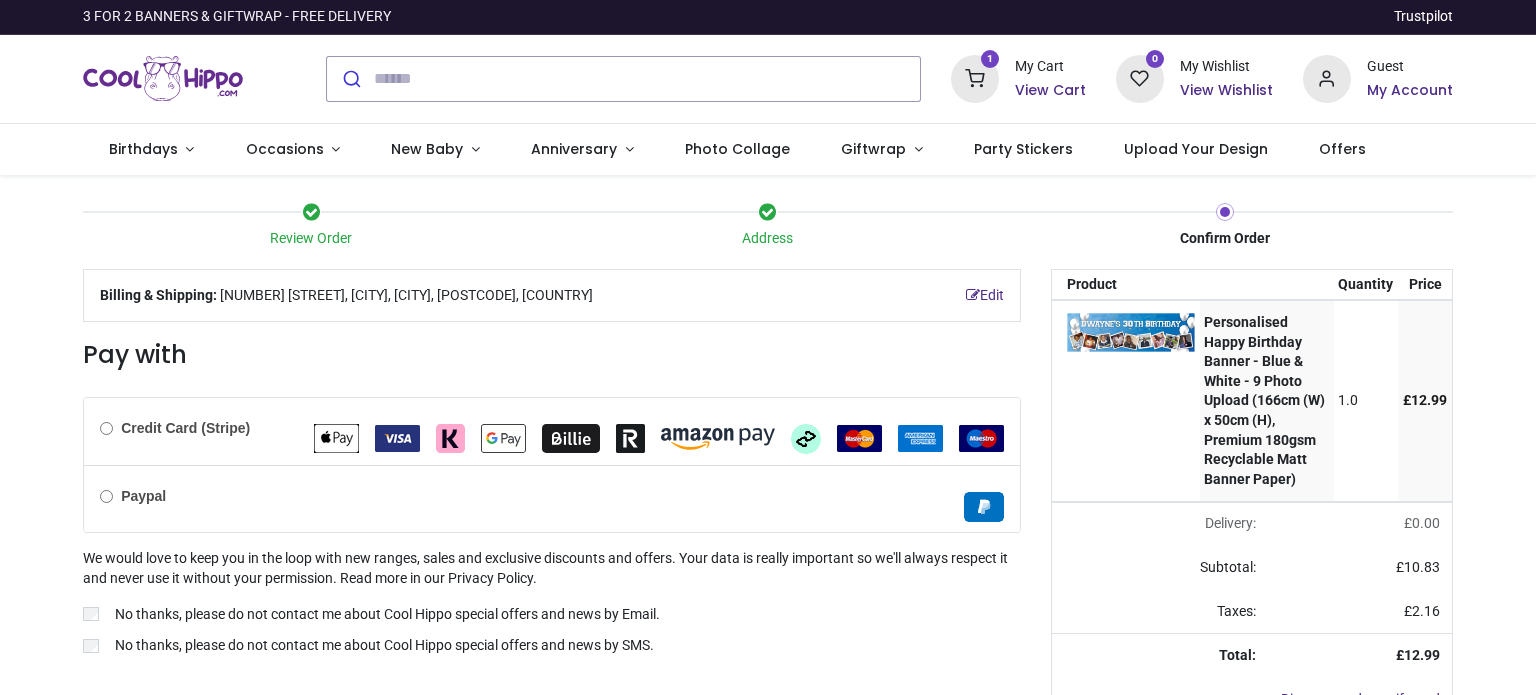 scroll, scrollTop: 0, scrollLeft: 0, axis: both 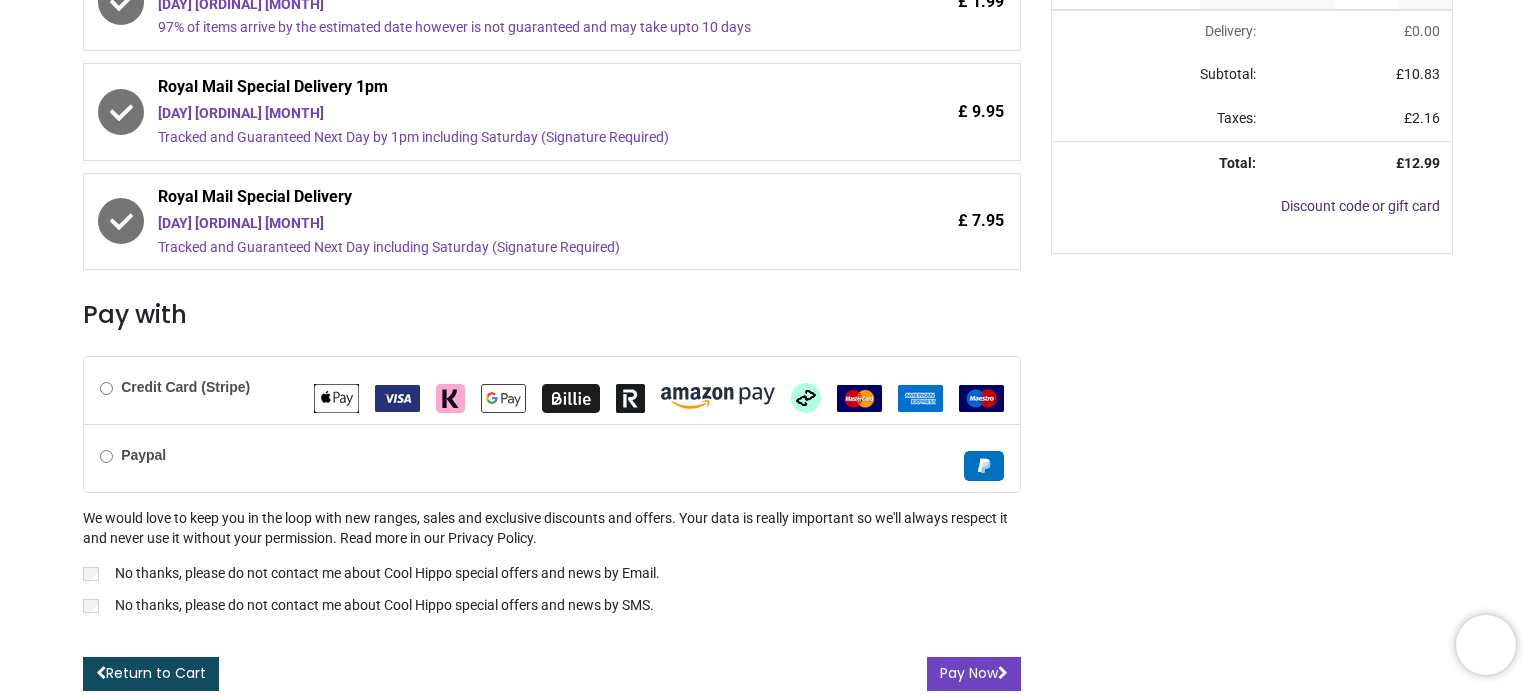 click on "Paypal" at bounding box center [552, 458] 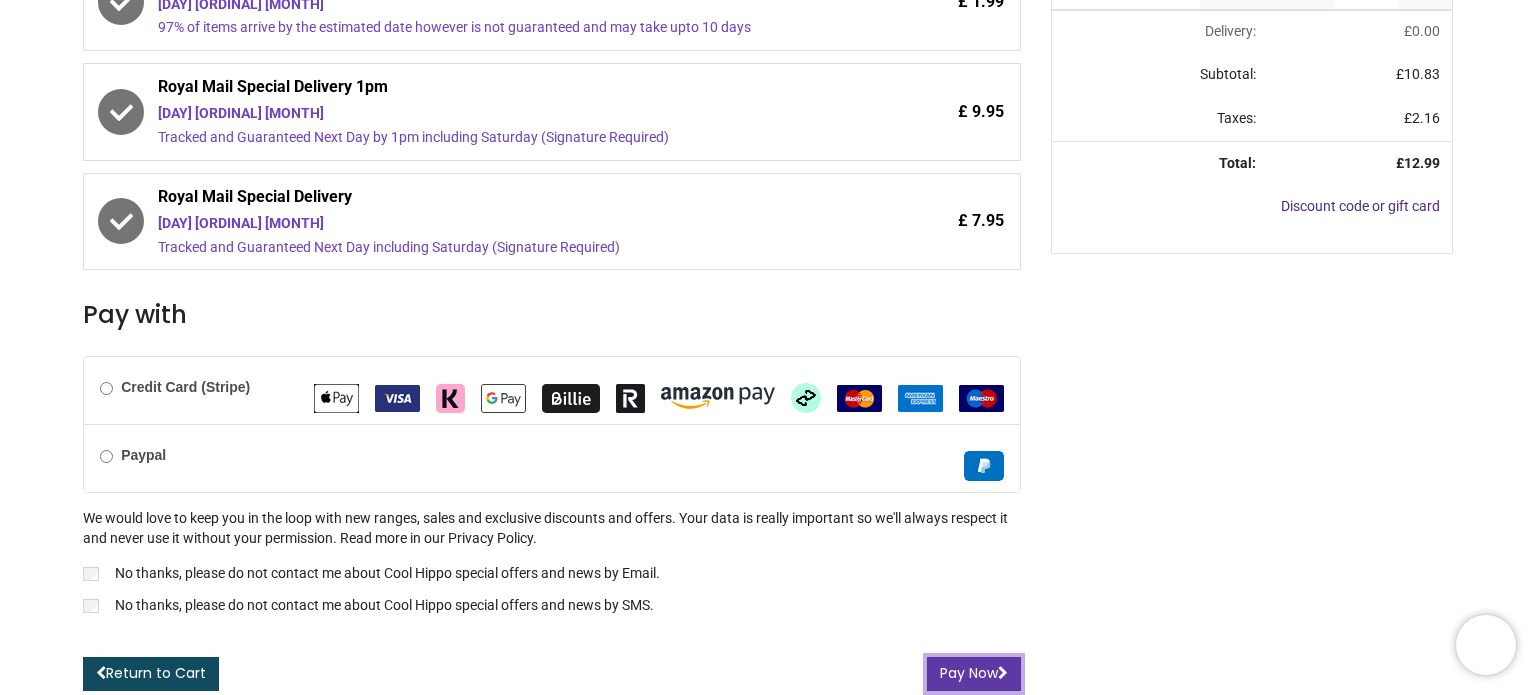 click on "Pay Now" at bounding box center [974, 674] 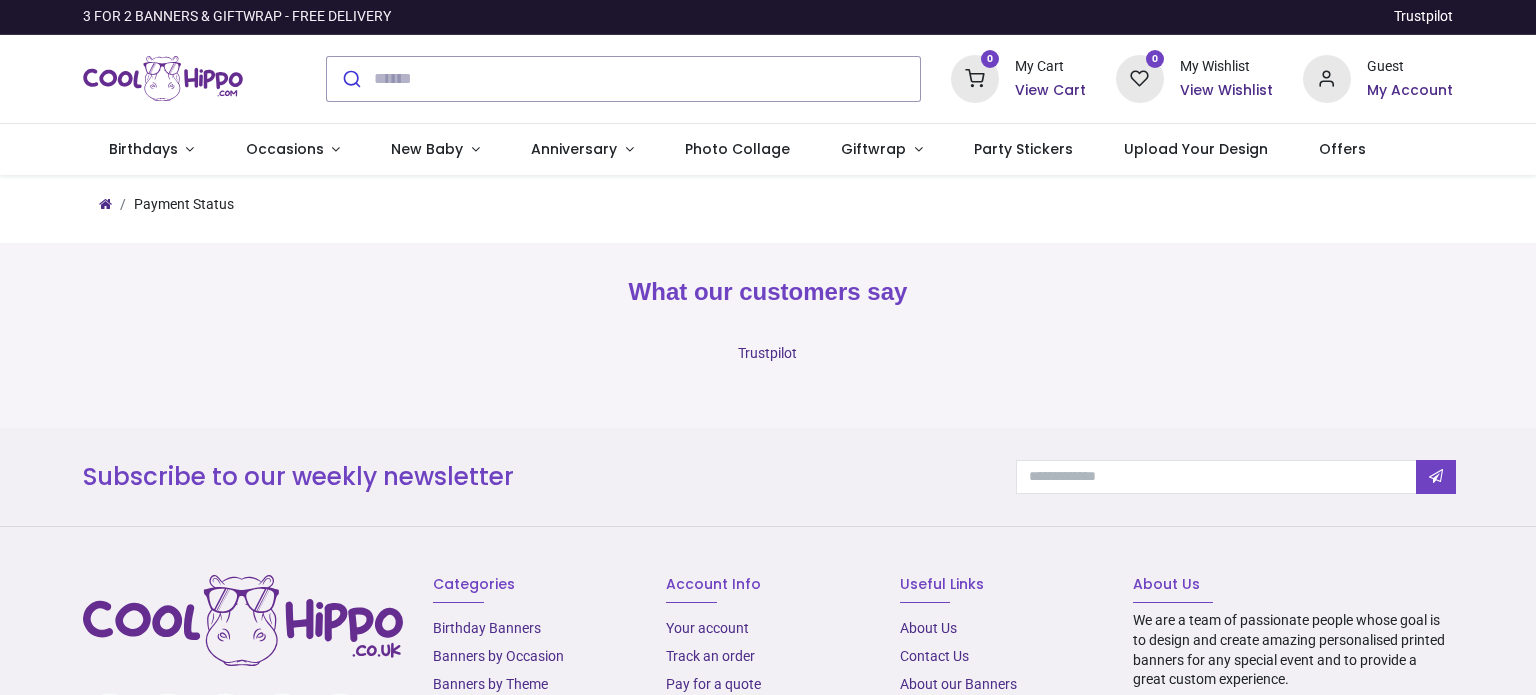 scroll, scrollTop: 0, scrollLeft: 0, axis: both 